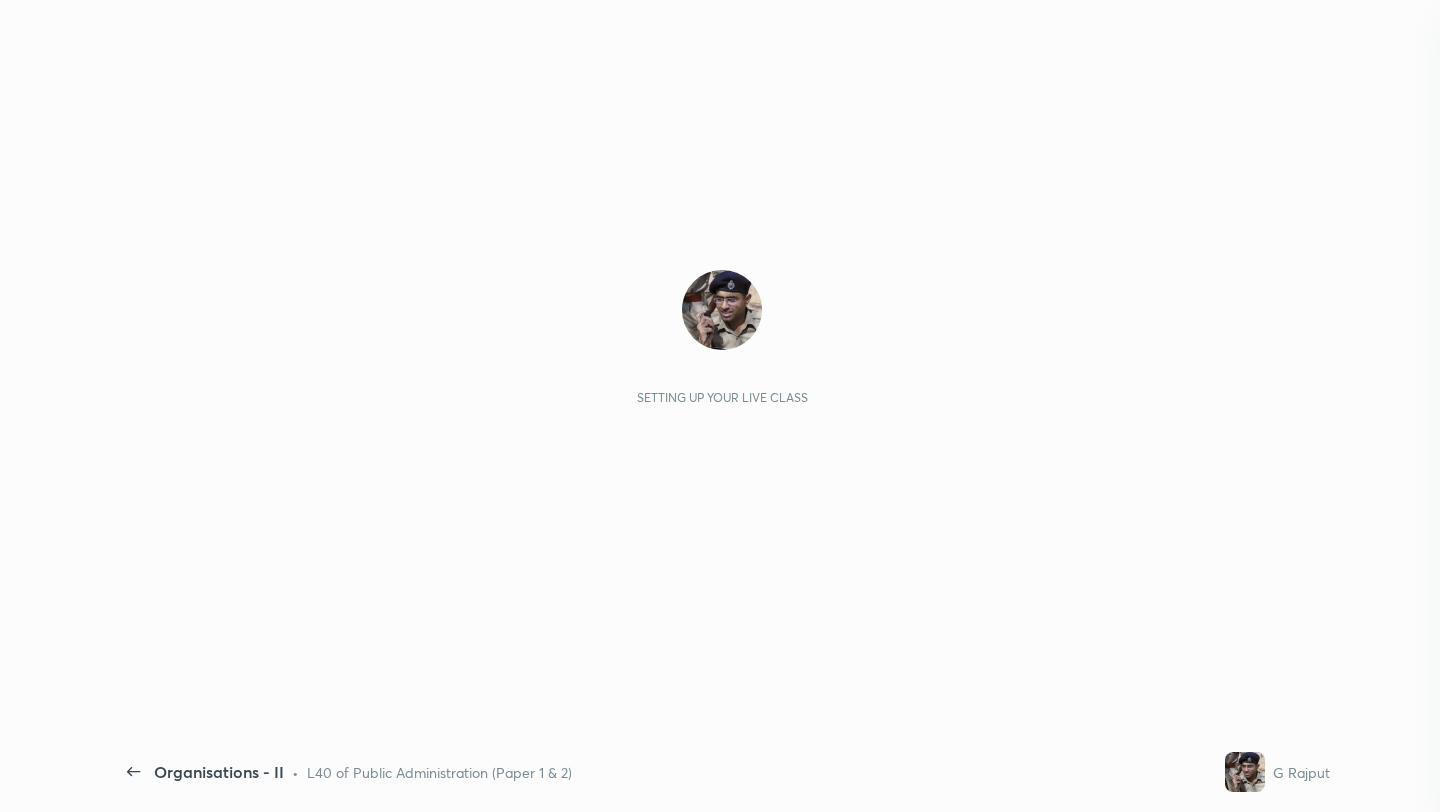 scroll, scrollTop: 0, scrollLeft: 0, axis: both 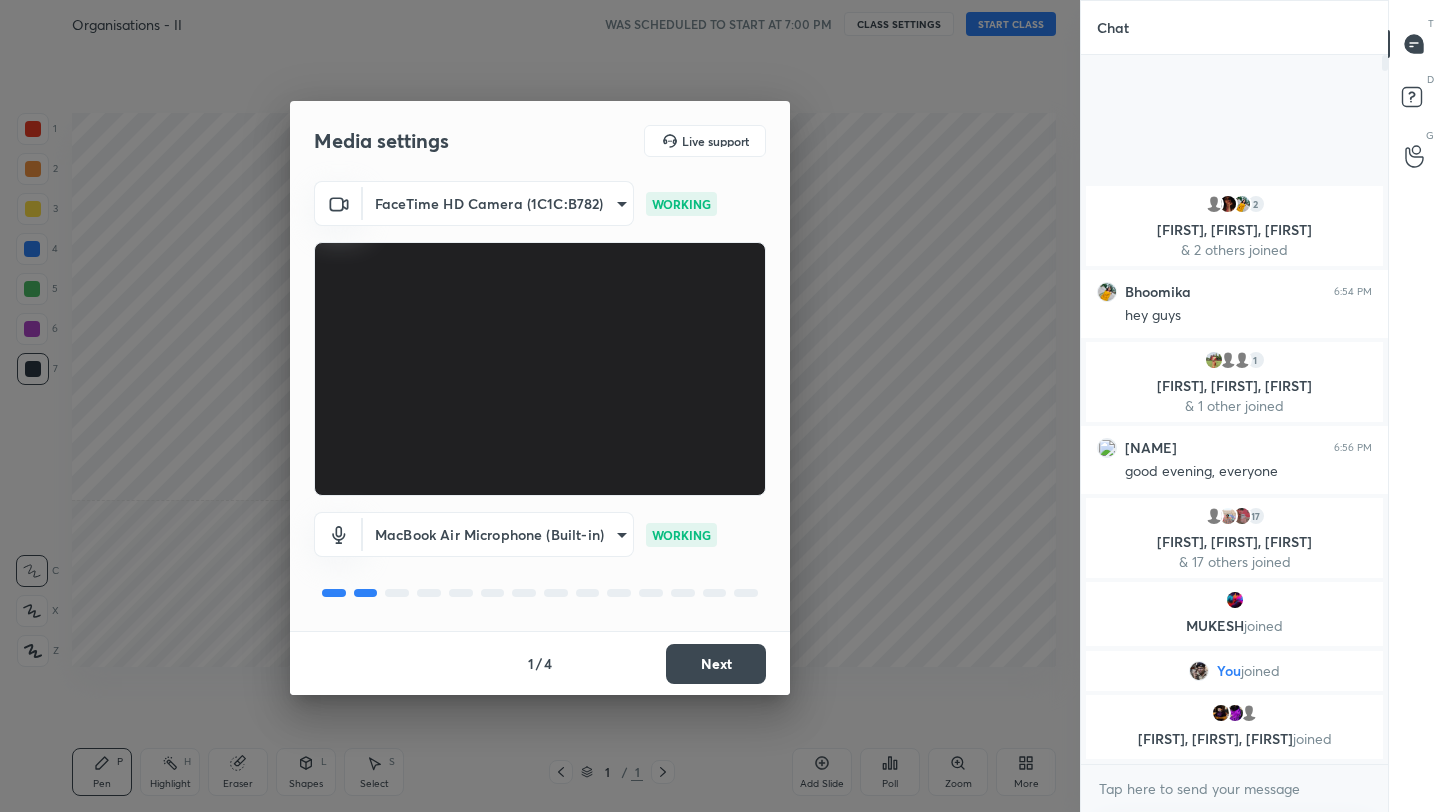 click on "Next" at bounding box center [716, 664] 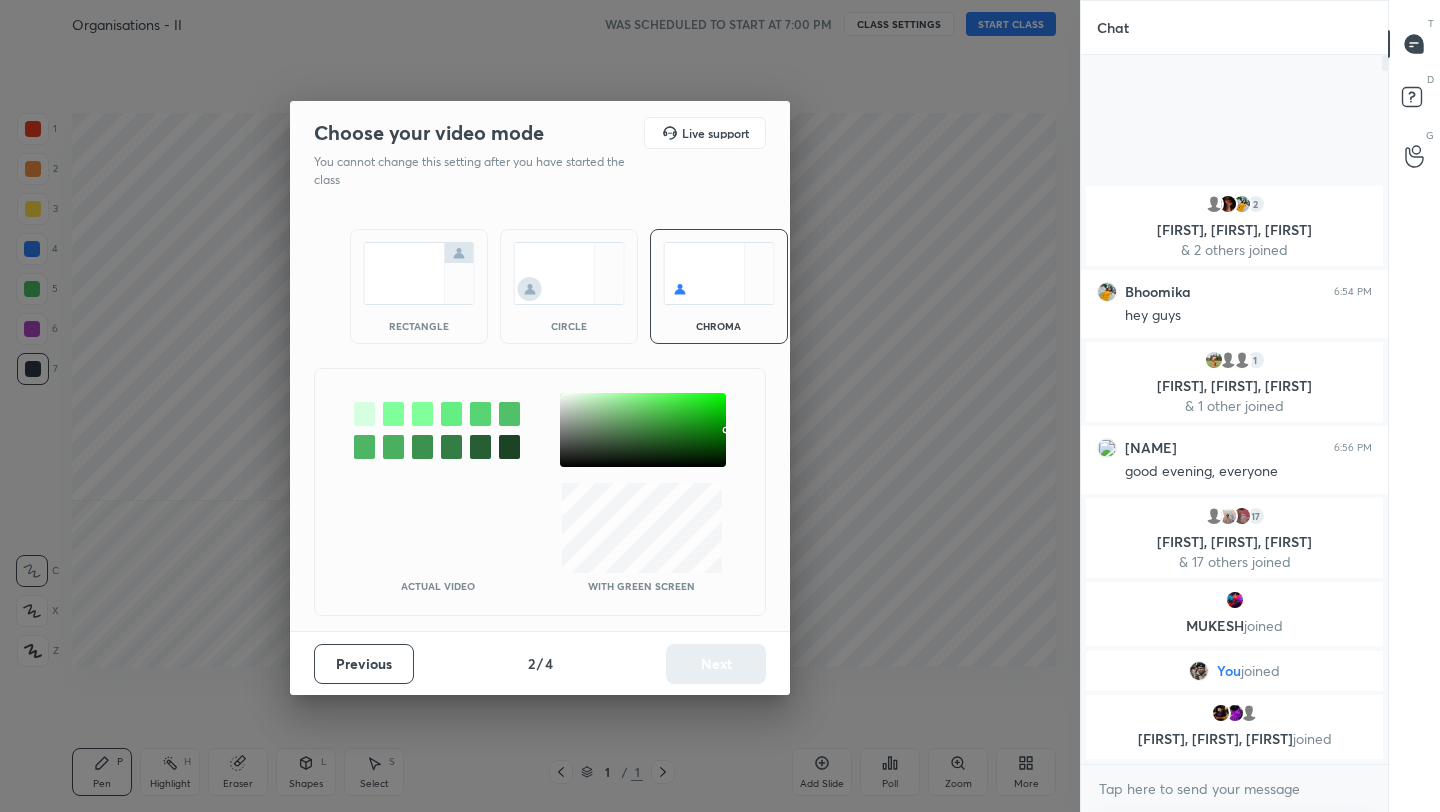click at bounding box center [419, 273] 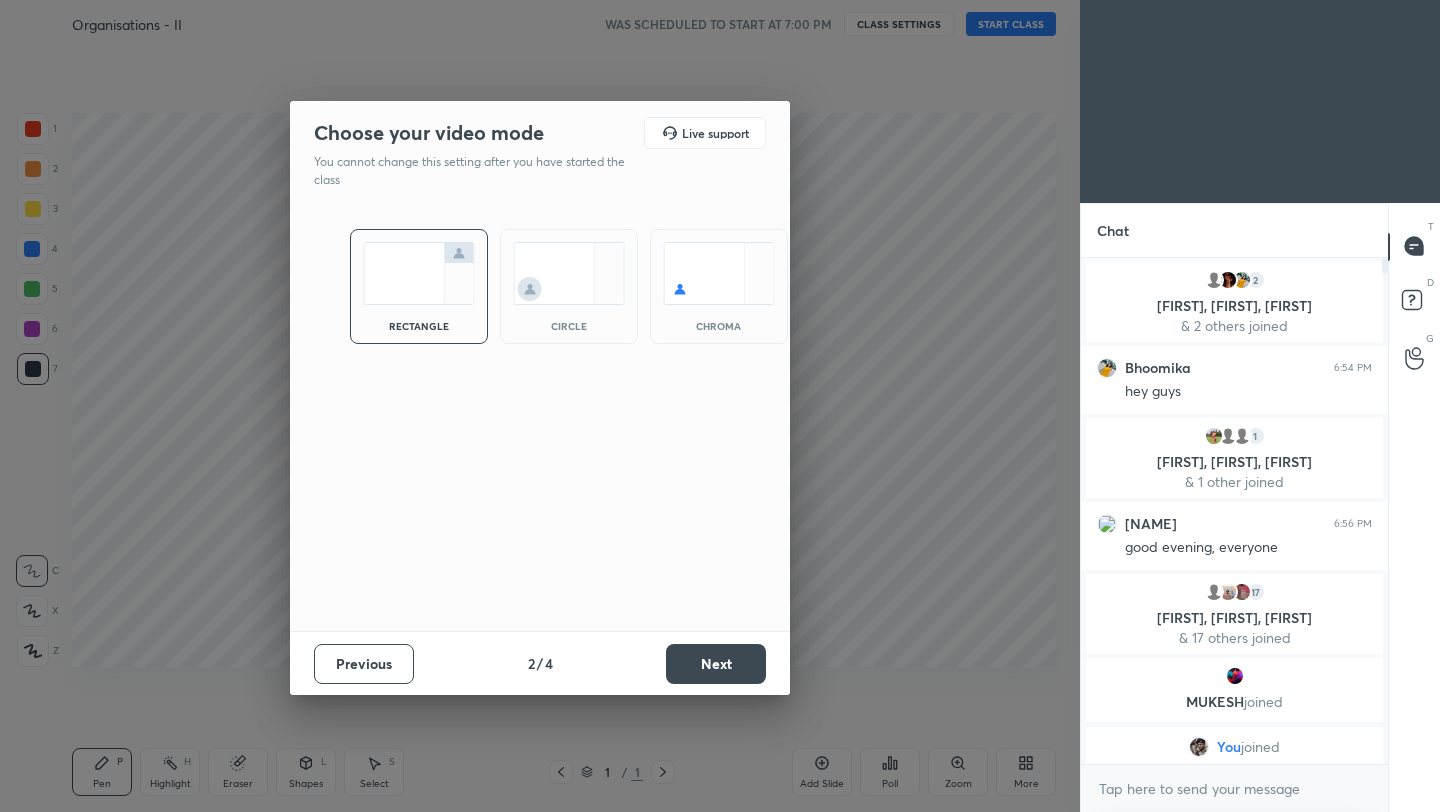 scroll, scrollTop: 500, scrollLeft: 301, axis: both 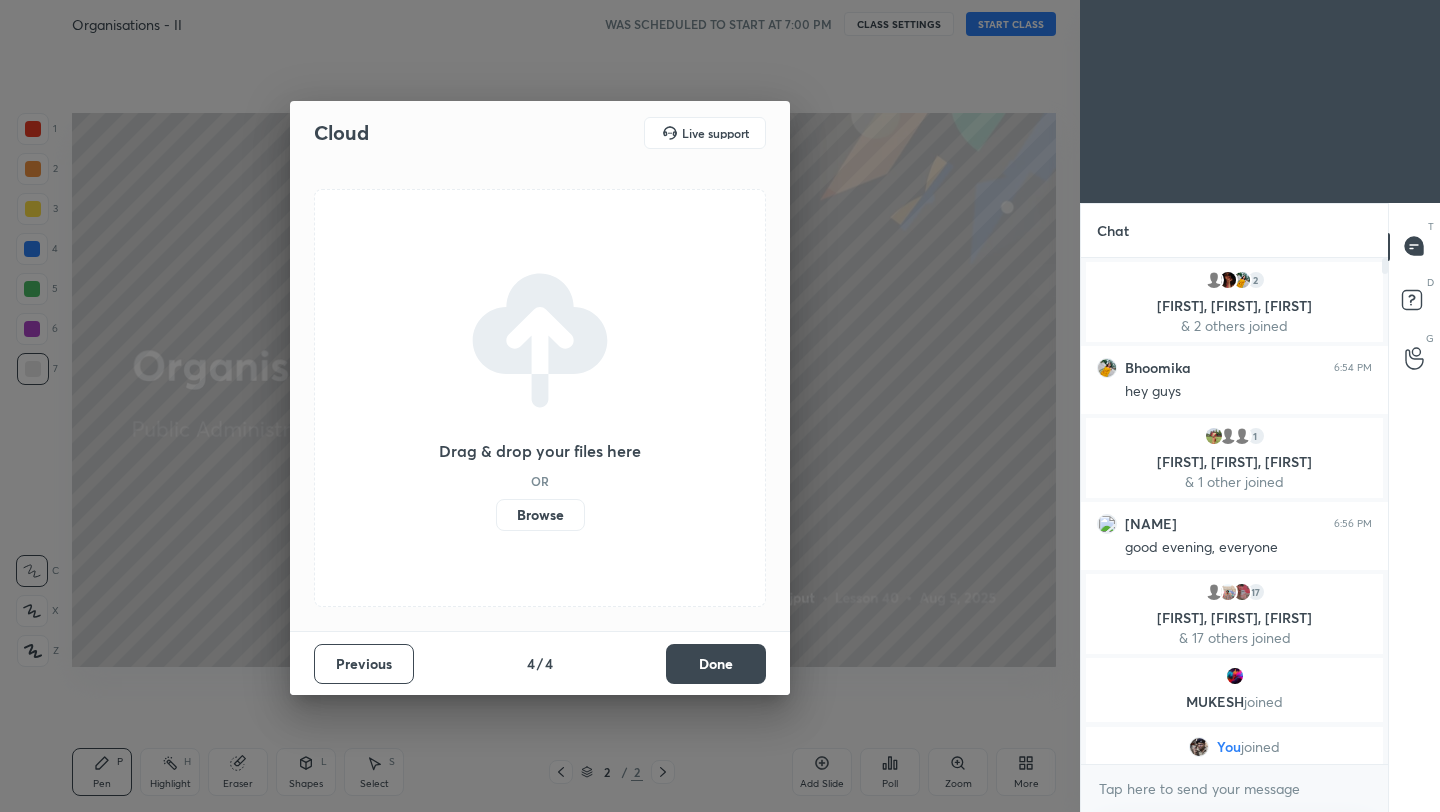 click on "Browse" at bounding box center (540, 515) 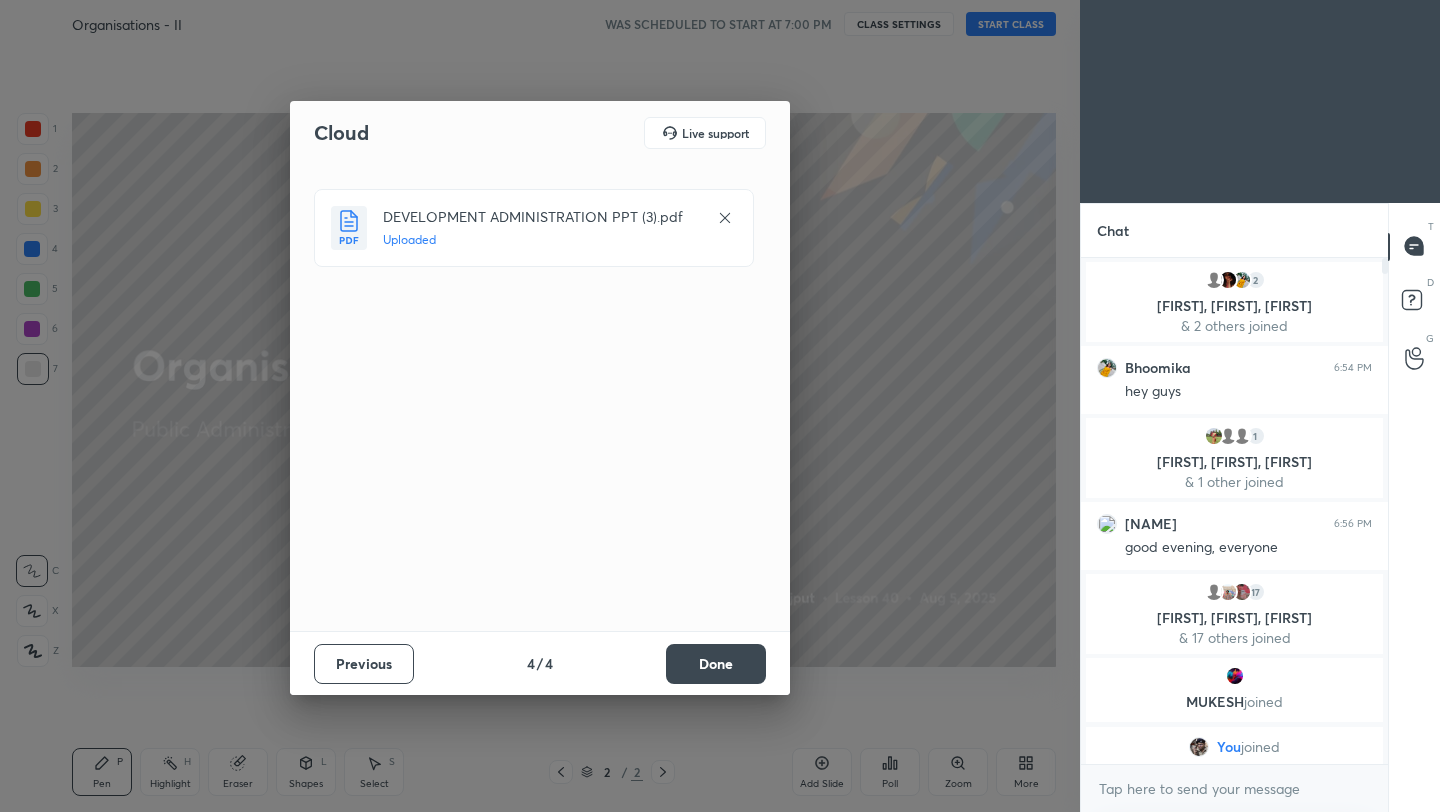 click on "Done" at bounding box center [716, 664] 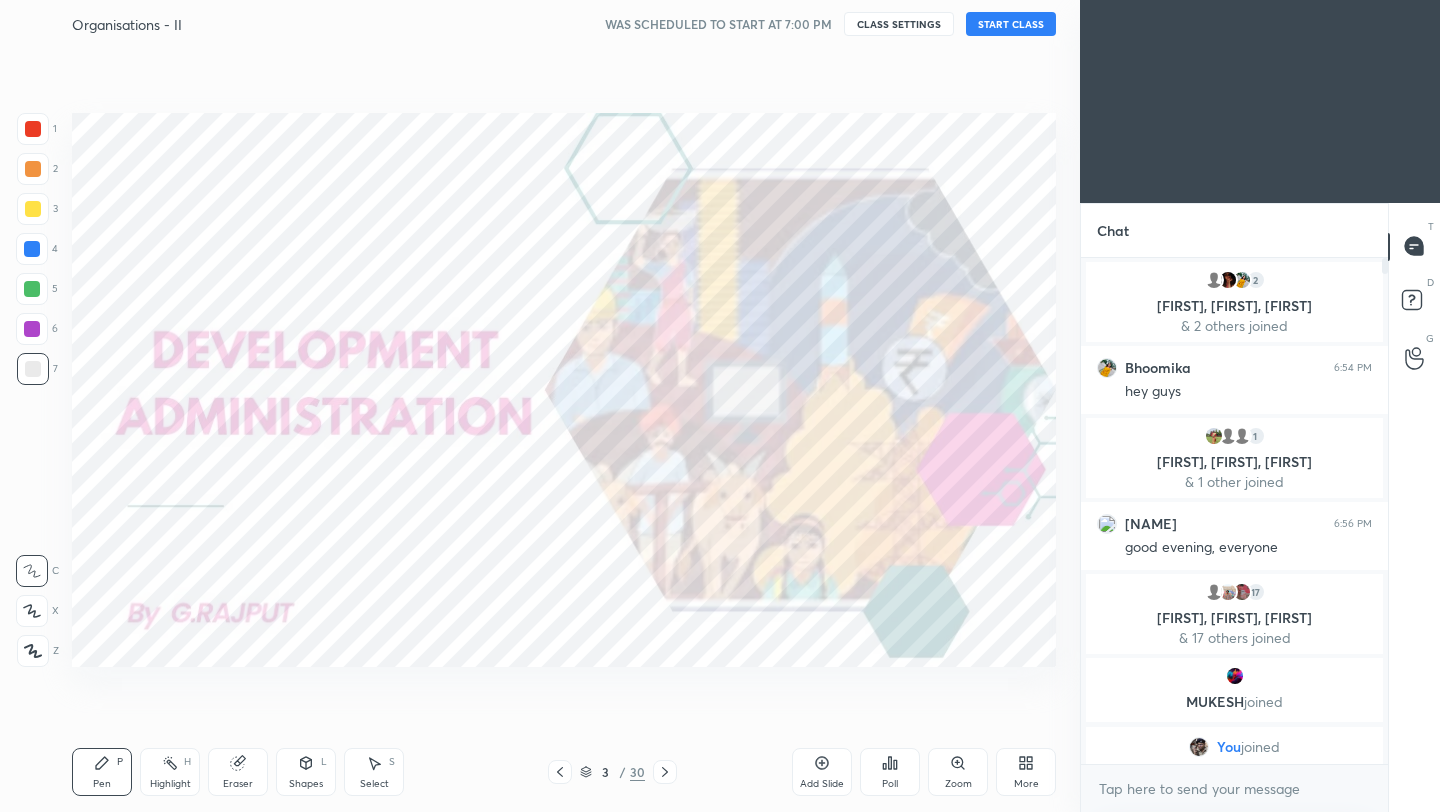 click on "More" at bounding box center [1026, 784] 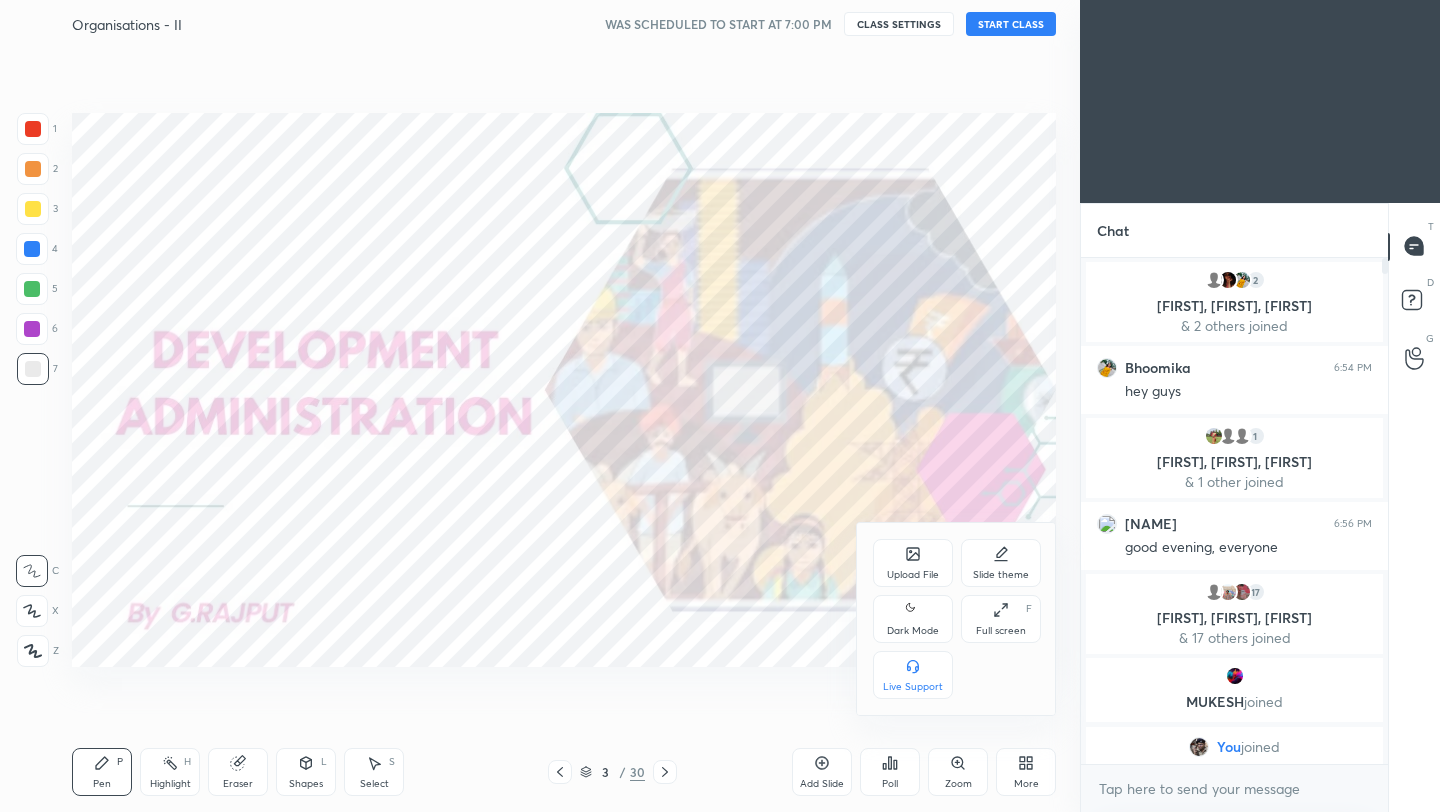 click 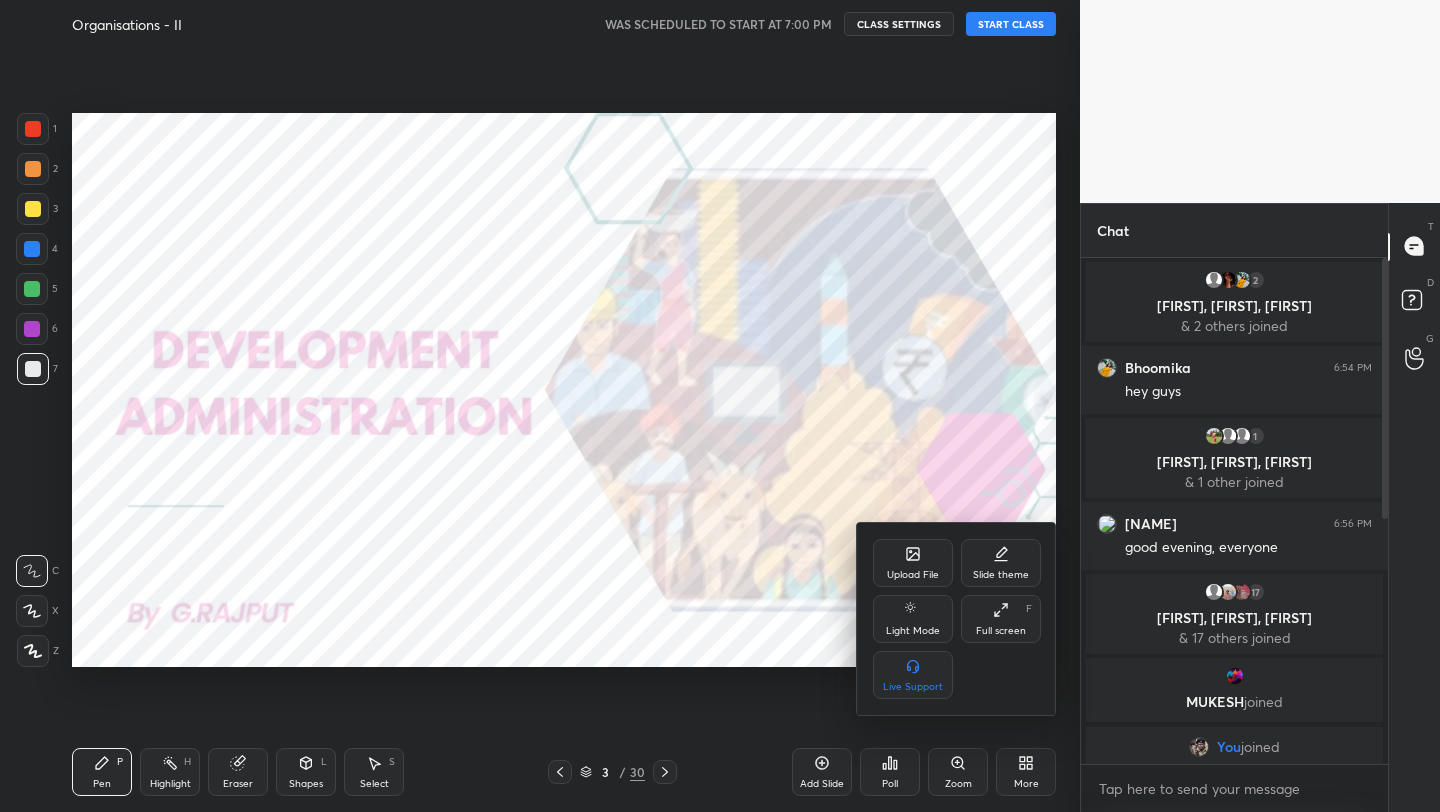 click at bounding box center [720, 406] 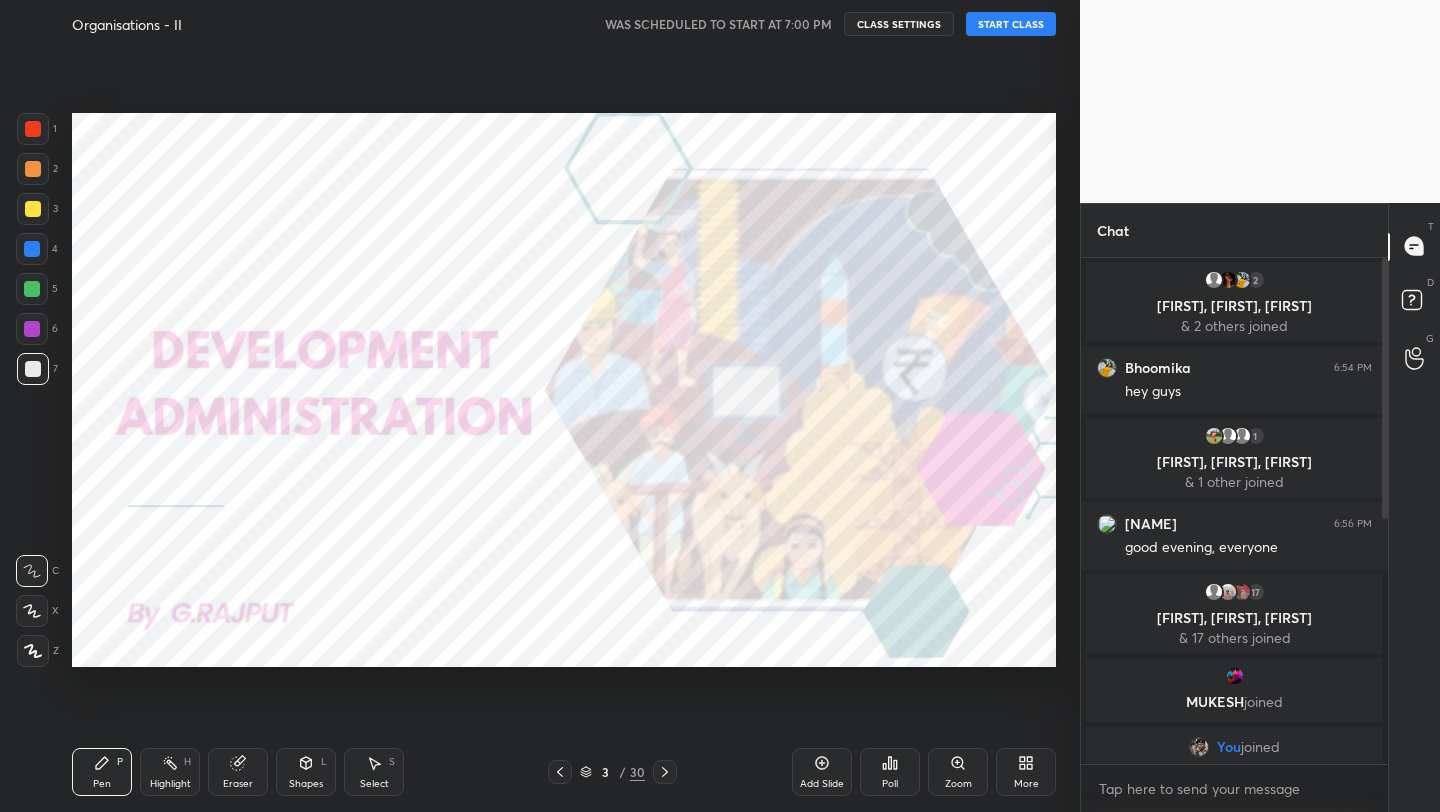 click on "START CLASS" at bounding box center (1011, 24) 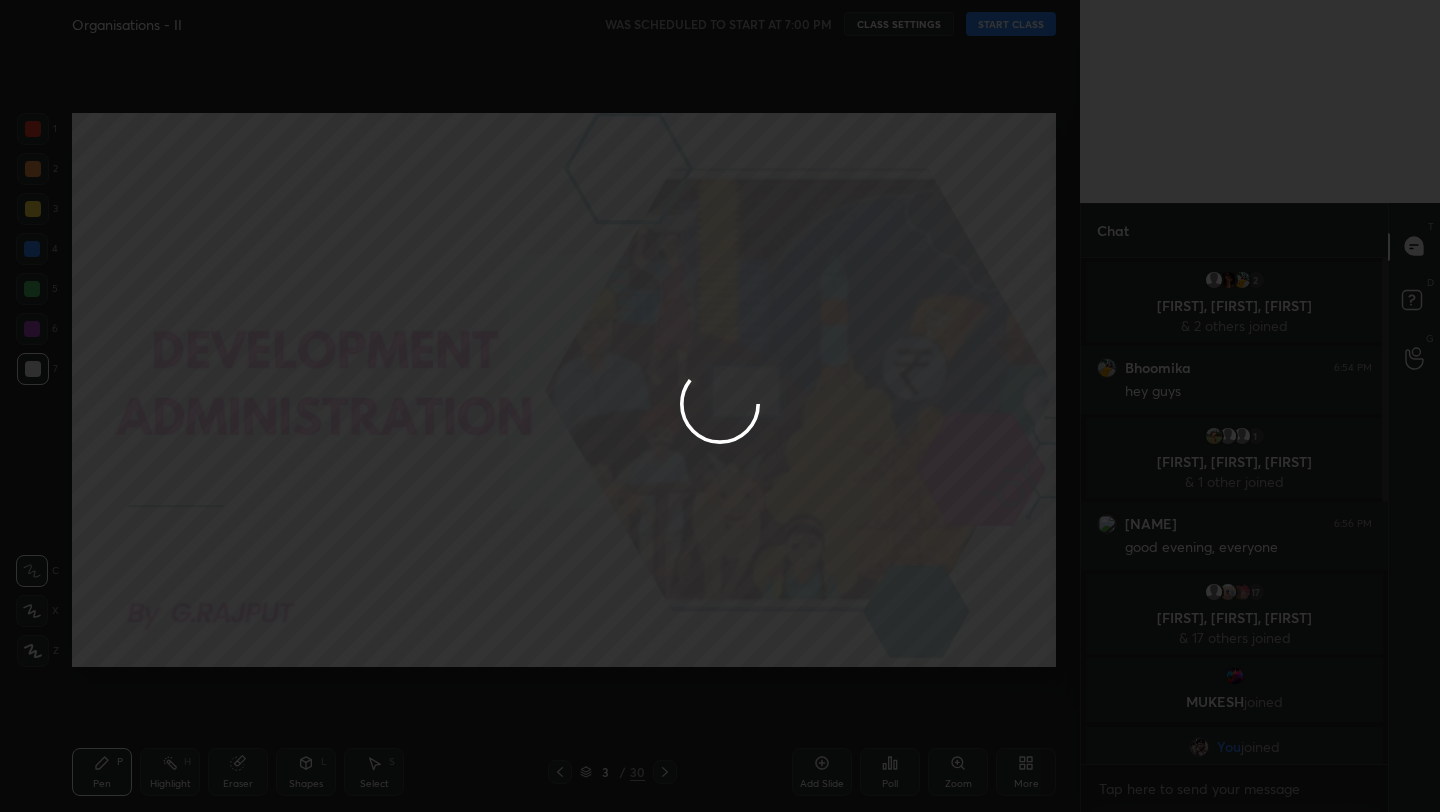 type on "x" 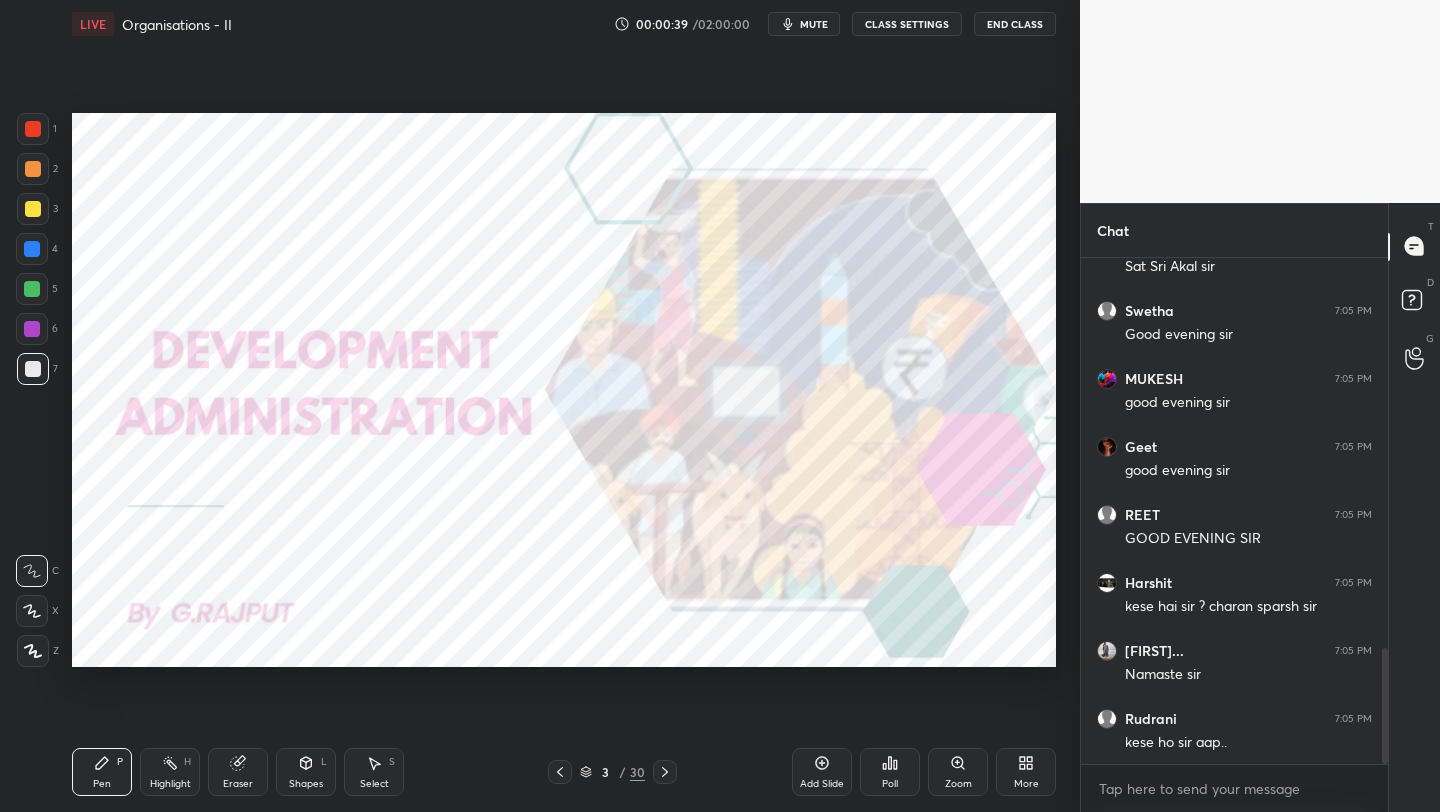 scroll, scrollTop: 1704, scrollLeft: 0, axis: vertical 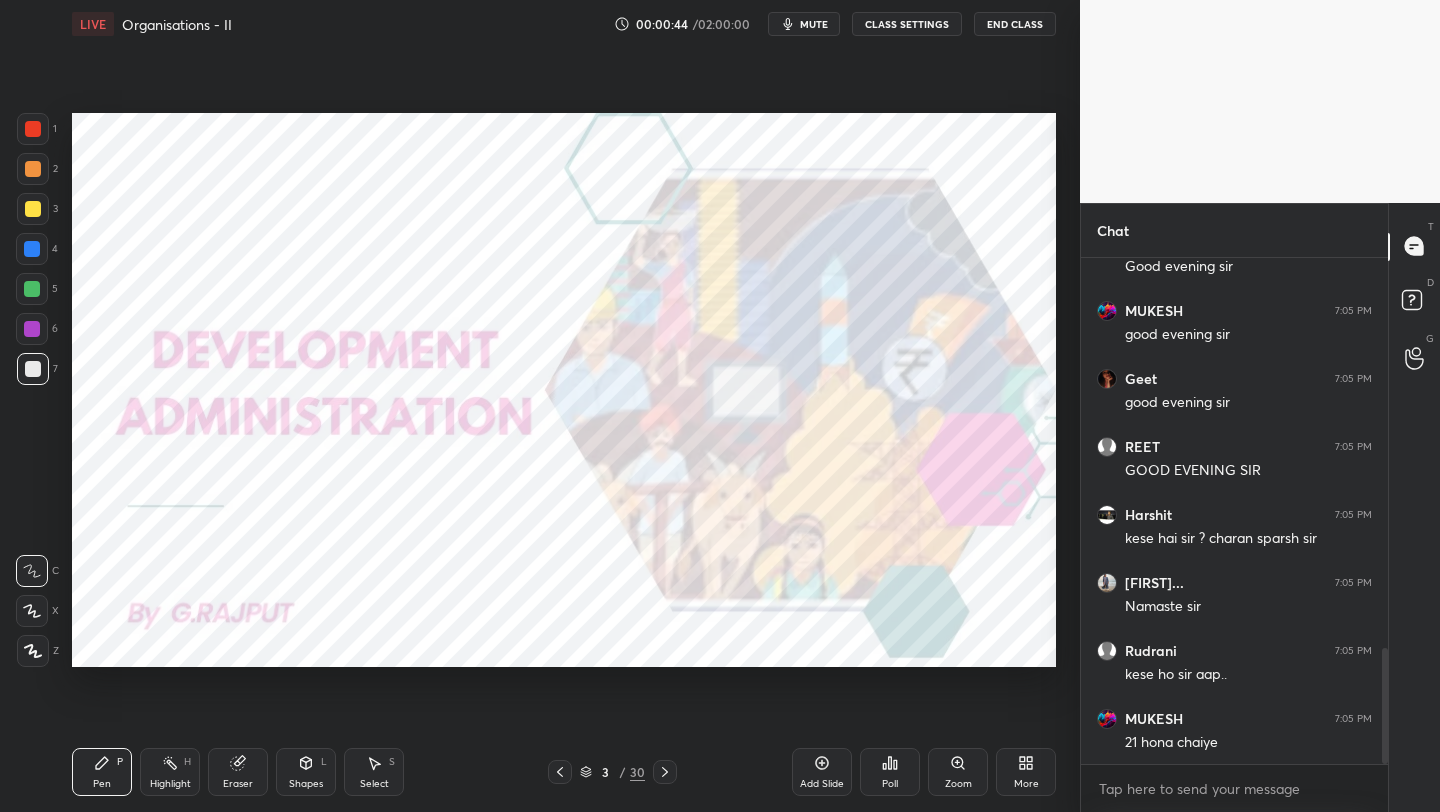 type 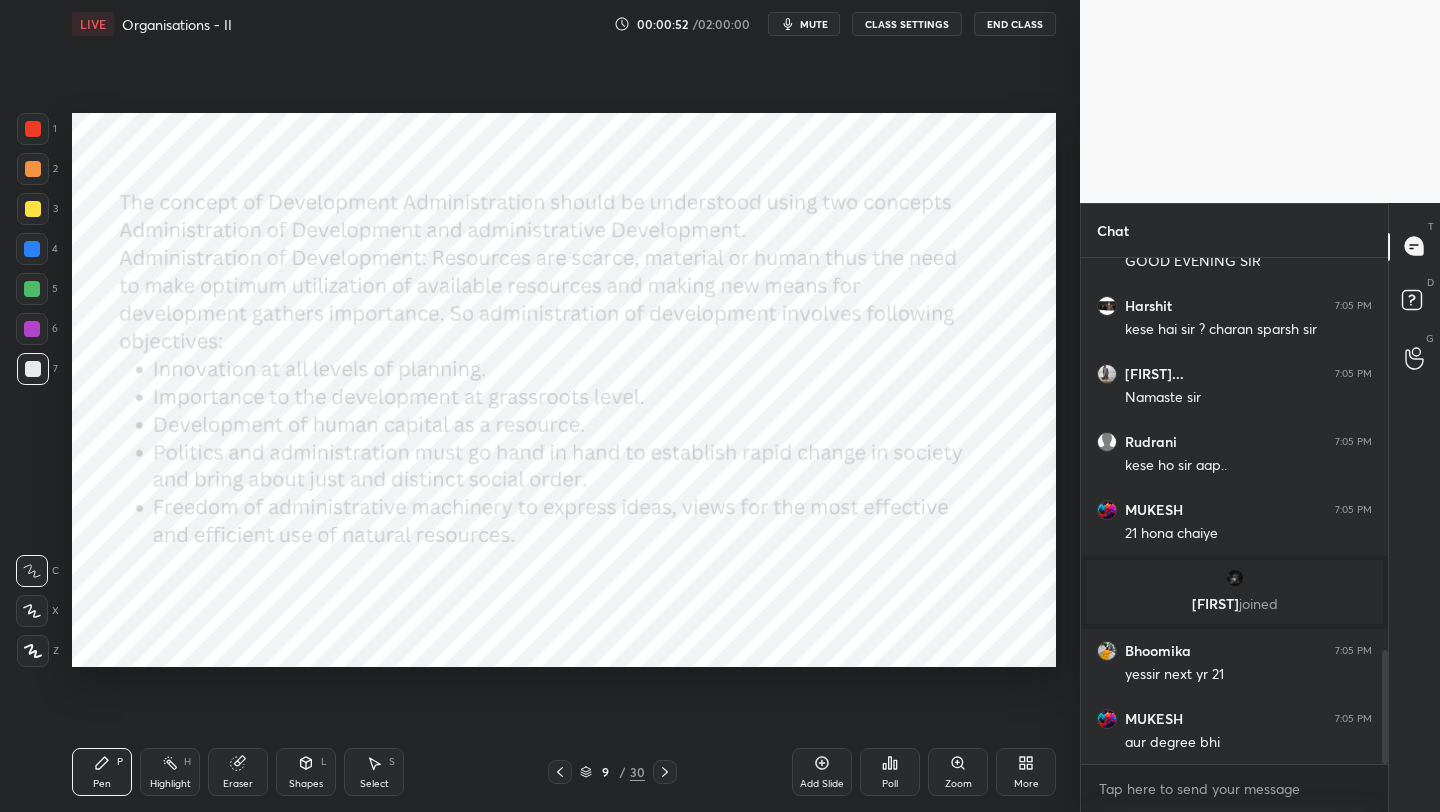 scroll, scrollTop: 1740, scrollLeft: 0, axis: vertical 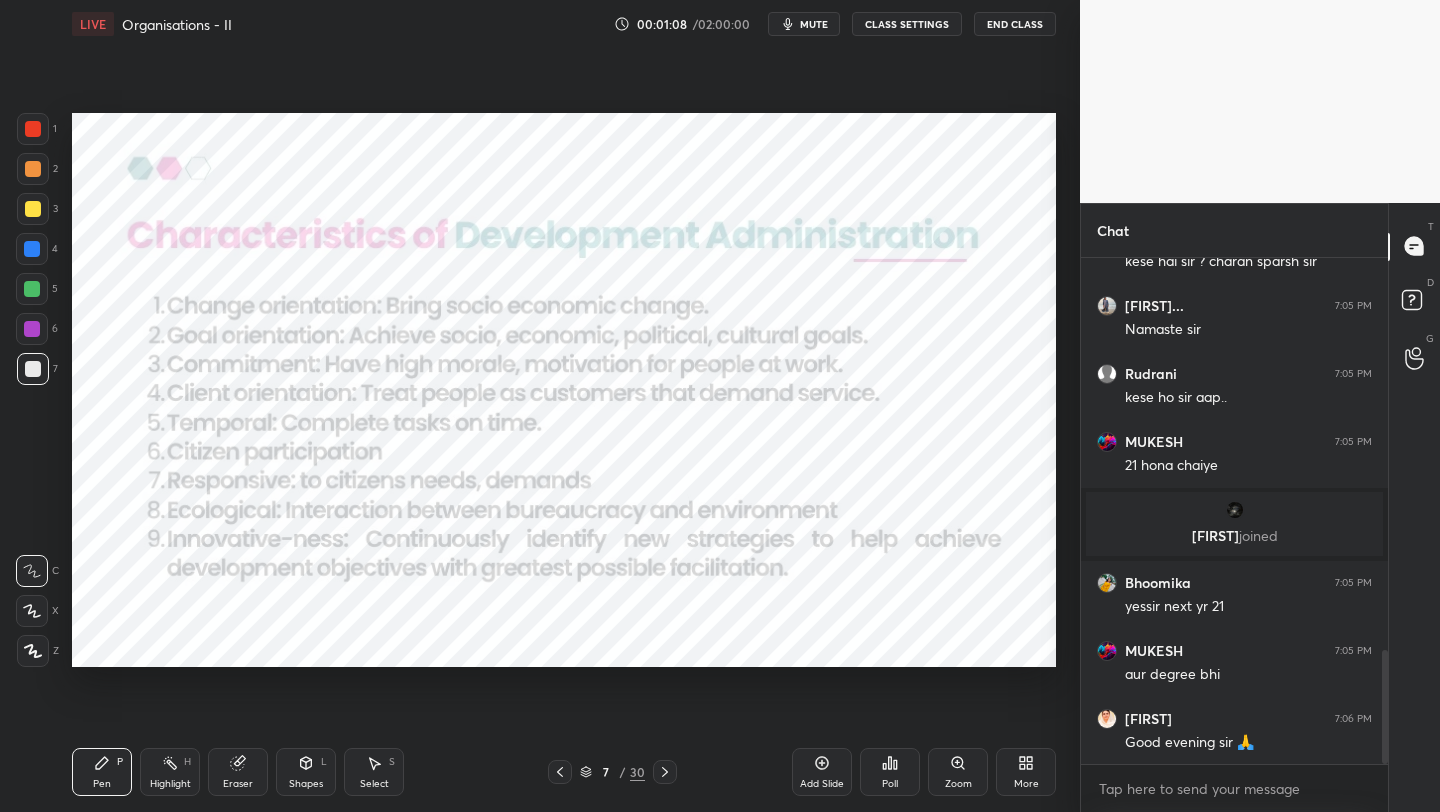 click at bounding box center (33, 129) 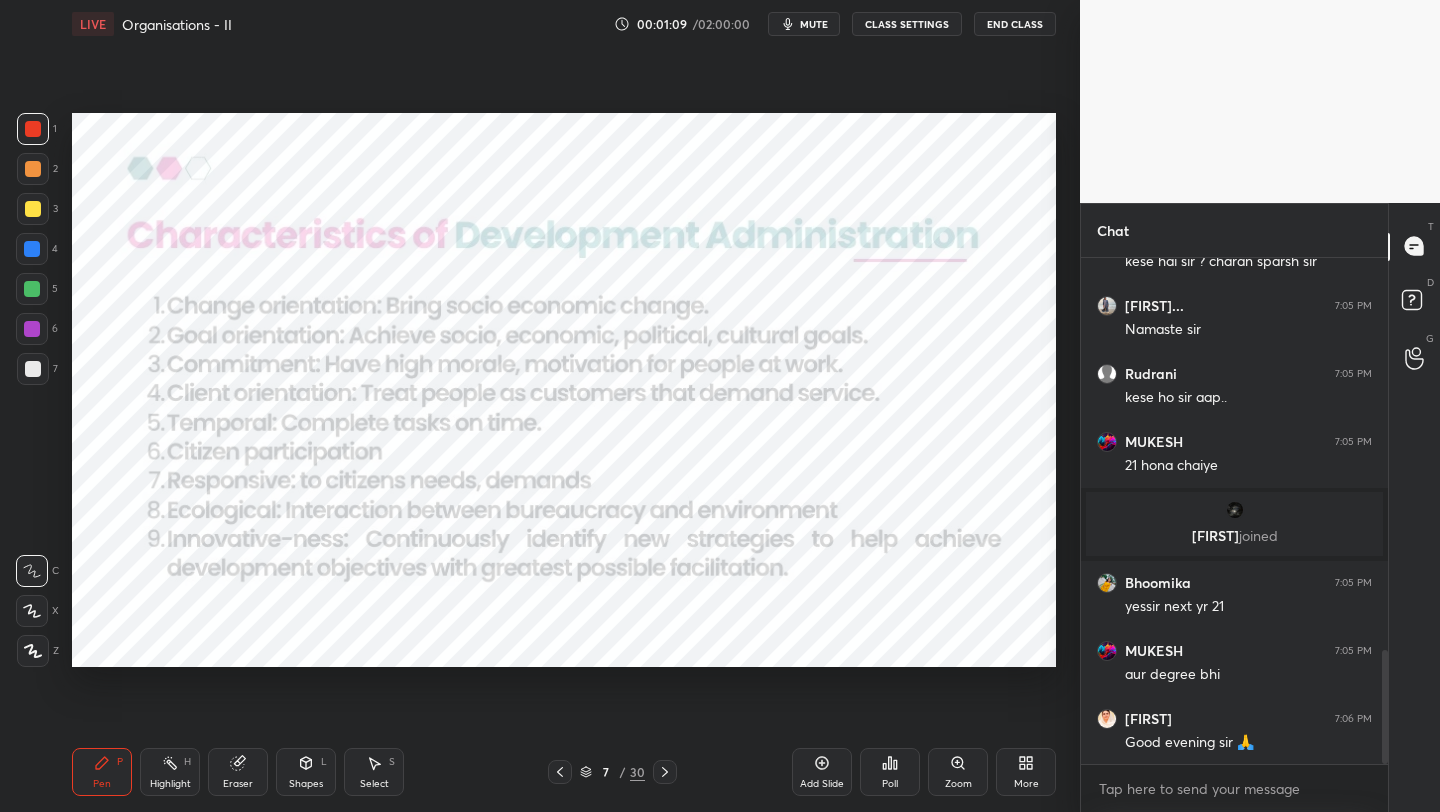drag, startPoint x: 33, startPoint y: 646, endPoint x: 61, endPoint y: 603, distance: 51.312767 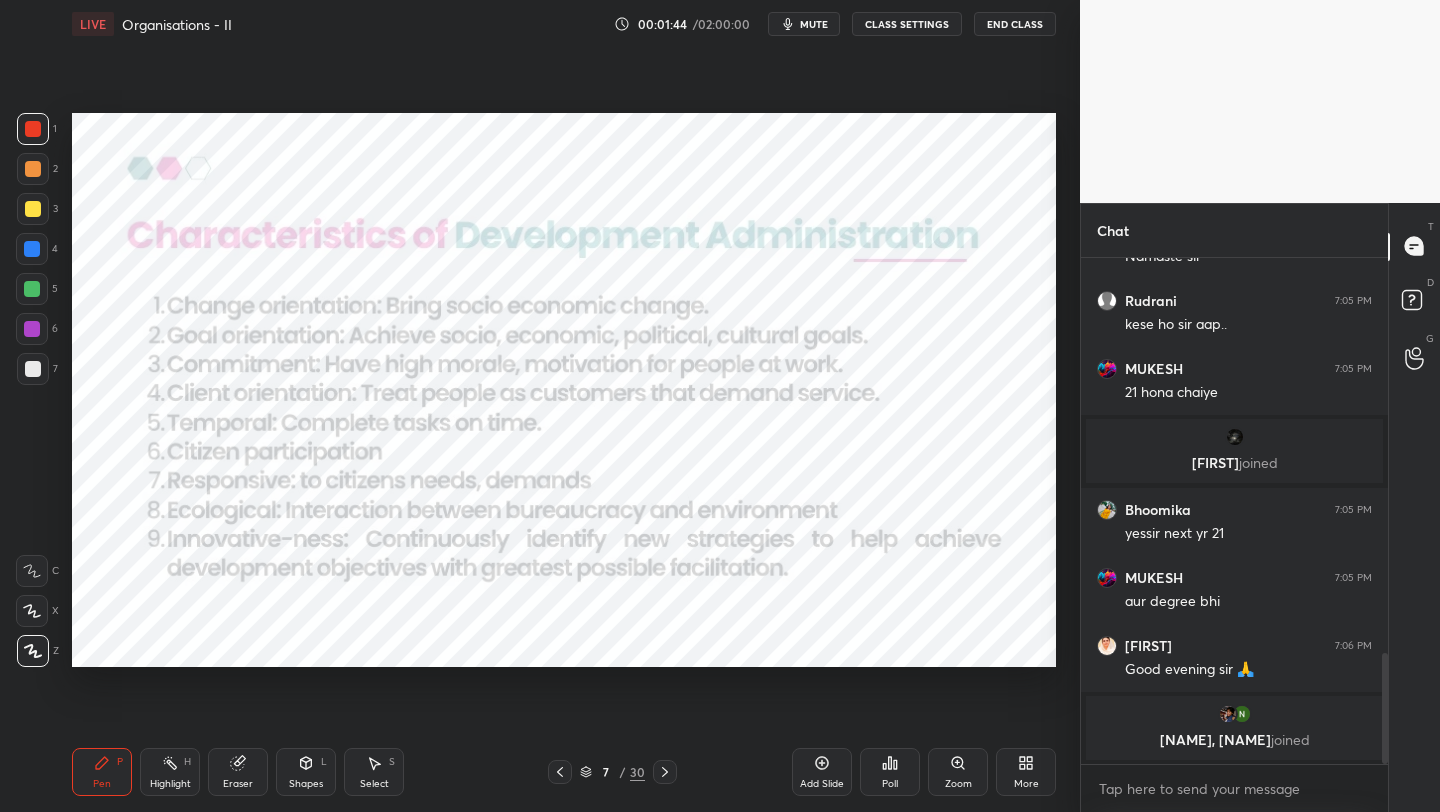drag, startPoint x: 821, startPoint y: 783, endPoint x: 826, endPoint y: 749, distance: 34.36568 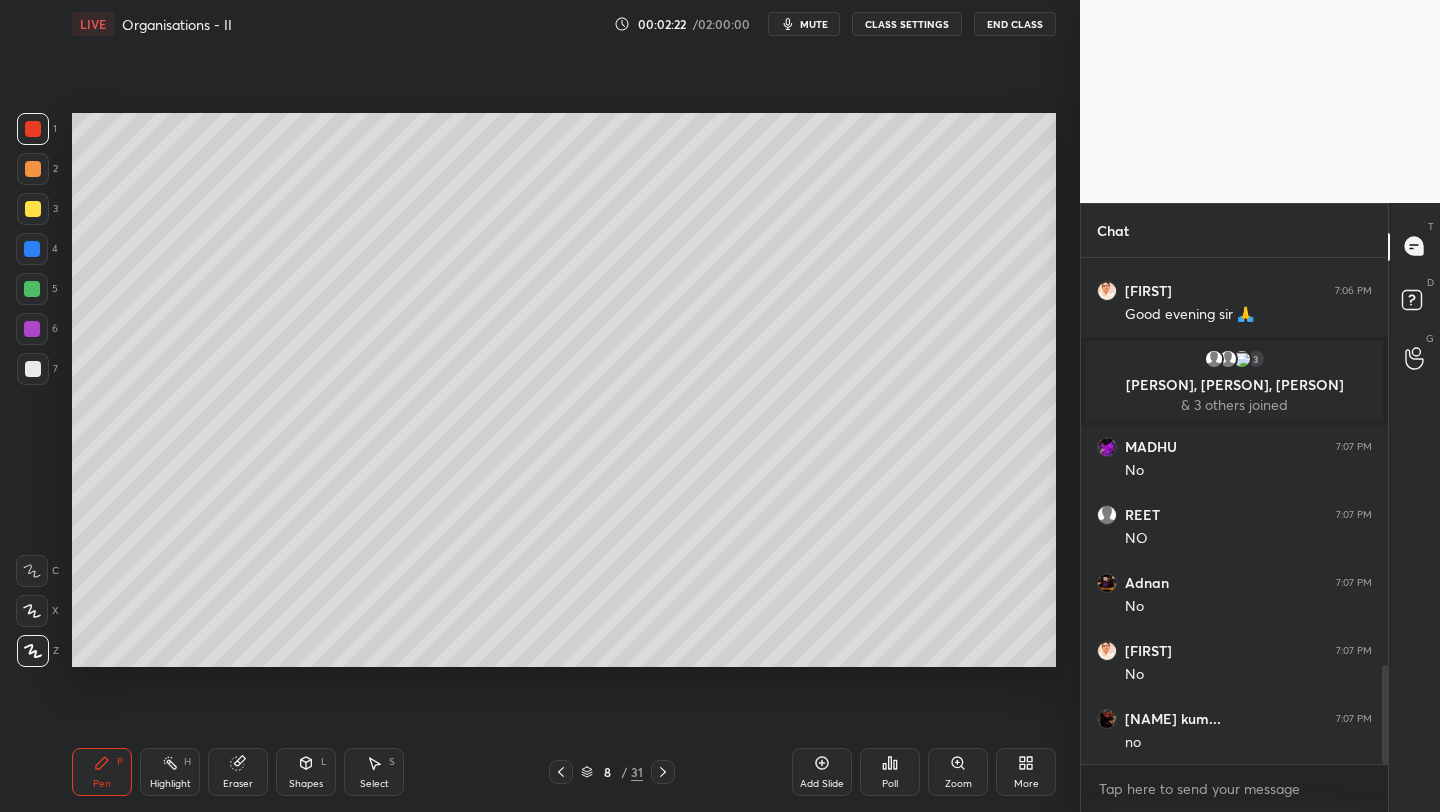 scroll, scrollTop: 2159, scrollLeft: 0, axis: vertical 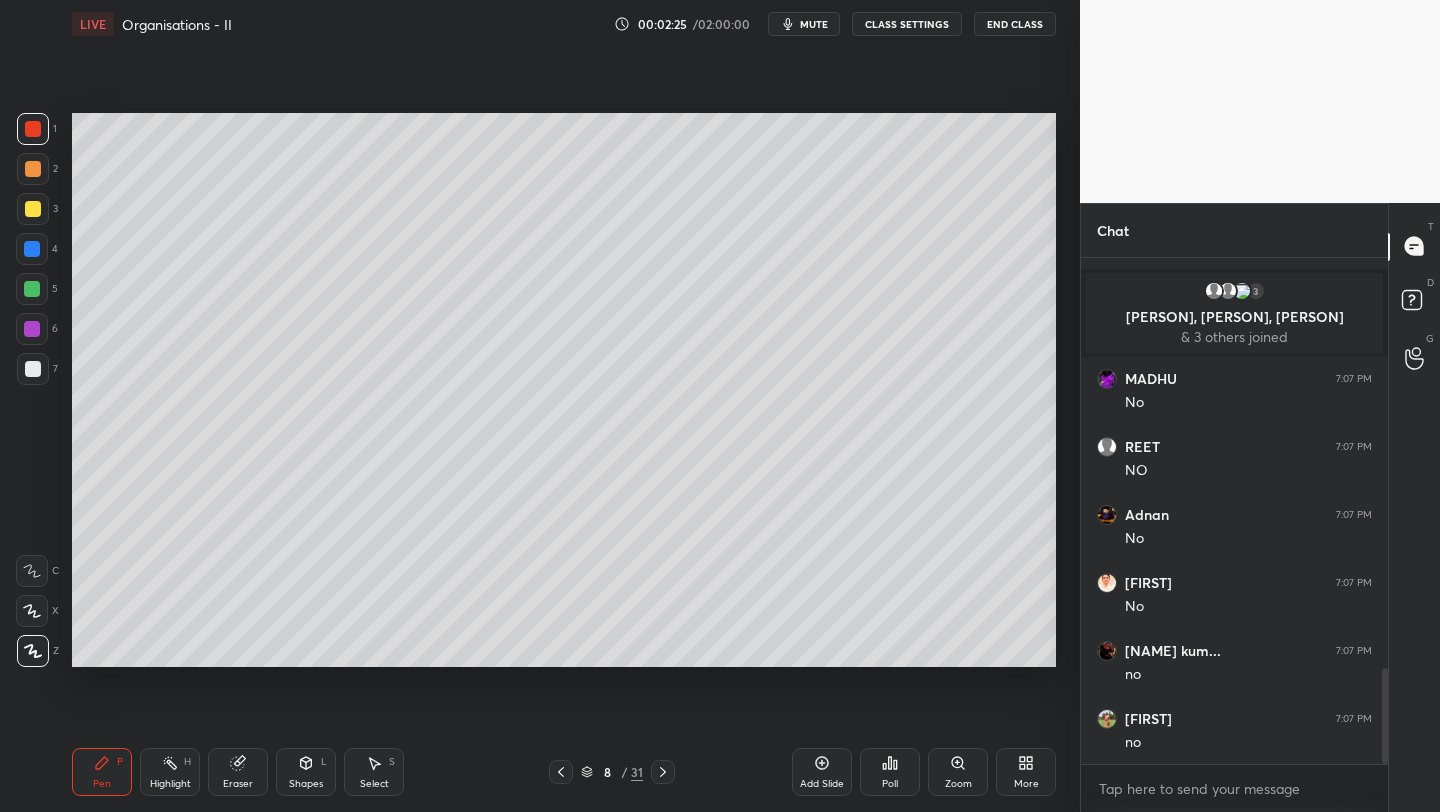 drag, startPoint x: 34, startPoint y: 252, endPoint x: 47, endPoint y: 247, distance: 13.928389 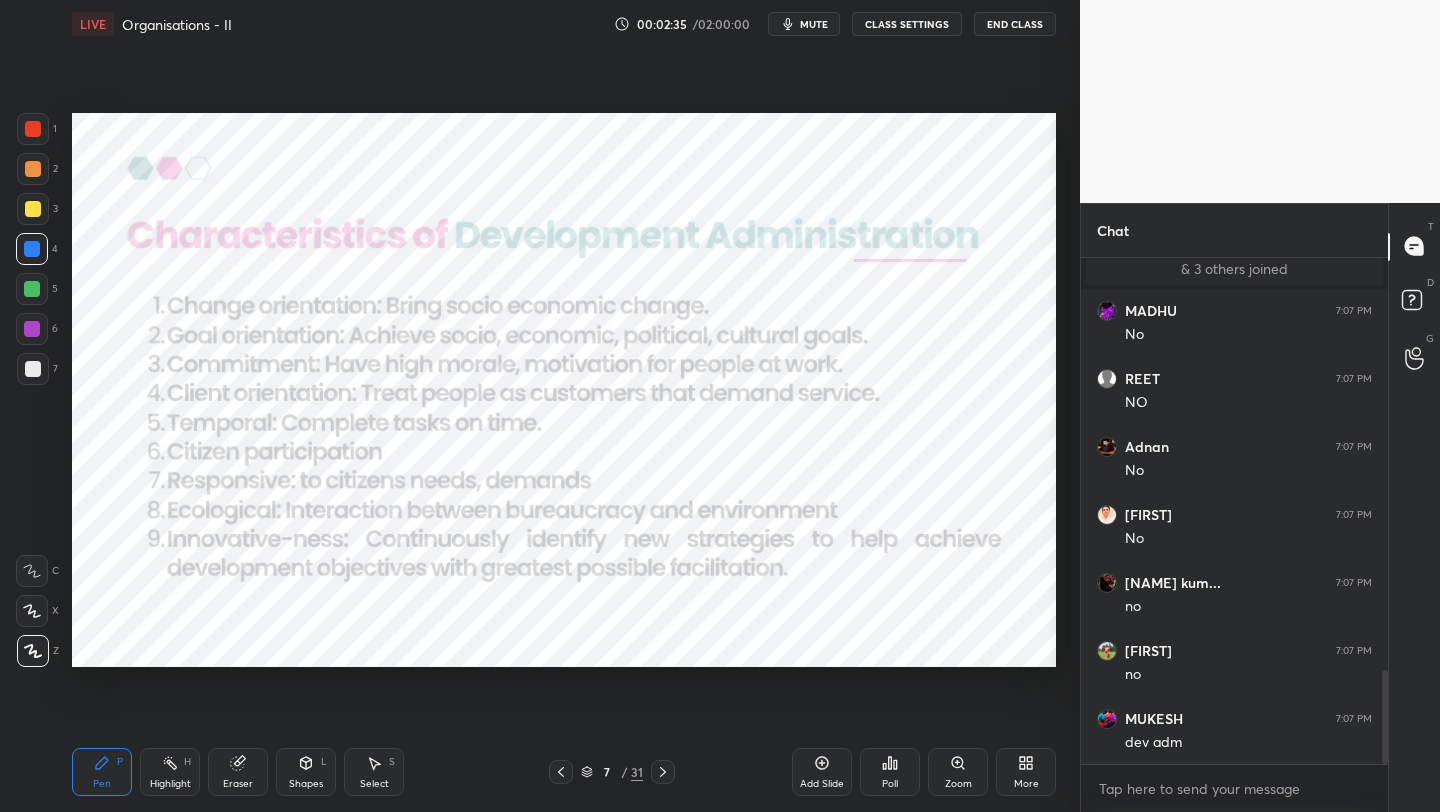scroll, scrollTop: 2300, scrollLeft: 0, axis: vertical 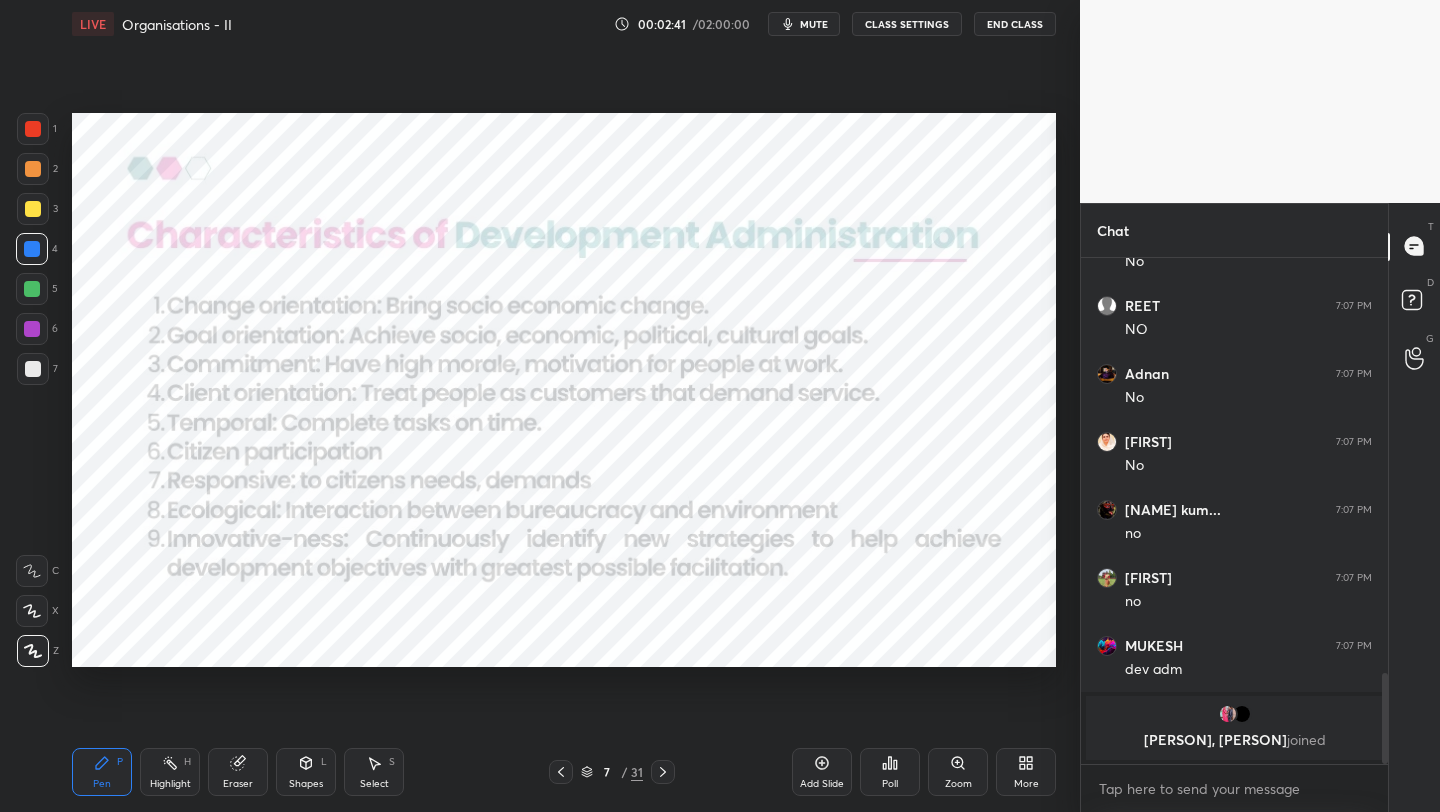 drag, startPoint x: 34, startPoint y: 136, endPoint x: 56, endPoint y: 133, distance: 22.203604 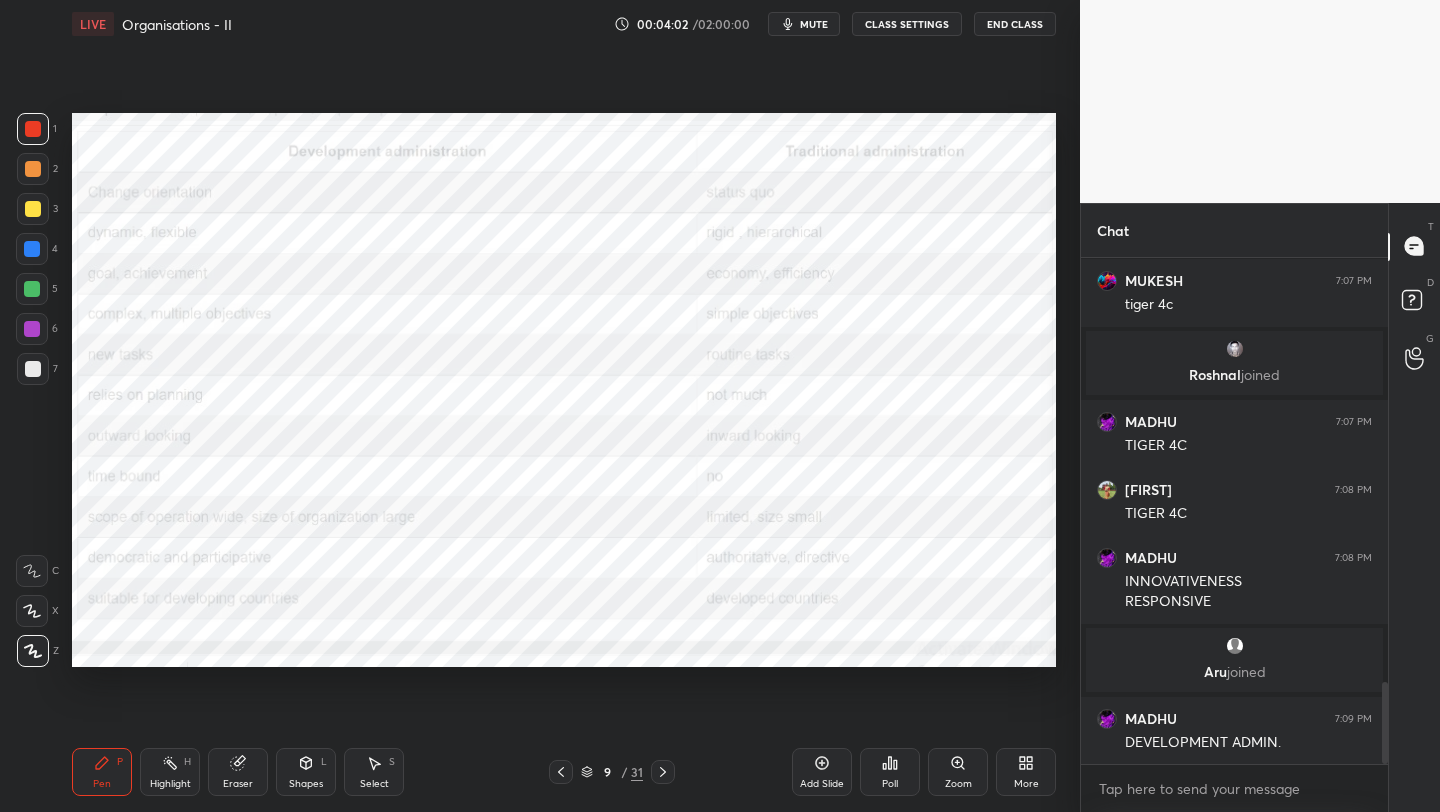 scroll, scrollTop: 2631, scrollLeft: 0, axis: vertical 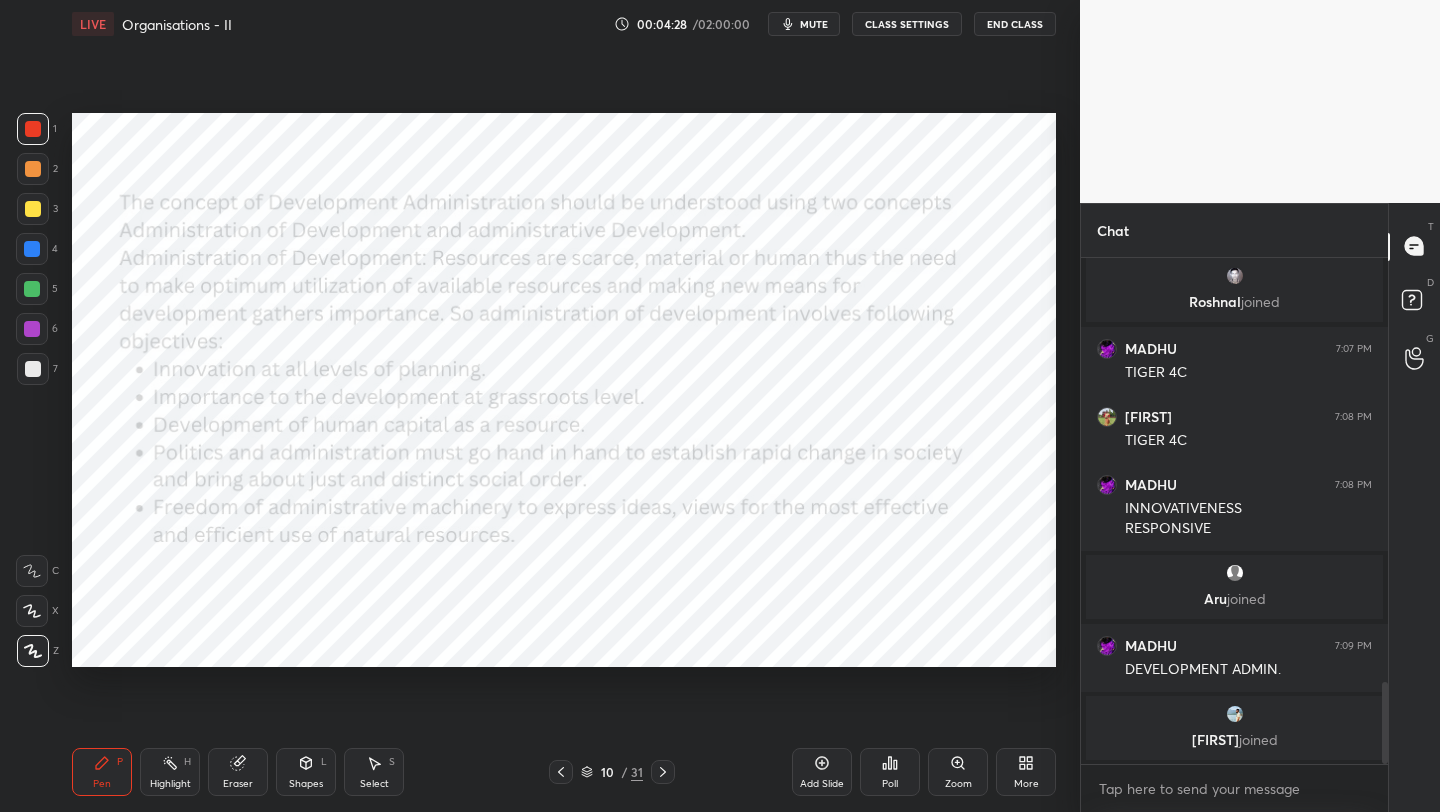 click on "Add Slide" at bounding box center [822, 772] 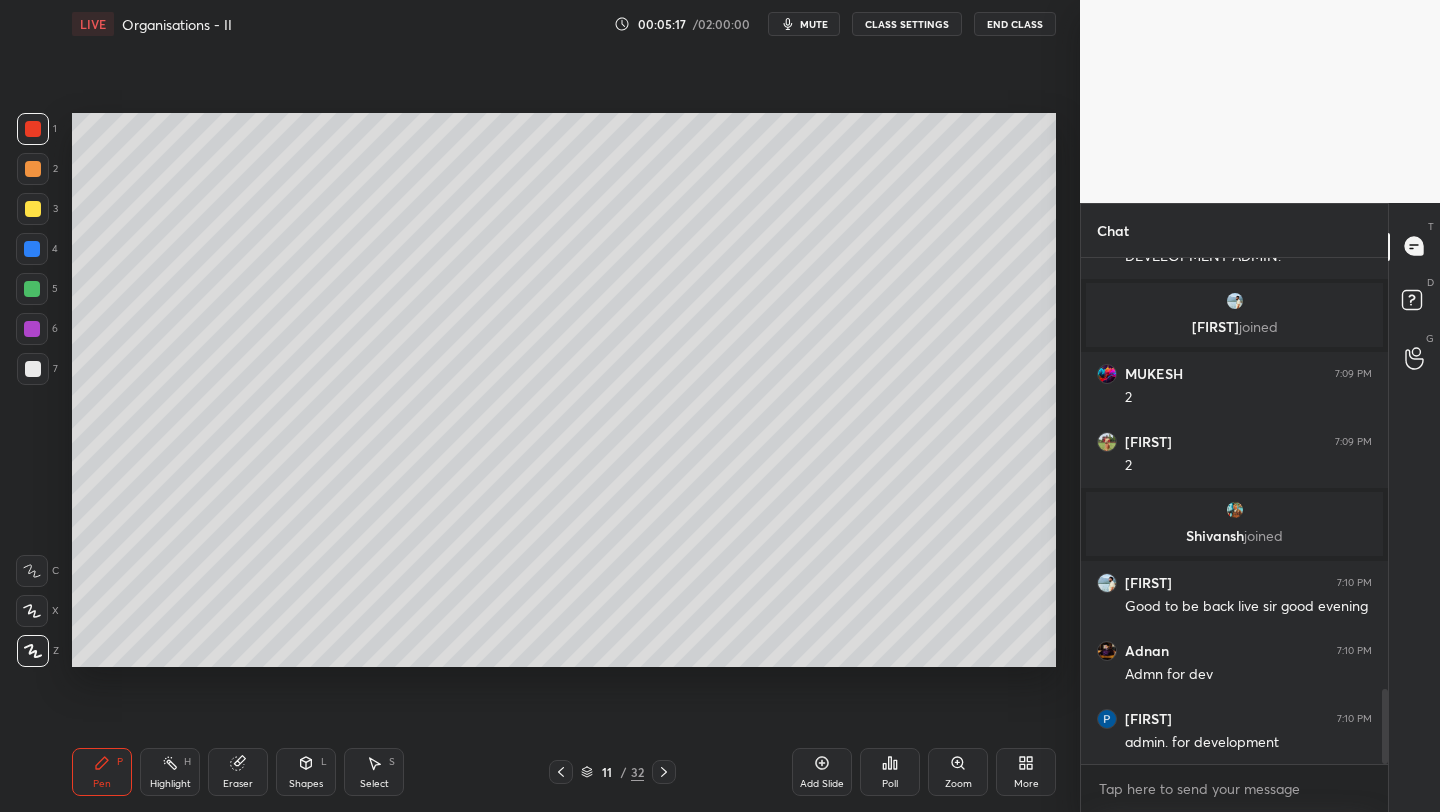 scroll, scrollTop: 3002, scrollLeft: 0, axis: vertical 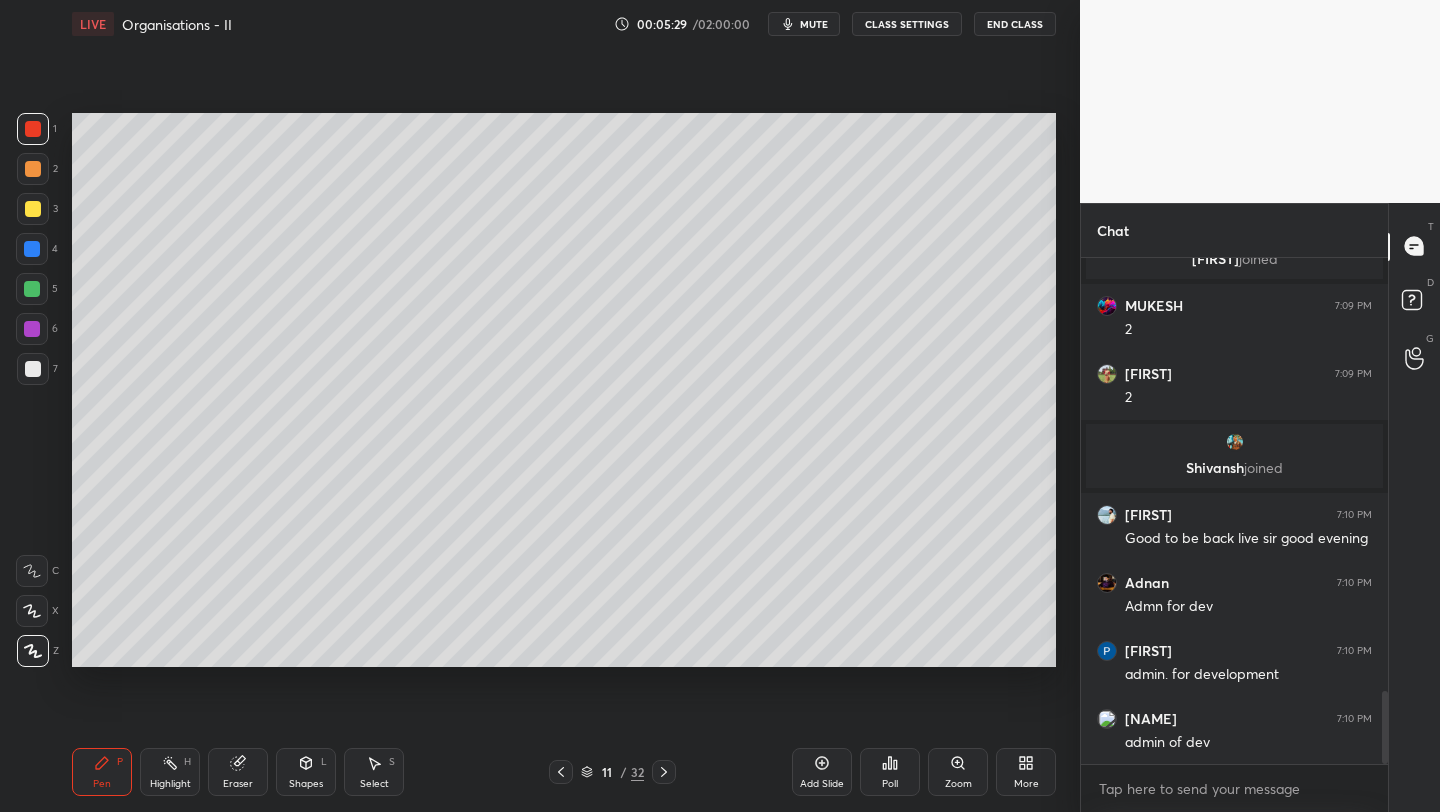 drag, startPoint x: 41, startPoint y: 572, endPoint x: 52, endPoint y: 549, distance: 25.495098 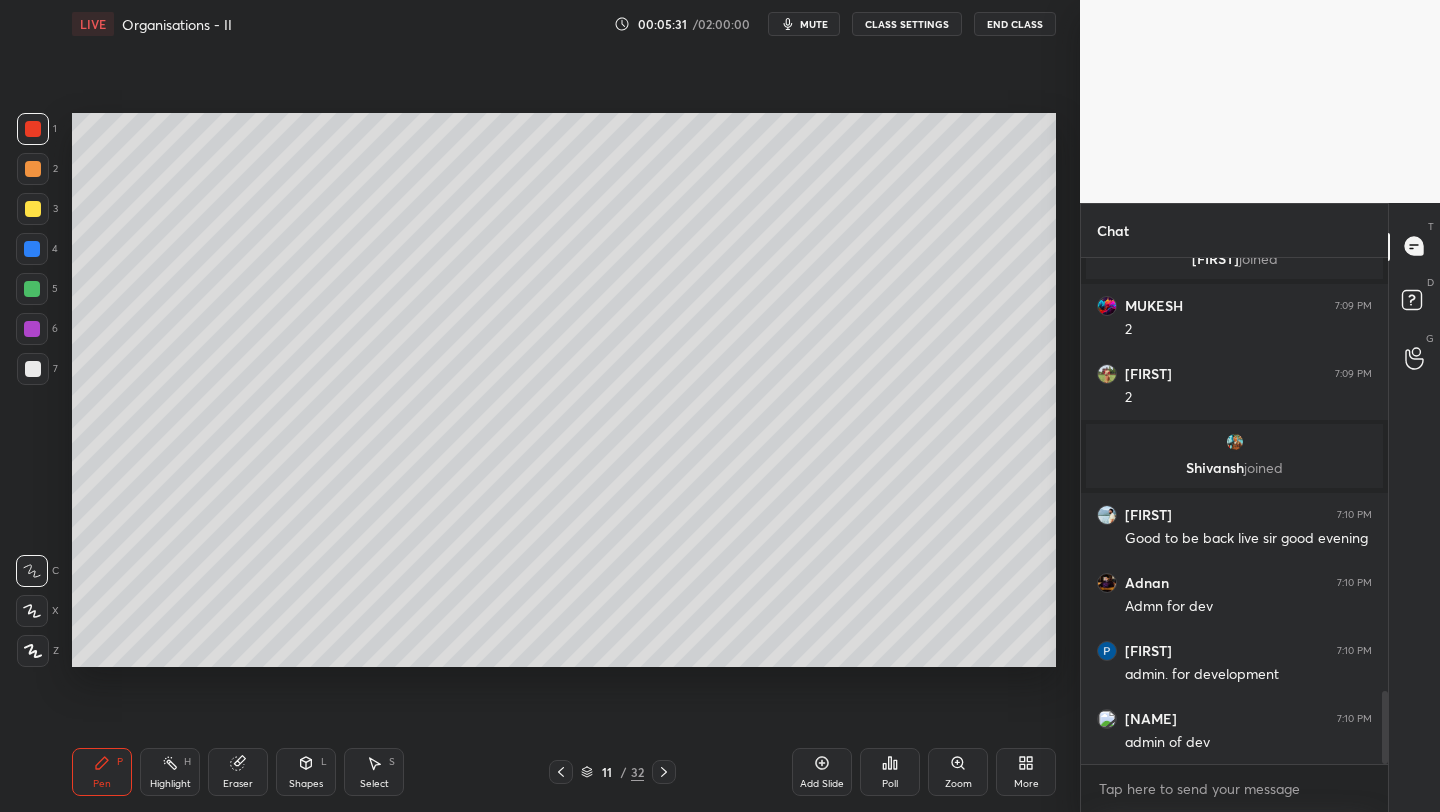 drag, startPoint x: 39, startPoint y: 290, endPoint x: 58, endPoint y: 281, distance: 21.023796 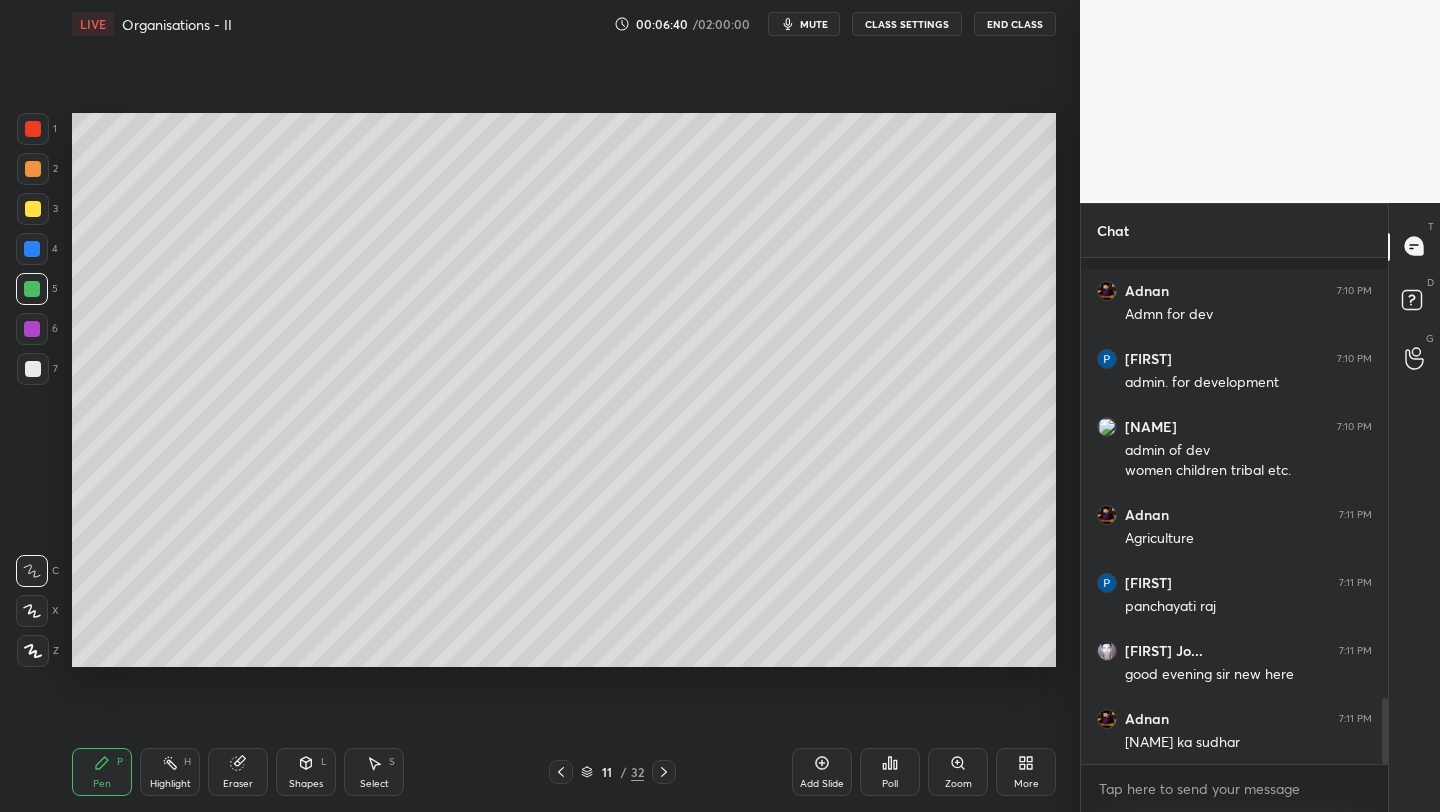 scroll, scrollTop: 3380, scrollLeft: 0, axis: vertical 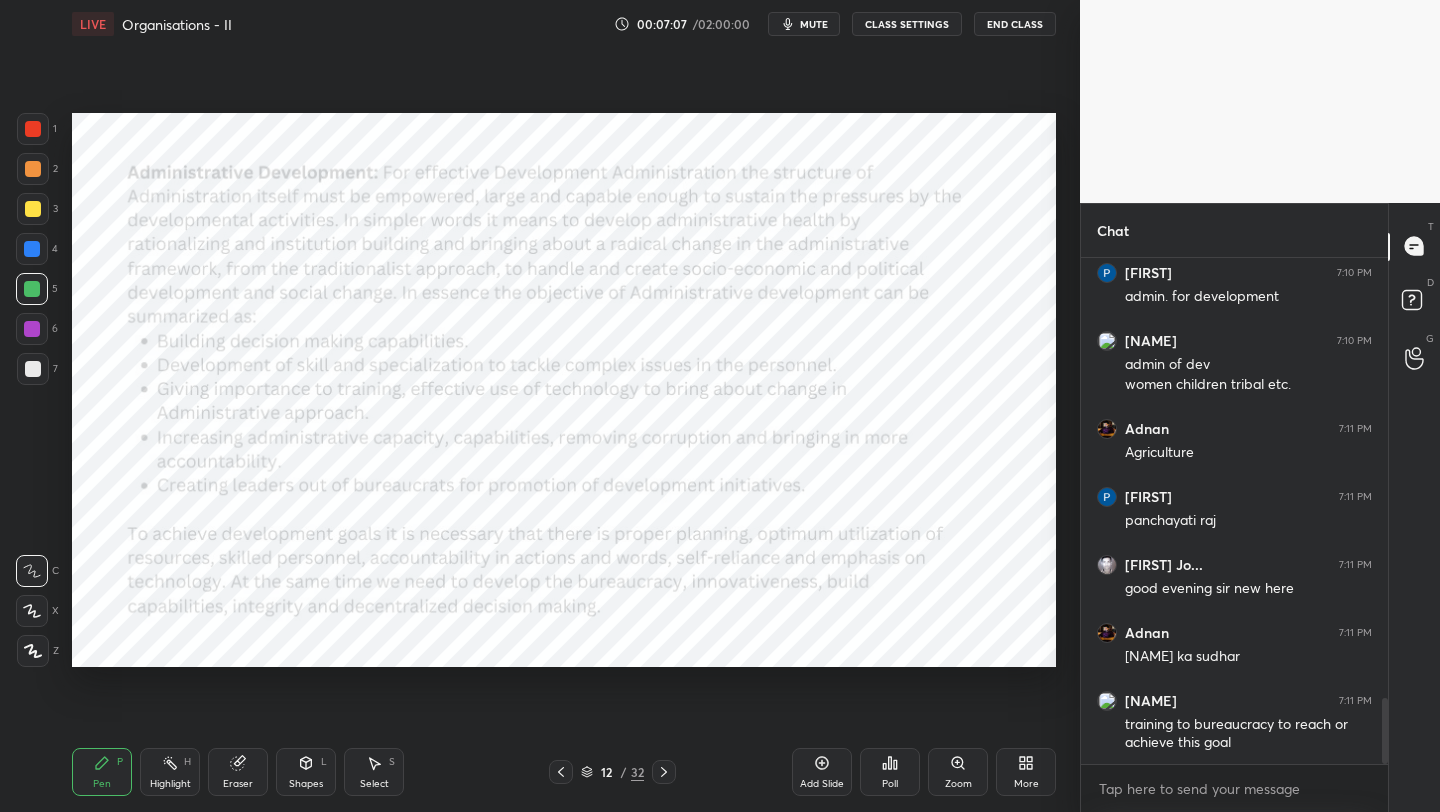 click on "Add Slide" at bounding box center [822, 772] 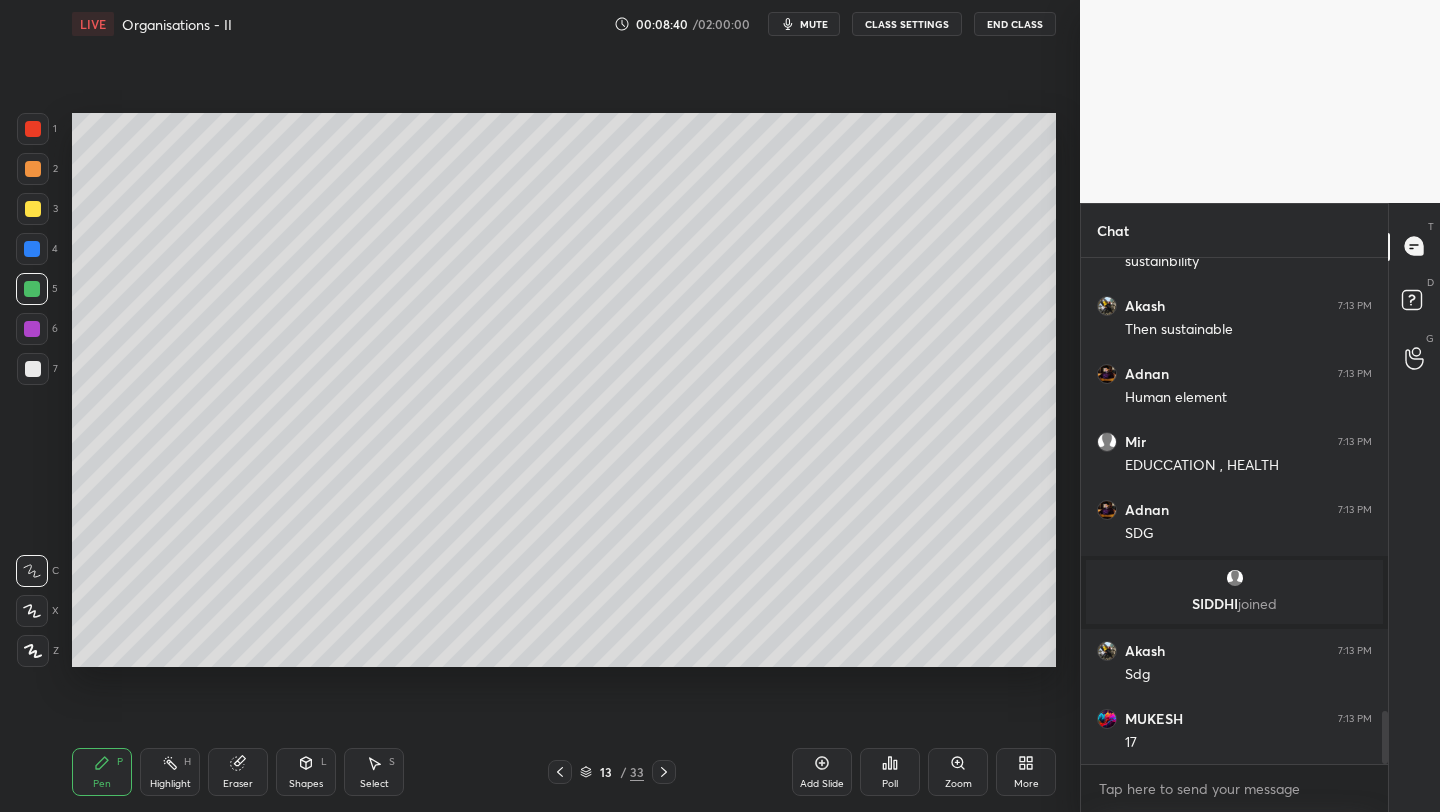scroll, scrollTop: 4319, scrollLeft: 0, axis: vertical 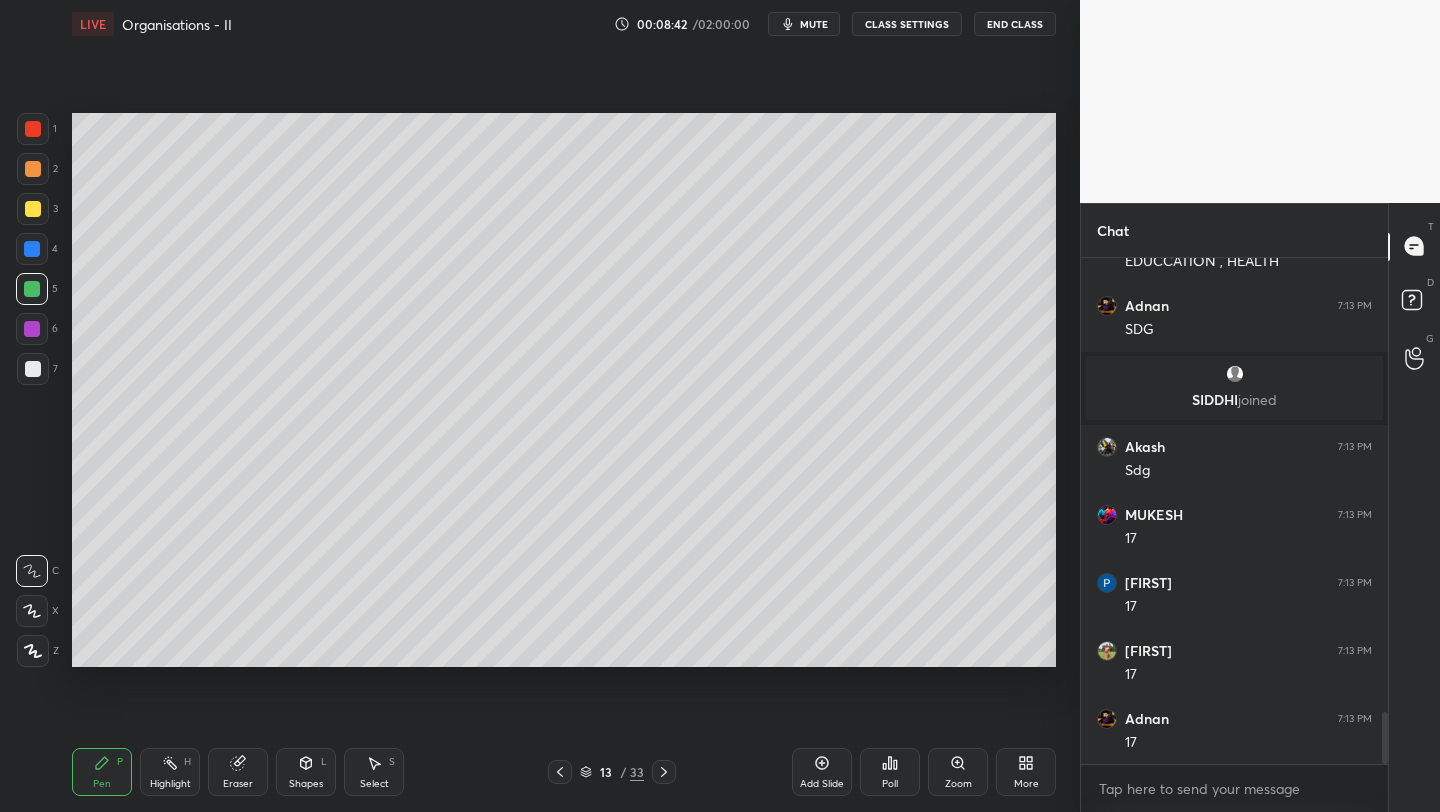 drag, startPoint x: 833, startPoint y: 761, endPoint x: 842, endPoint y: 749, distance: 15 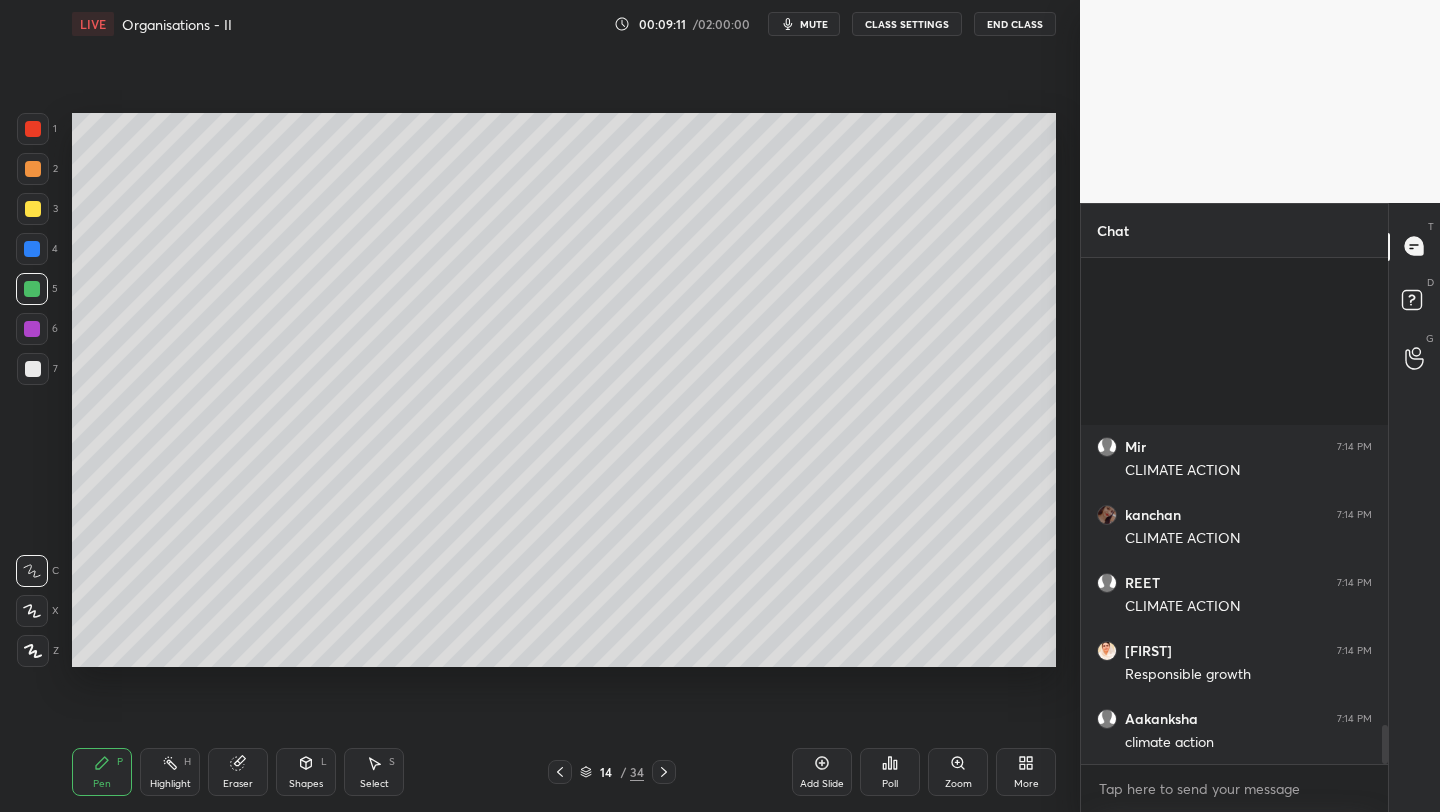 scroll, scrollTop: 6029, scrollLeft: 0, axis: vertical 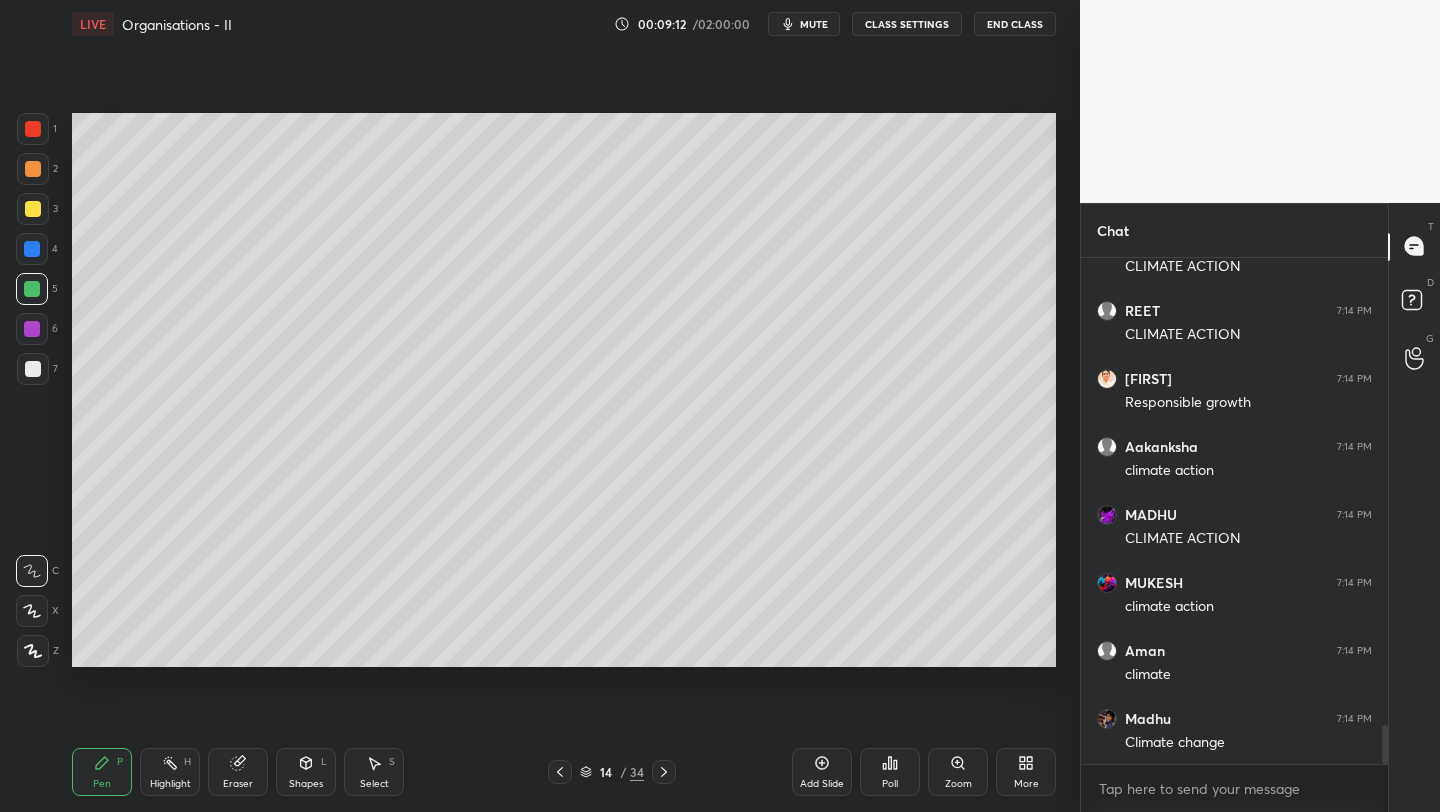click on "Add Slide" at bounding box center (822, 772) 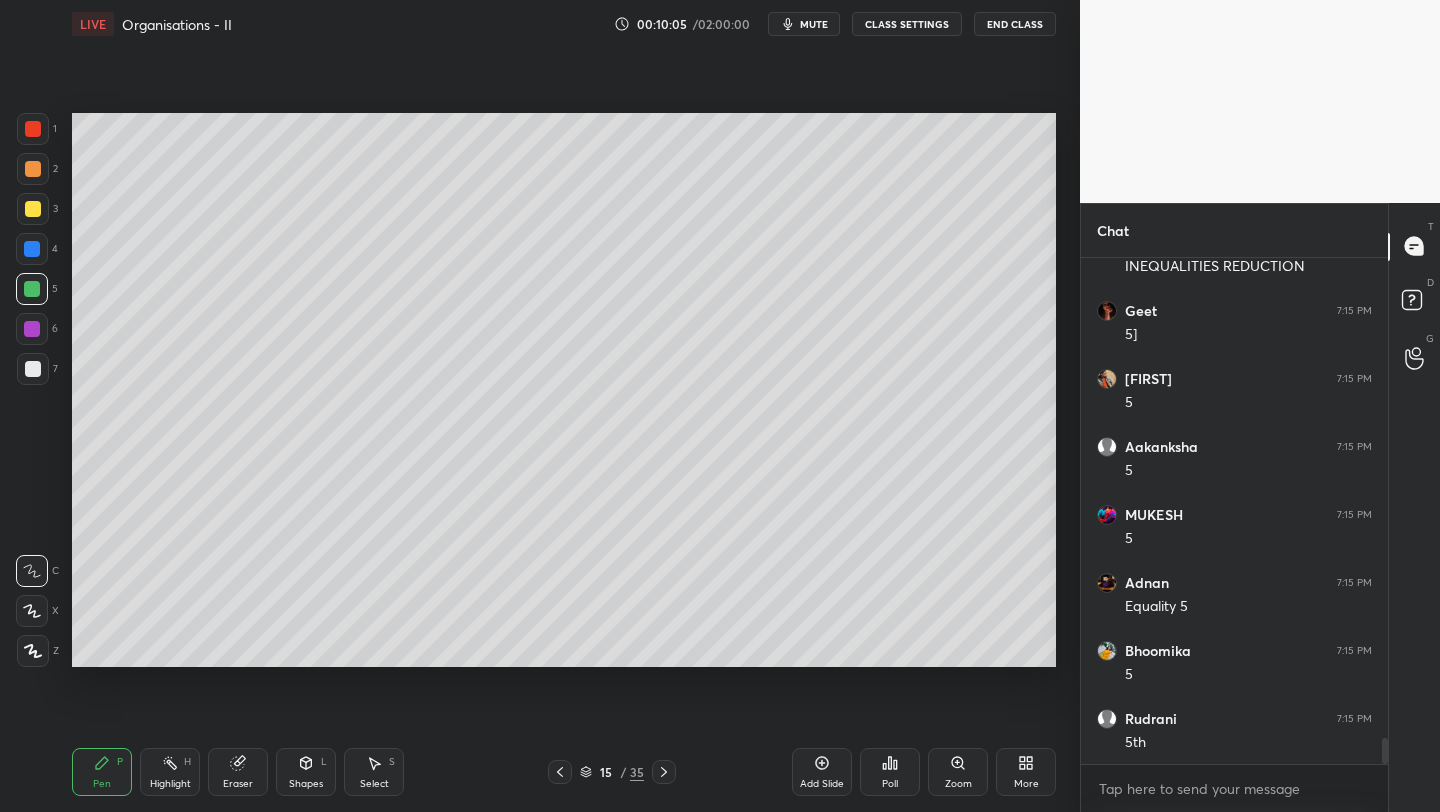 scroll, scrollTop: 9193, scrollLeft: 0, axis: vertical 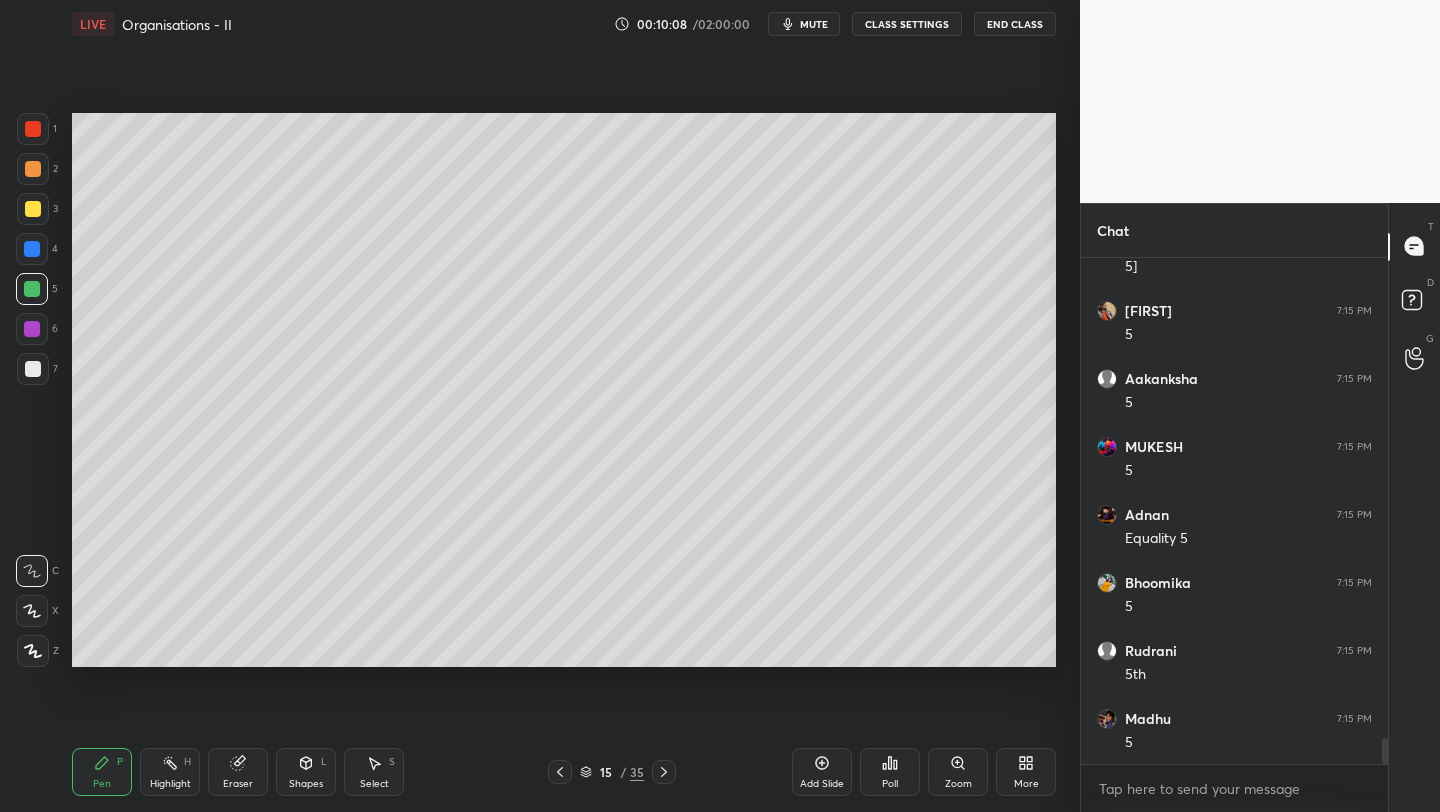 click 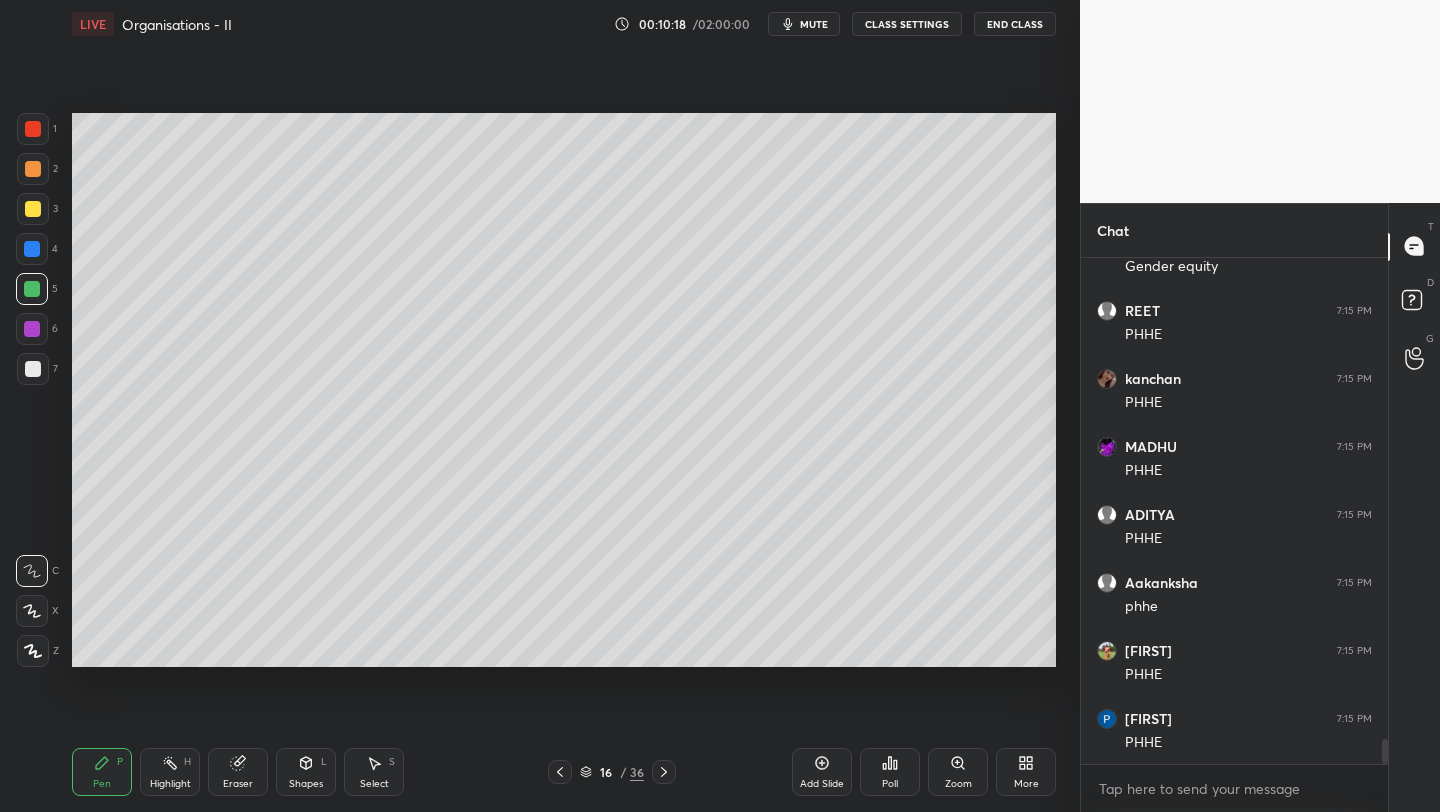 scroll, scrollTop: 9941, scrollLeft: 0, axis: vertical 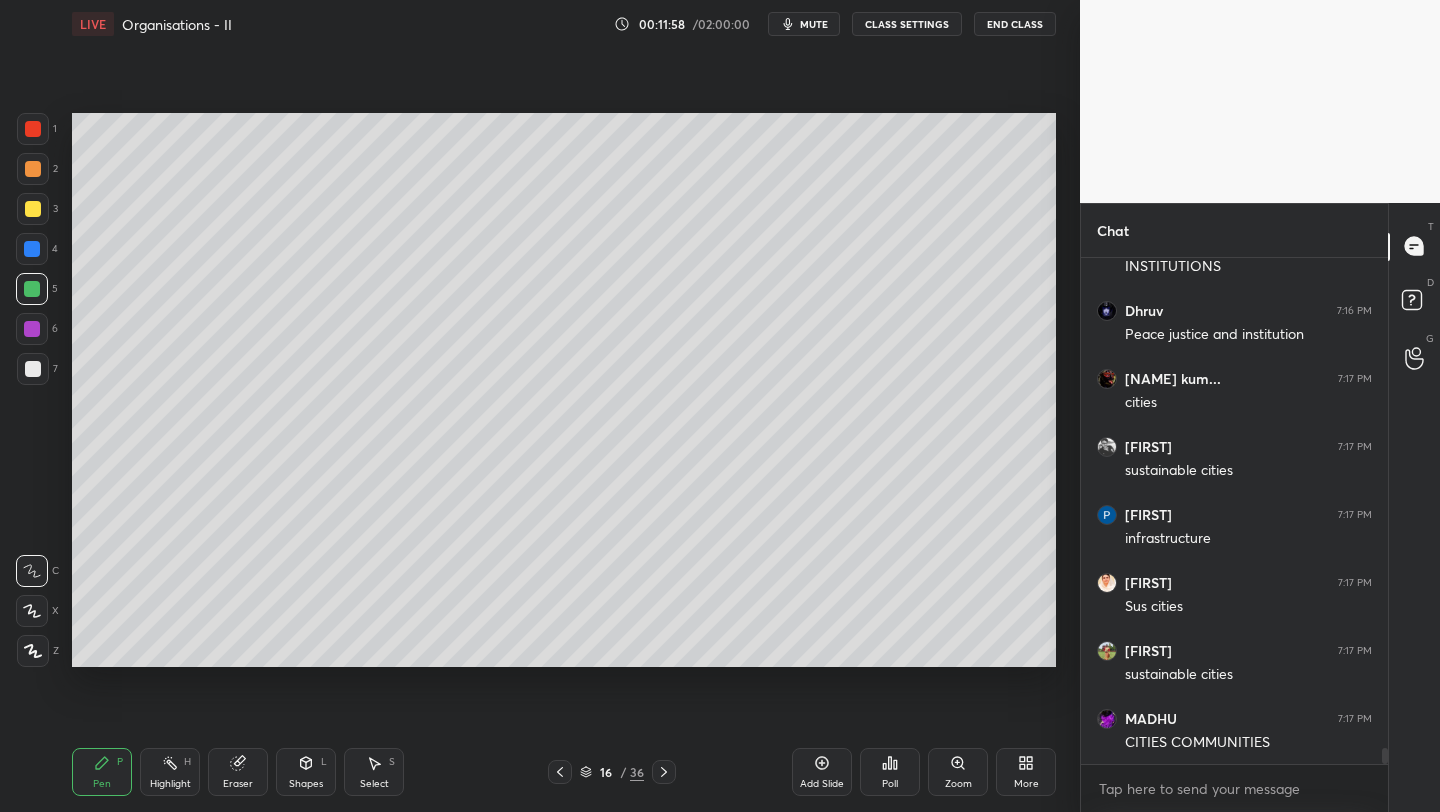 drag, startPoint x: 816, startPoint y: 771, endPoint x: 846, endPoint y: 685, distance: 91.08238 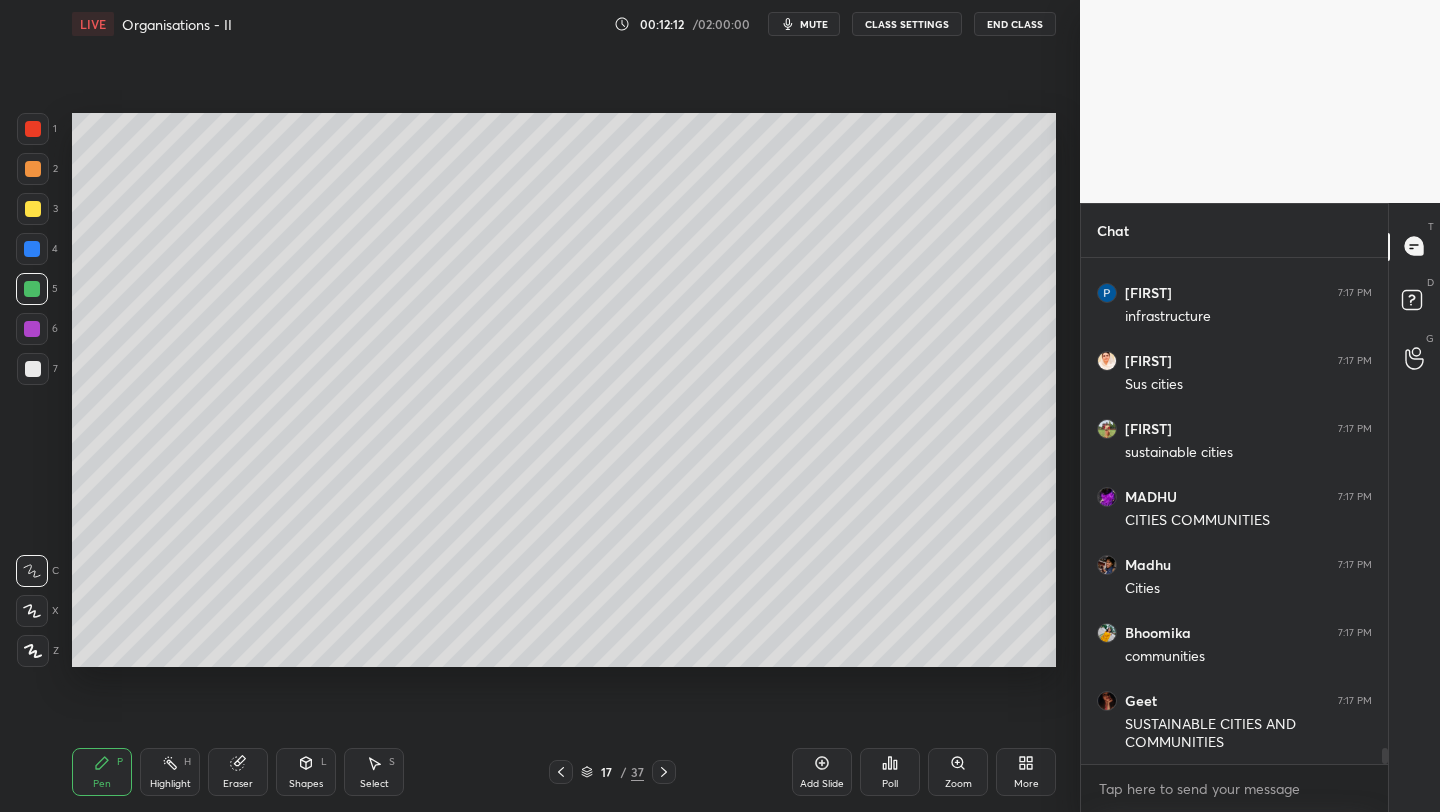 scroll, scrollTop: 15661, scrollLeft: 0, axis: vertical 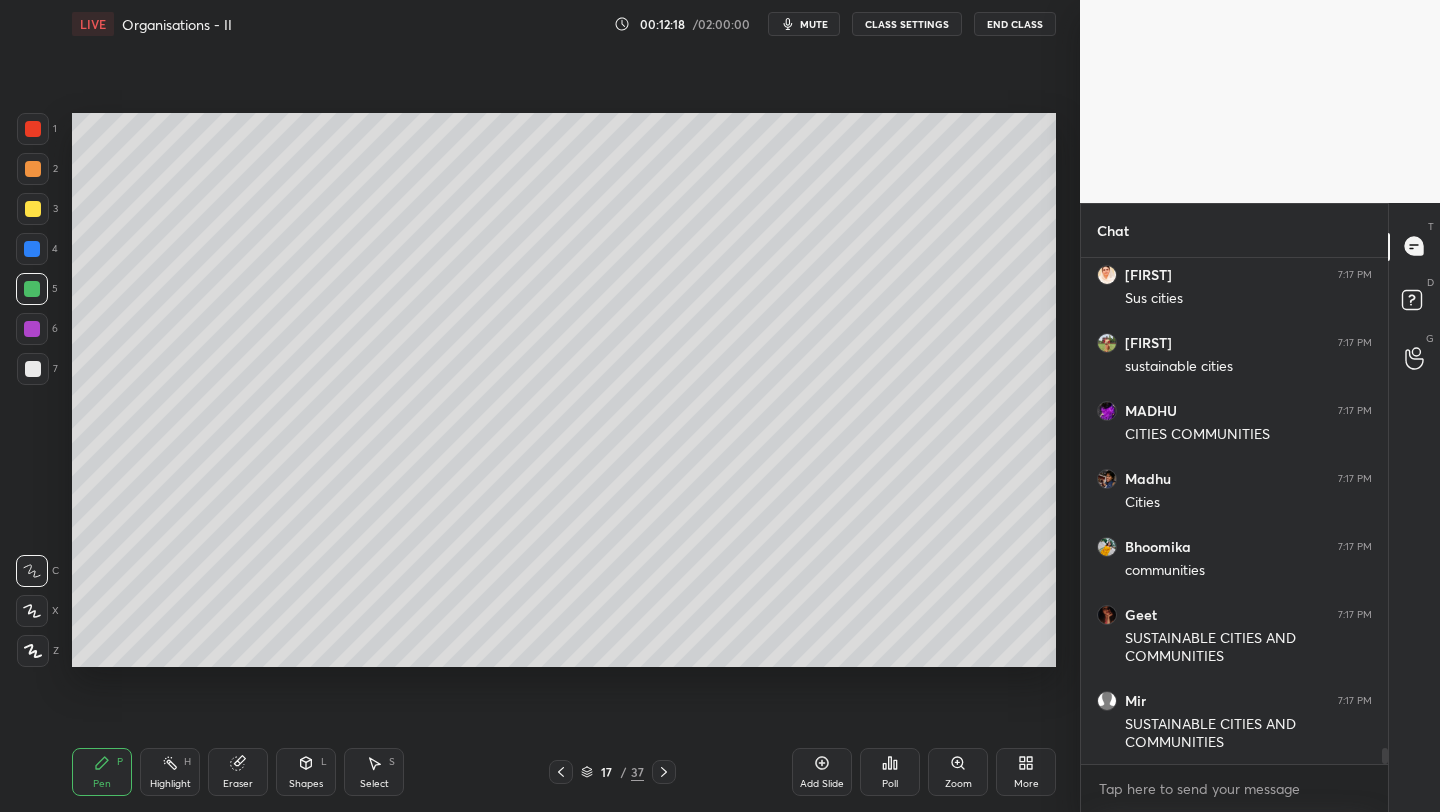 click on "Eraser" at bounding box center [238, 772] 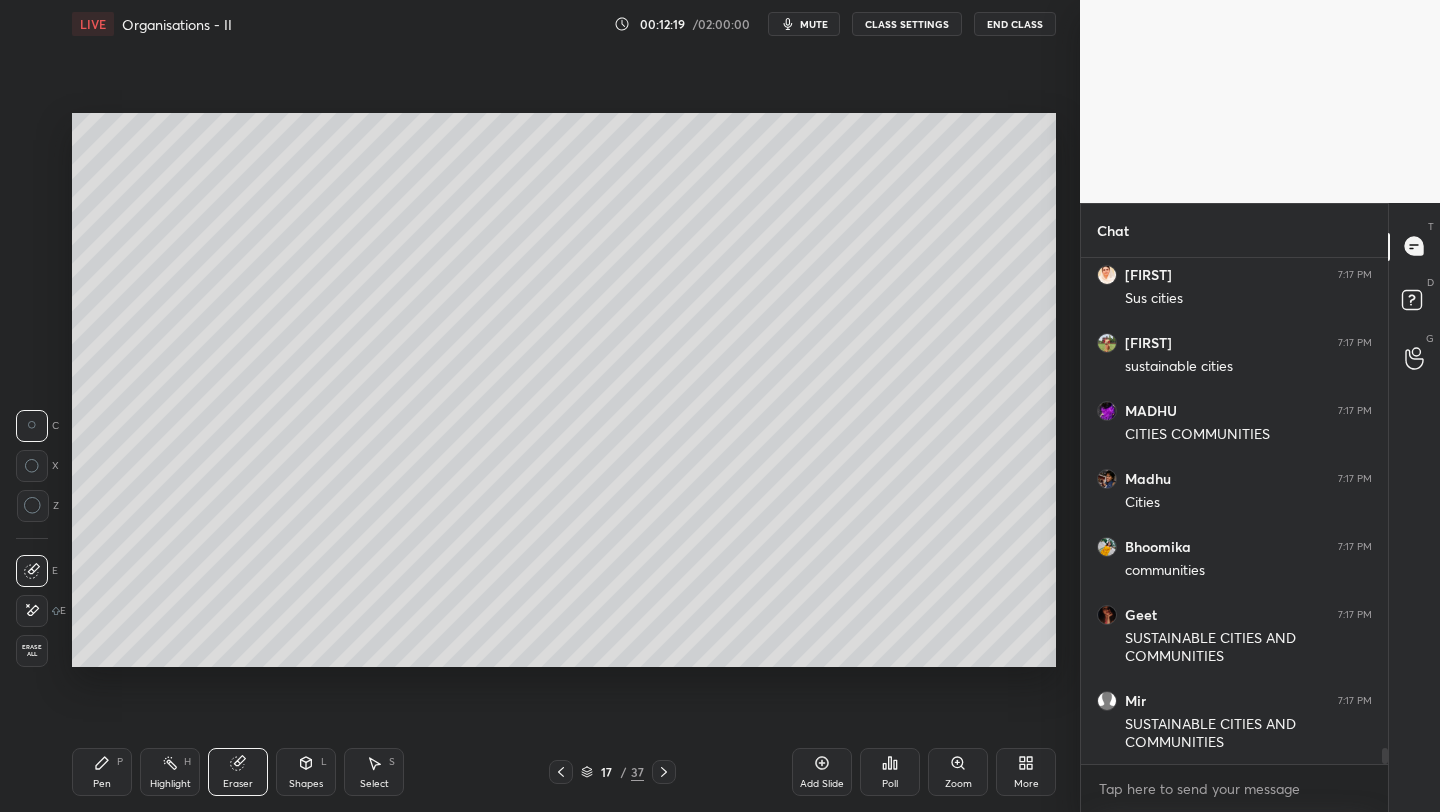 click on "Erase all" at bounding box center (32, 651) 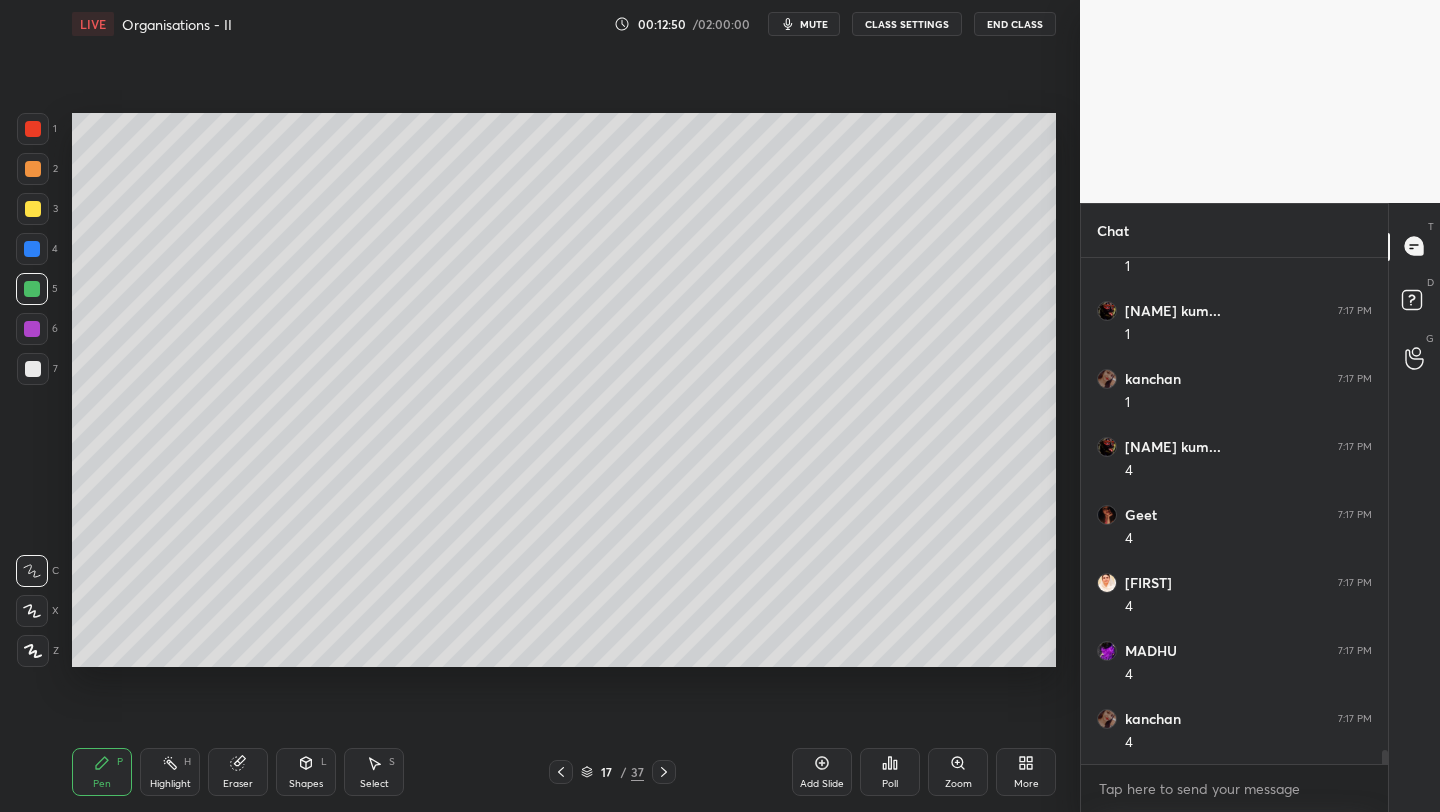 scroll, scrollTop: 17497, scrollLeft: 0, axis: vertical 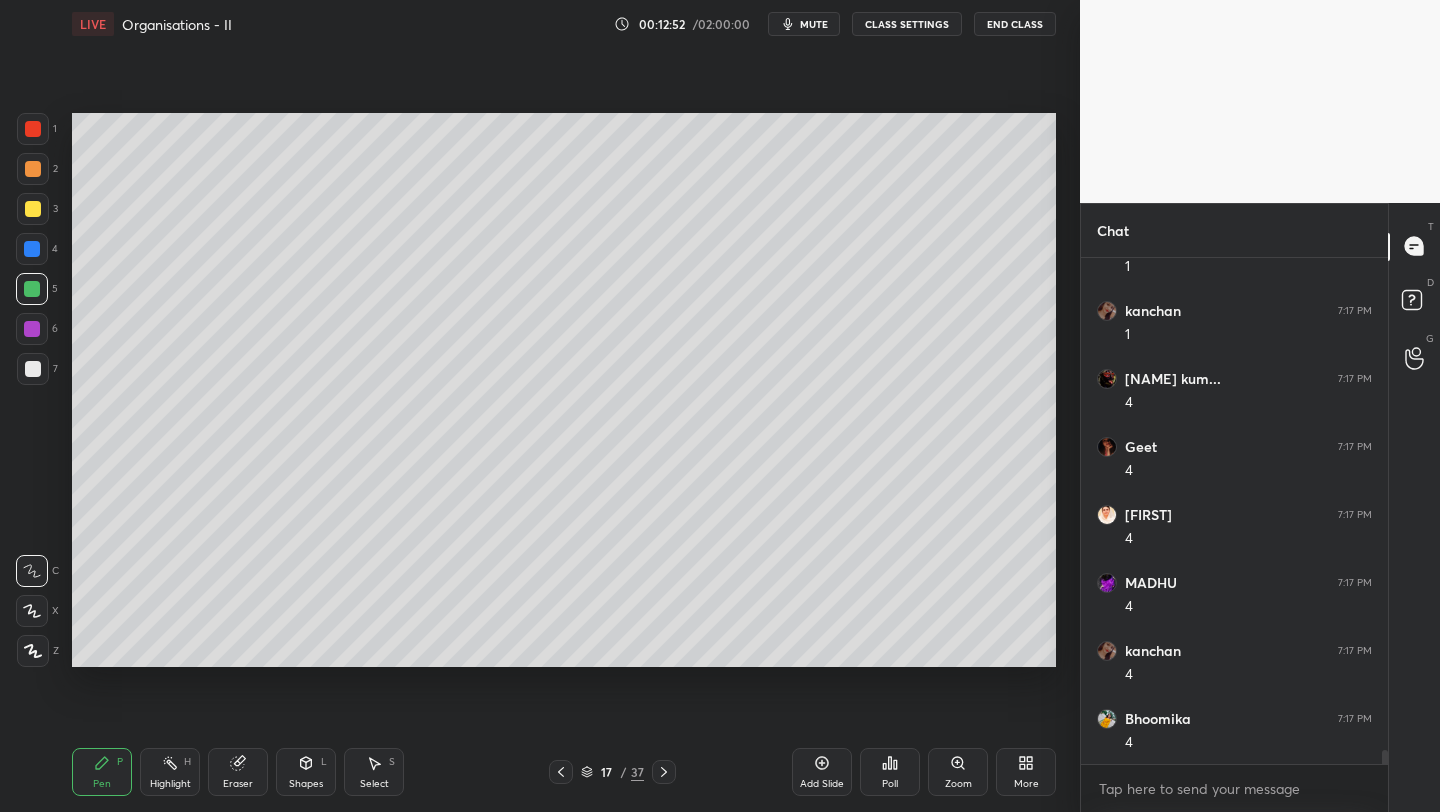 drag, startPoint x: 245, startPoint y: 778, endPoint x: 235, endPoint y: 762, distance: 18.867962 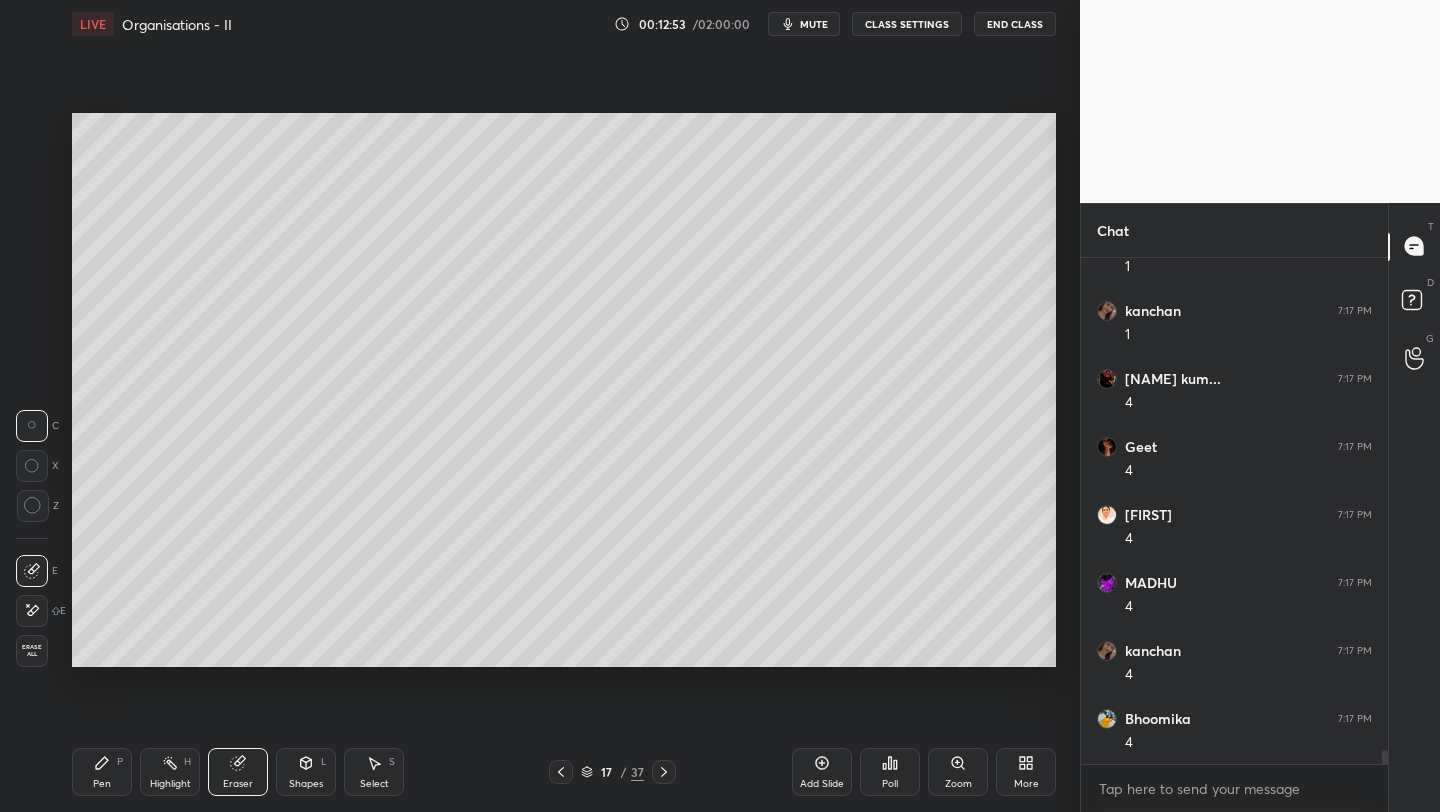 click on "Erase all" at bounding box center [32, 651] 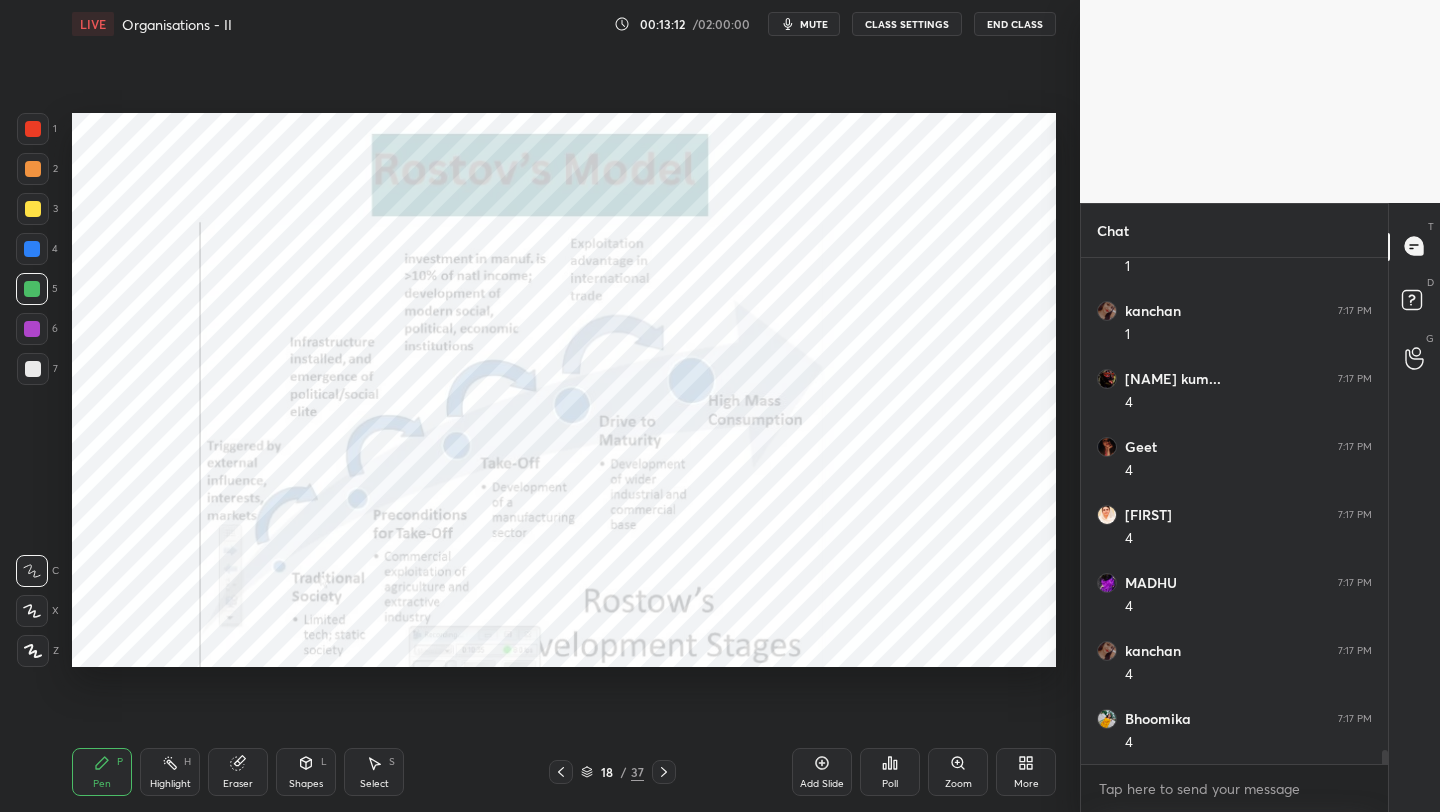 drag, startPoint x: 38, startPoint y: 137, endPoint x: 51, endPoint y: 131, distance: 14.3178215 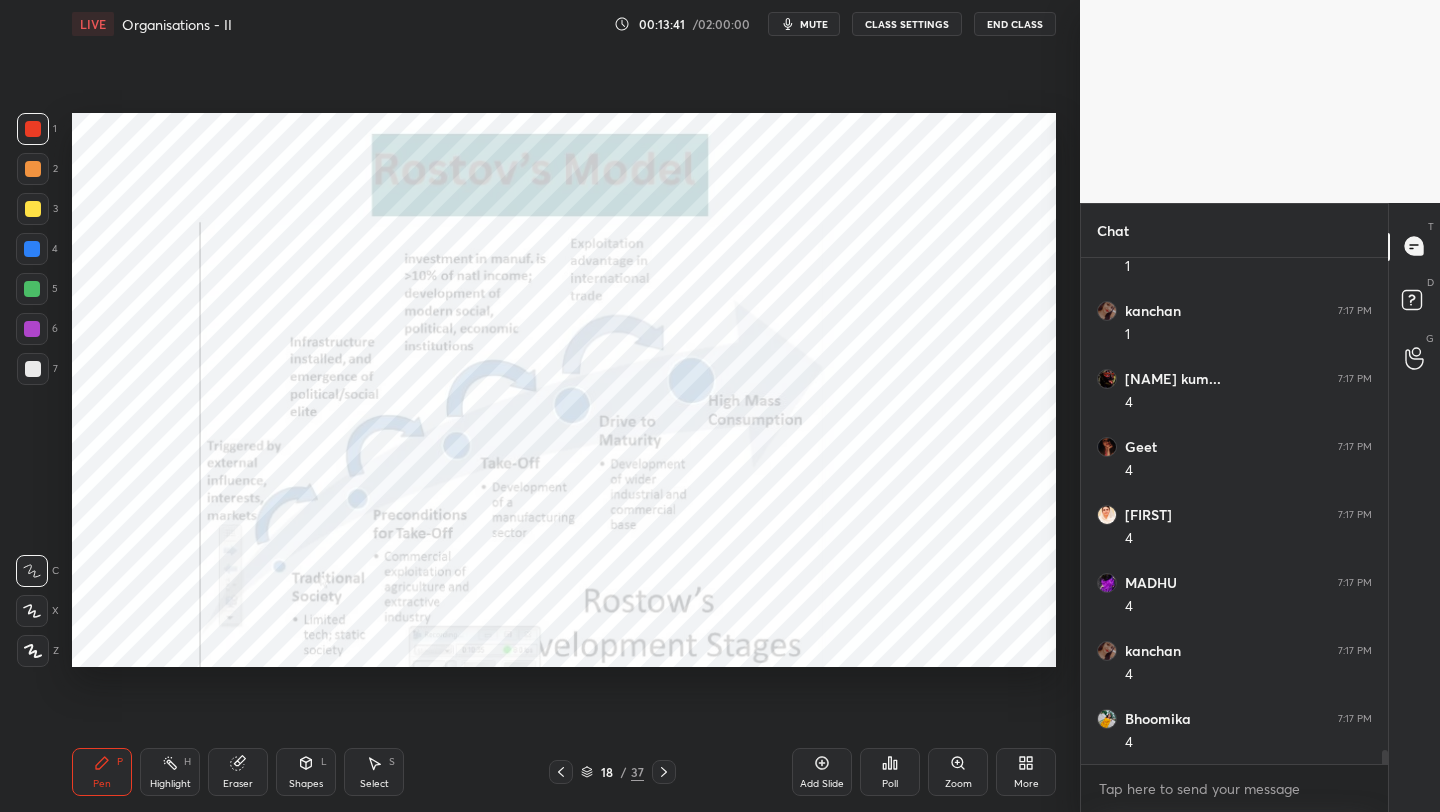 scroll, scrollTop: 17565, scrollLeft: 0, axis: vertical 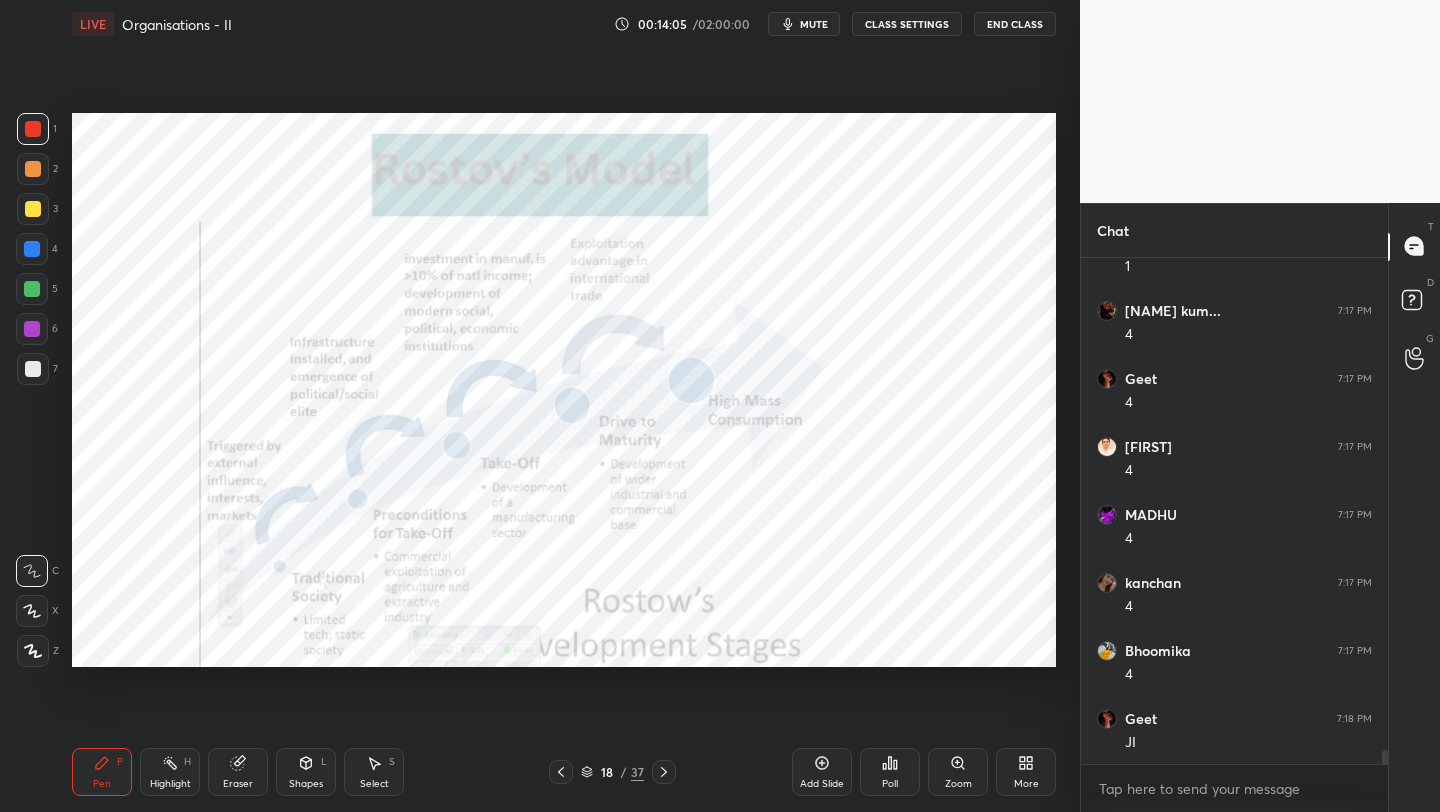 click 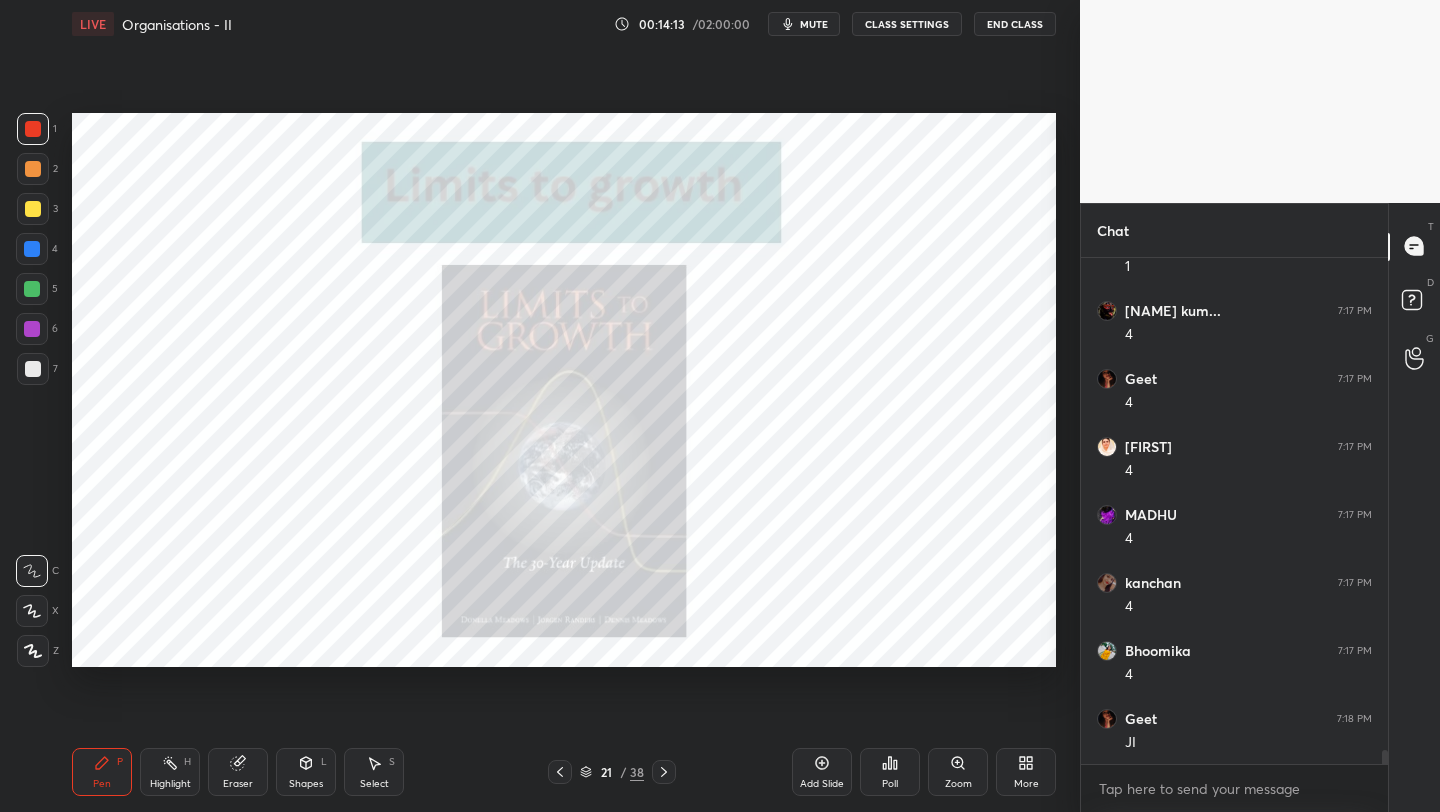 click on "Zoom" at bounding box center [958, 784] 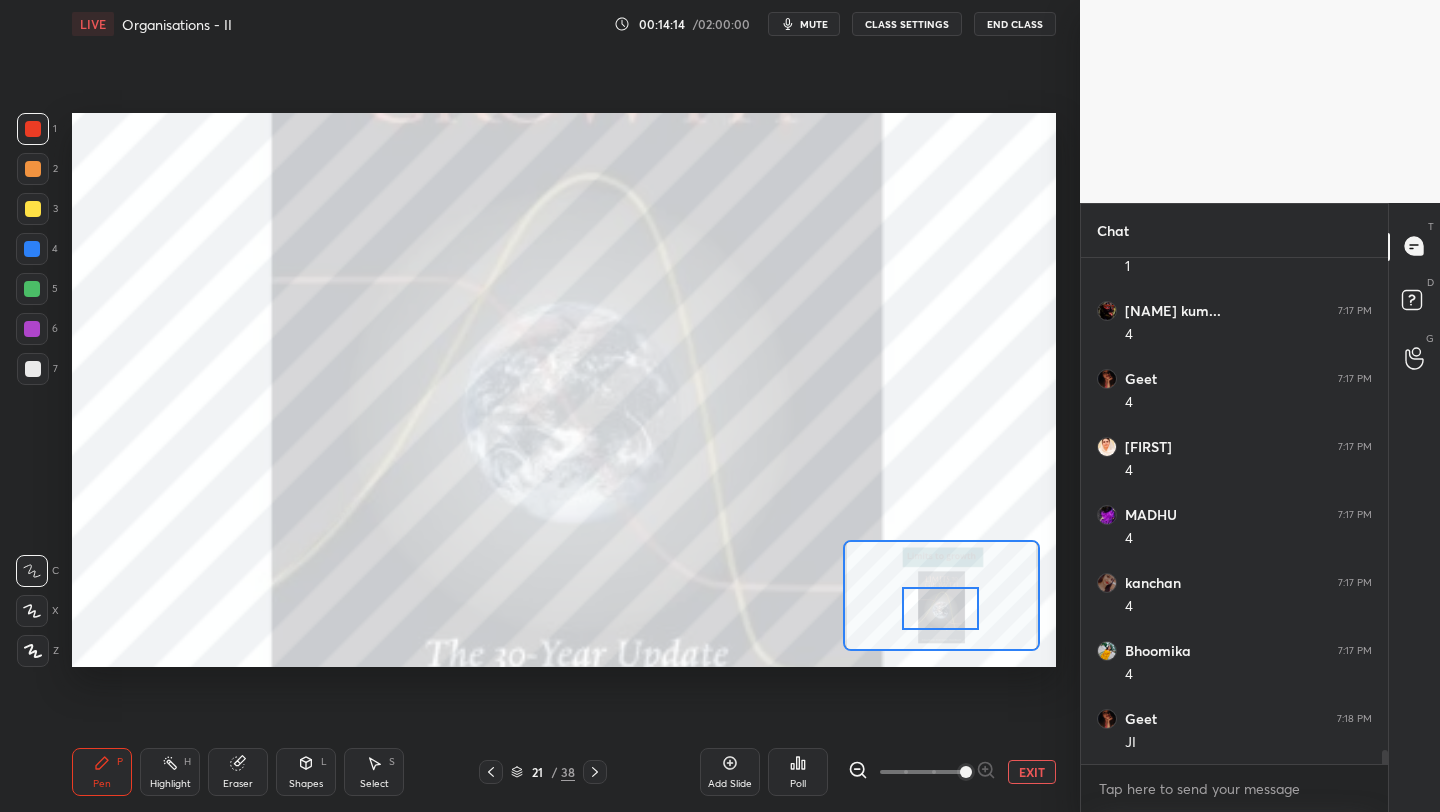 drag, startPoint x: 950, startPoint y: 611, endPoint x: 954, endPoint y: 630, distance: 19.416489 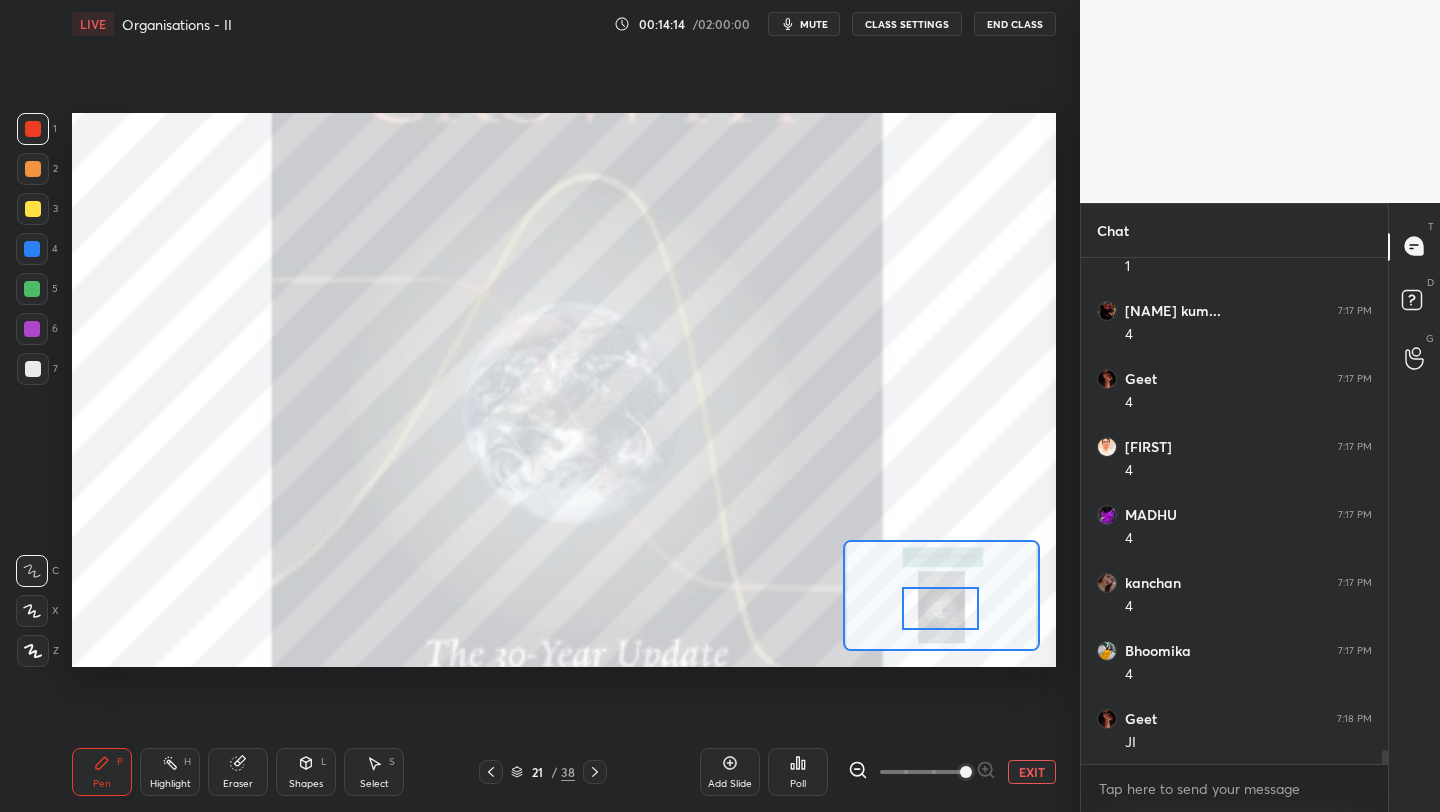 click at bounding box center (940, 608) 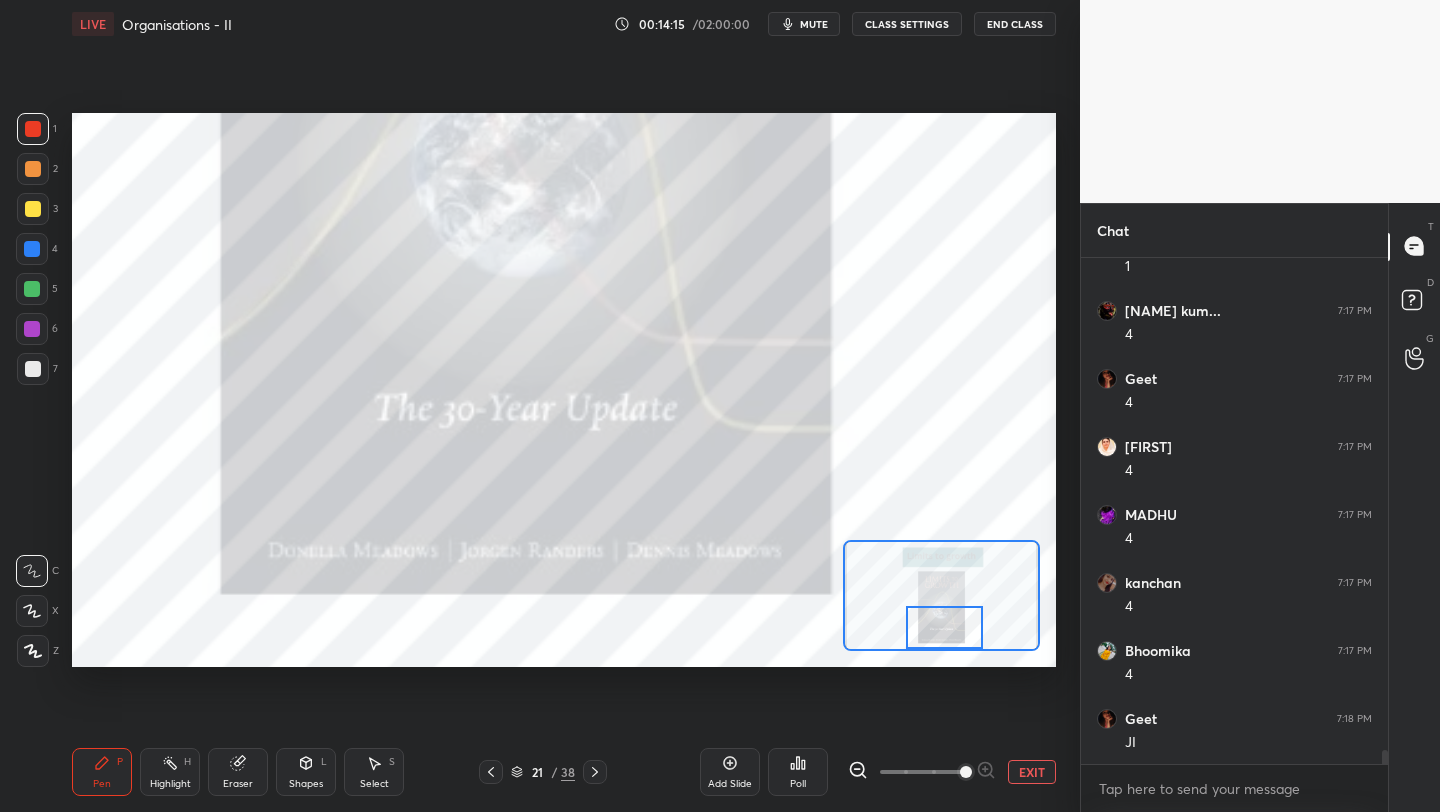 click at bounding box center [944, 627] 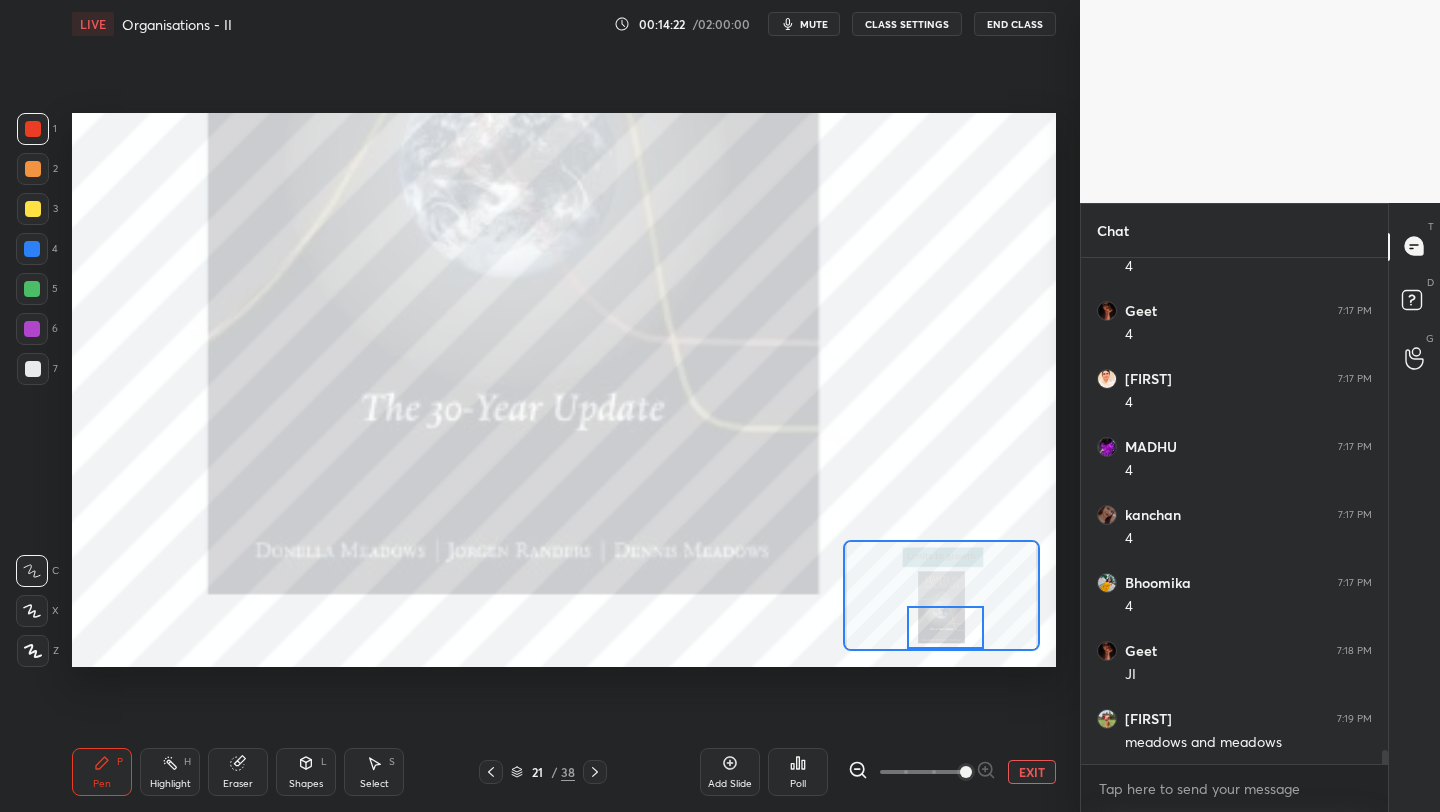 scroll, scrollTop: 17701, scrollLeft: 0, axis: vertical 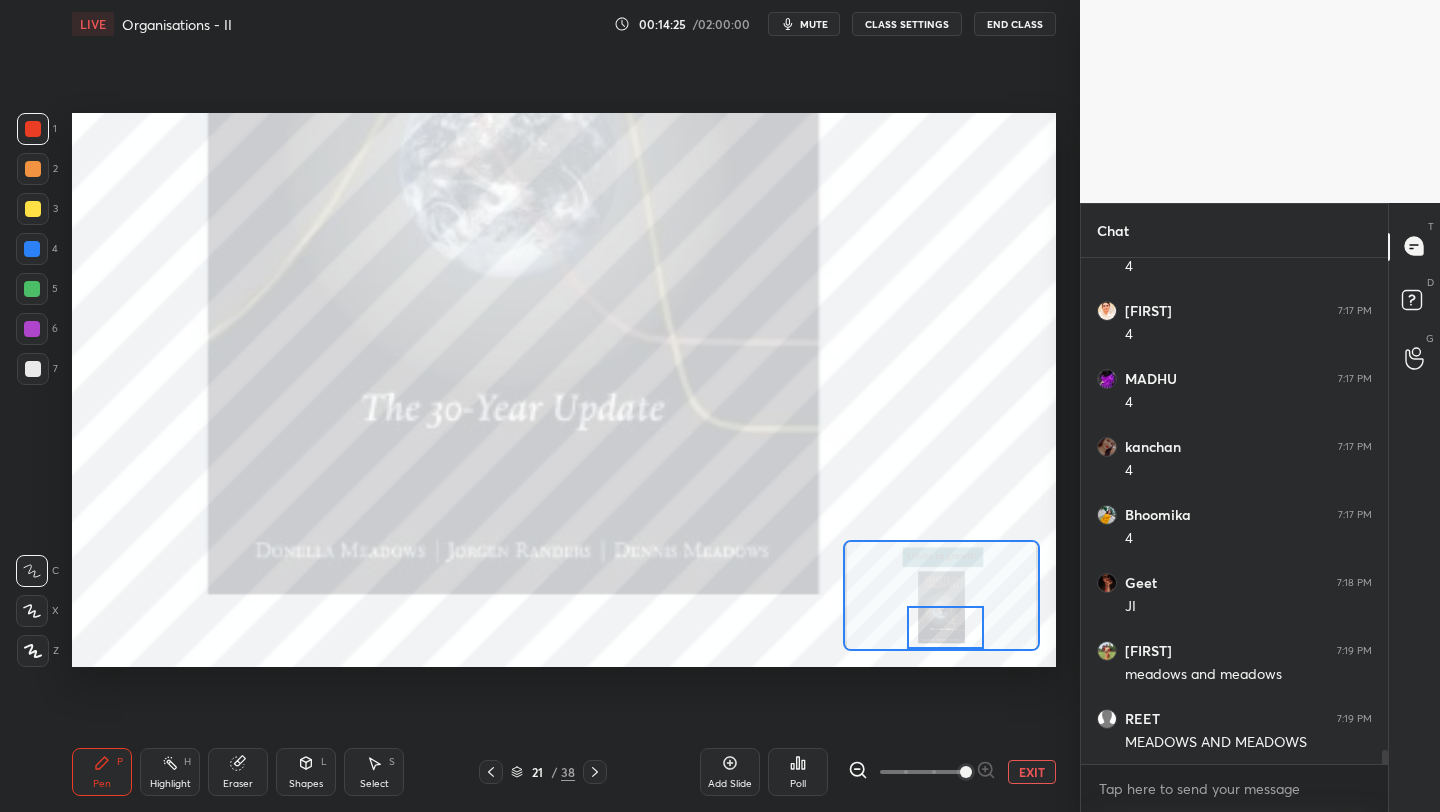 click on "EXIT" at bounding box center (1032, 772) 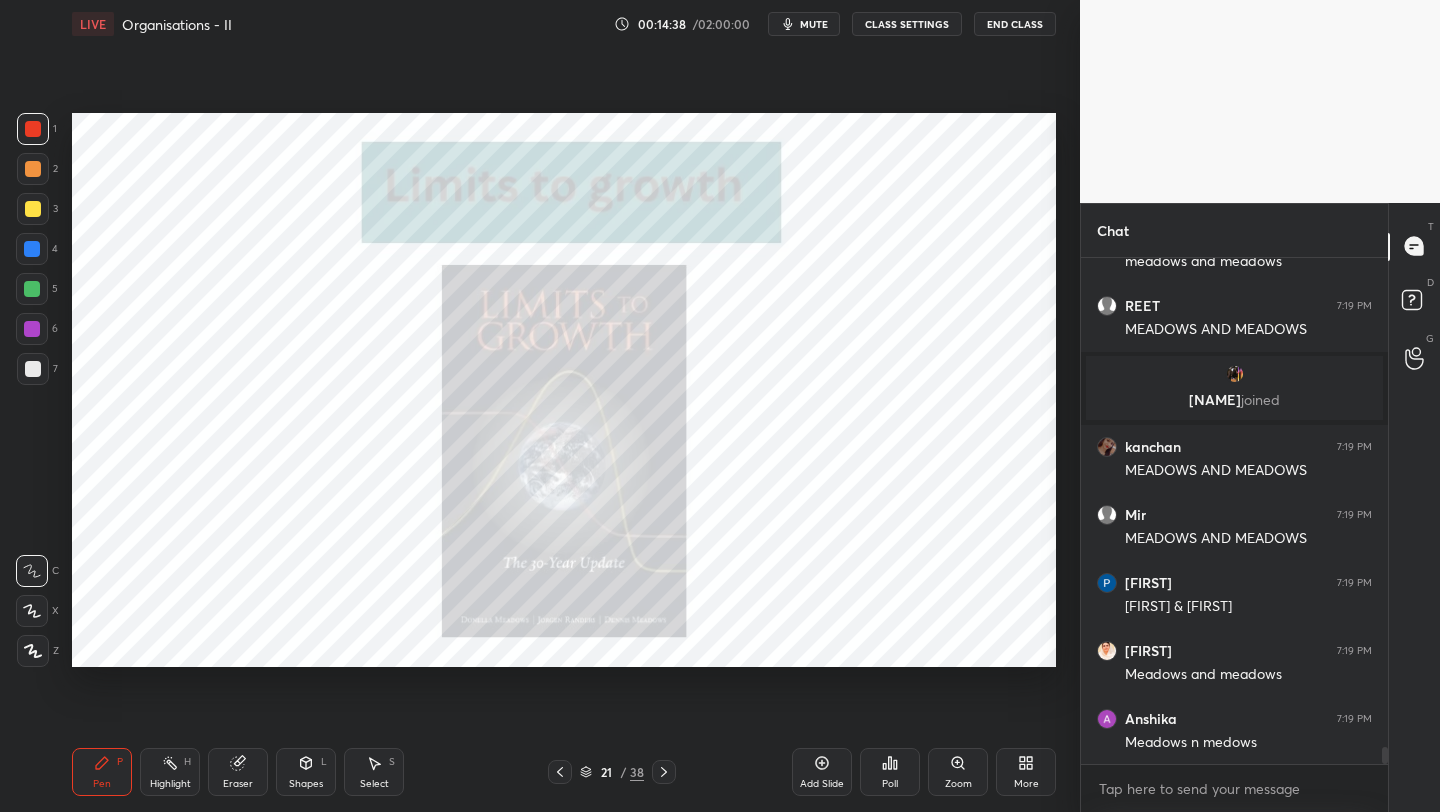 scroll, scrollTop: 14580, scrollLeft: 0, axis: vertical 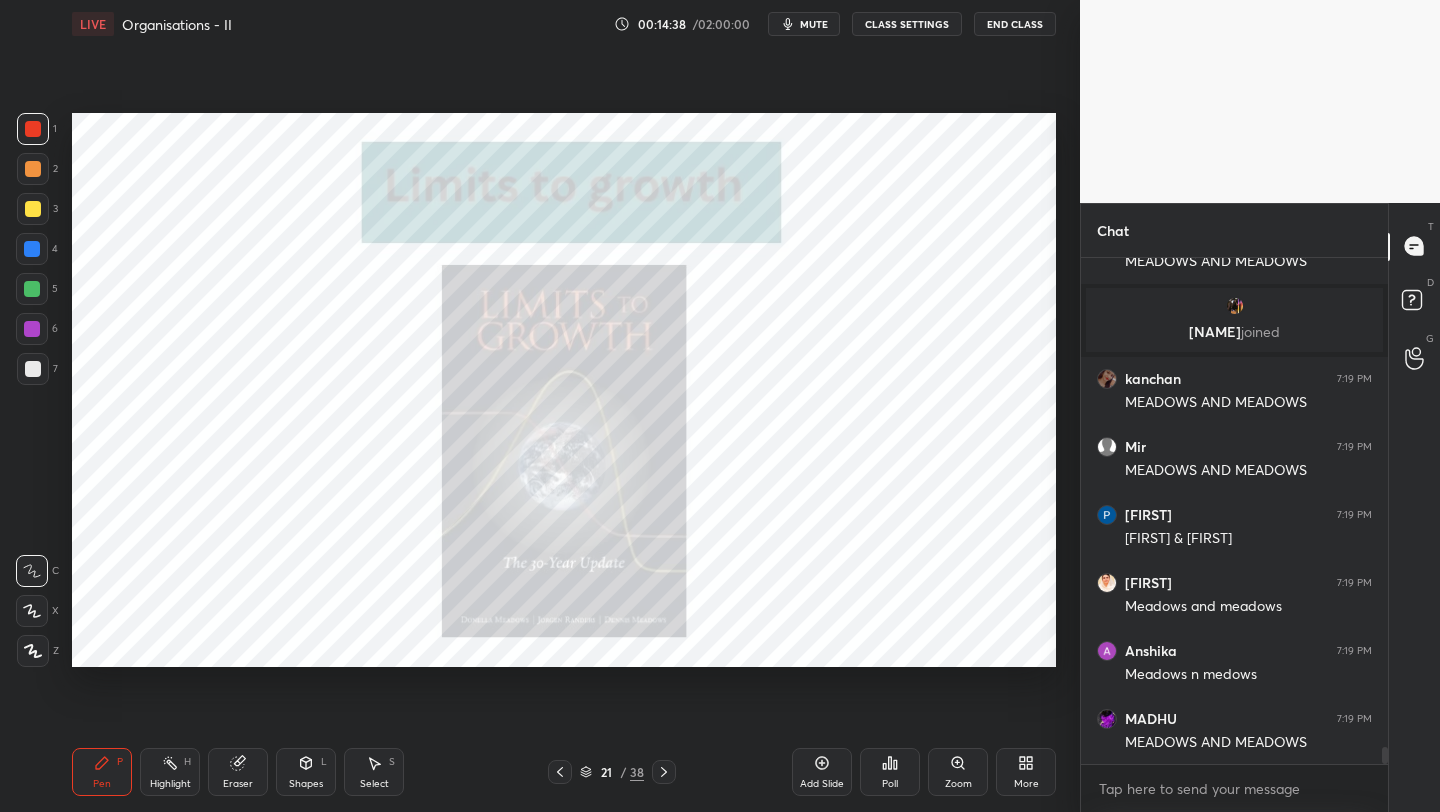 drag, startPoint x: 37, startPoint y: 125, endPoint x: 42, endPoint y: 135, distance: 11.18034 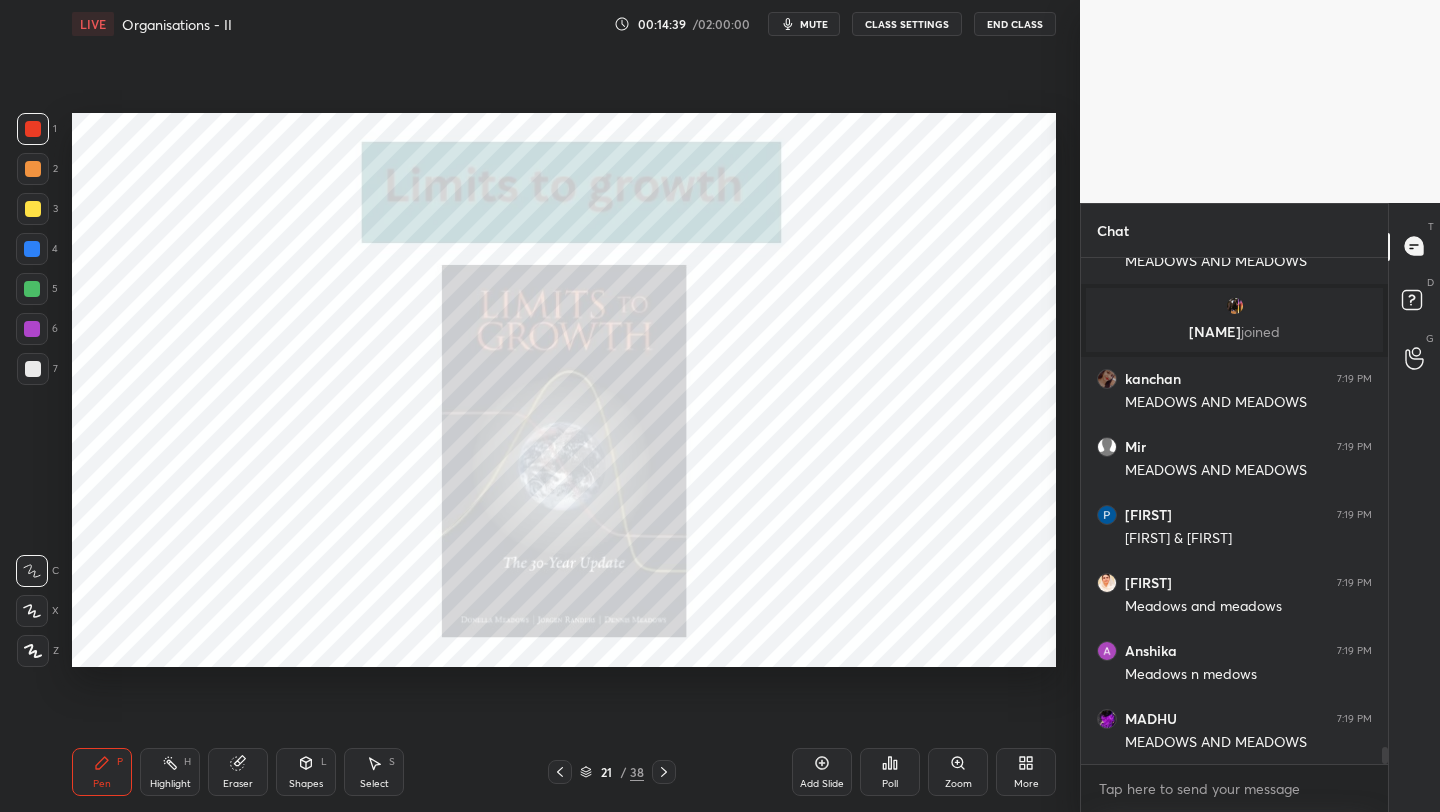 drag, startPoint x: 35, startPoint y: 326, endPoint x: 48, endPoint y: 312, distance: 19.104973 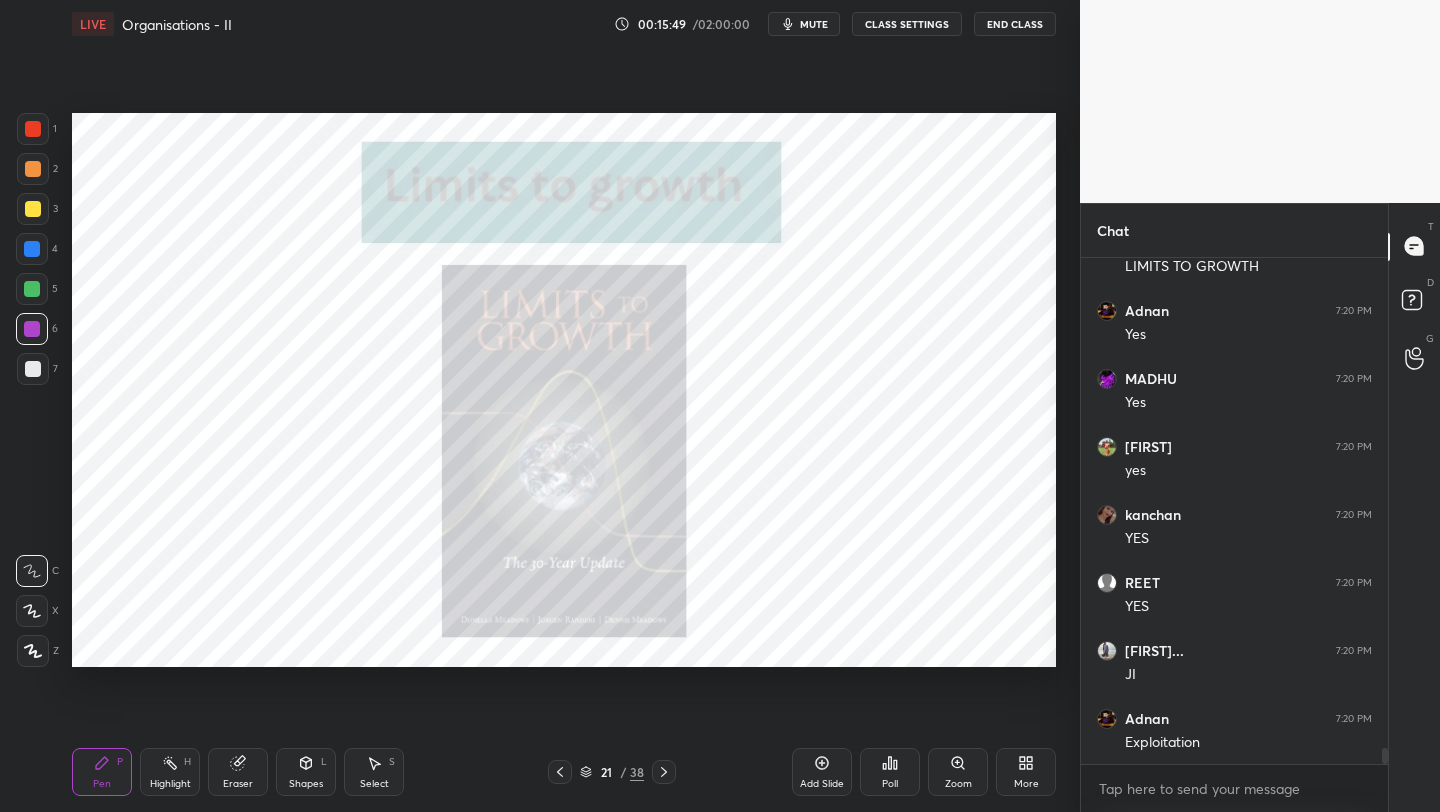 scroll, scrollTop: 15144, scrollLeft: 0, axis: vertical 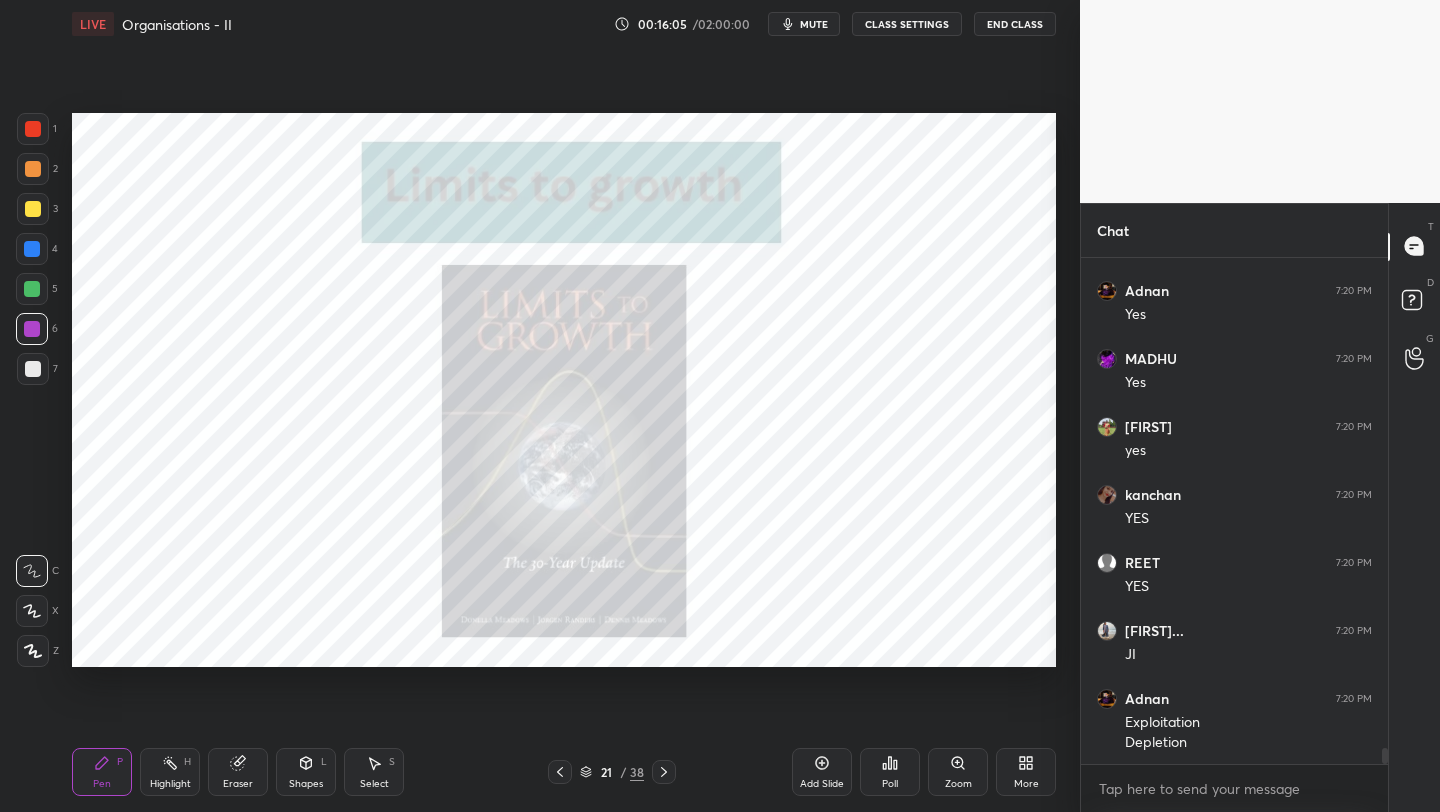 click 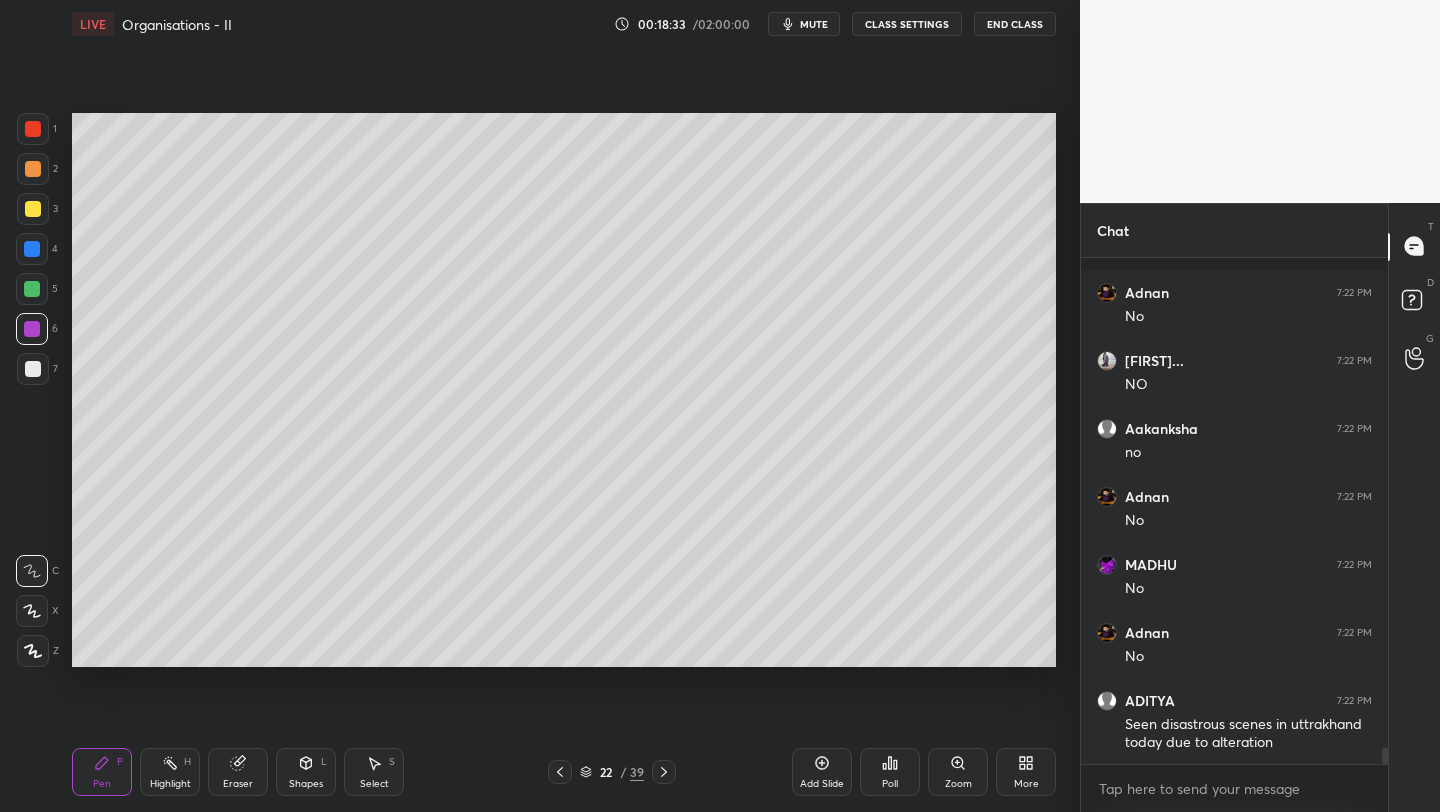 scroll, scrollTop: 15928, scrollLeft: 0, axis: vertical 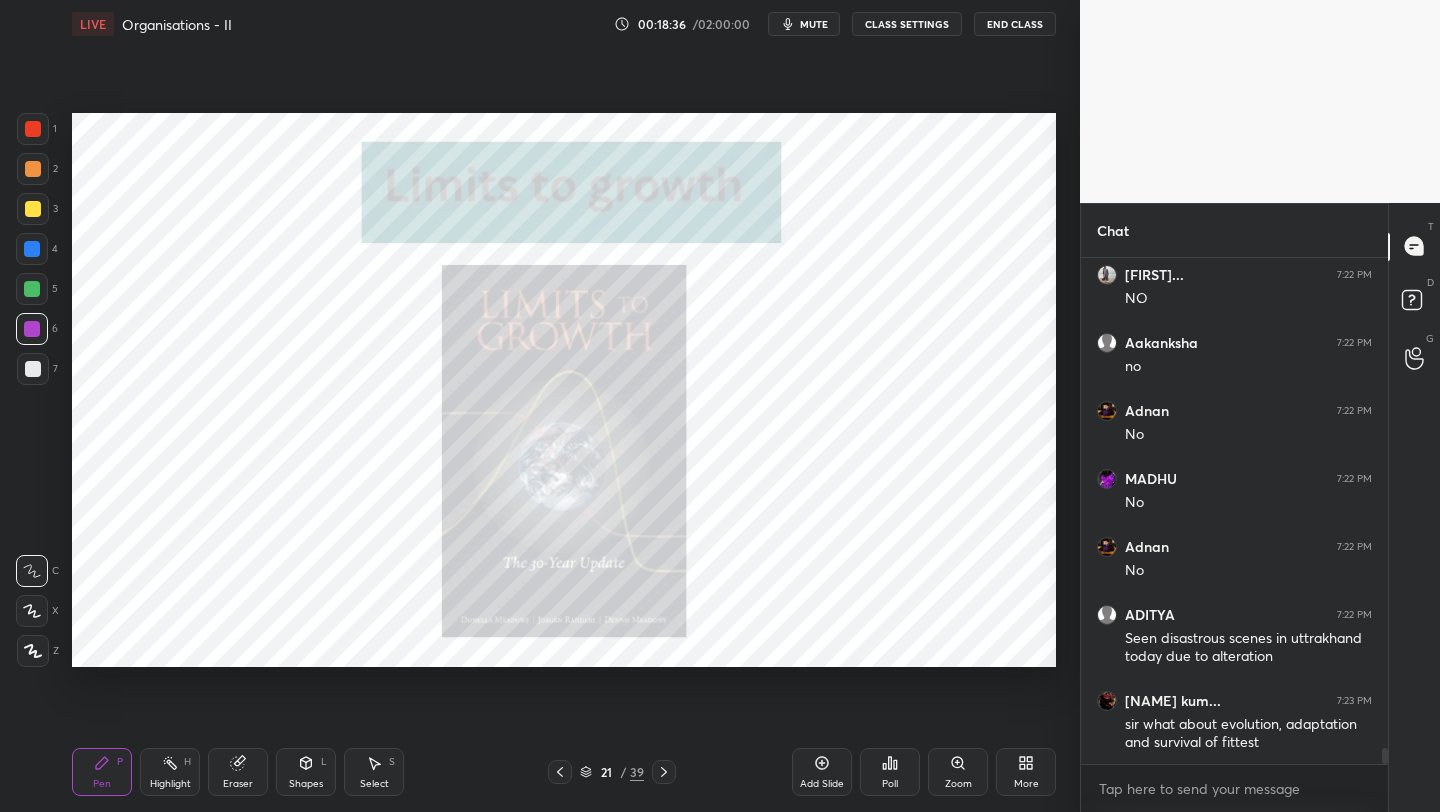 click 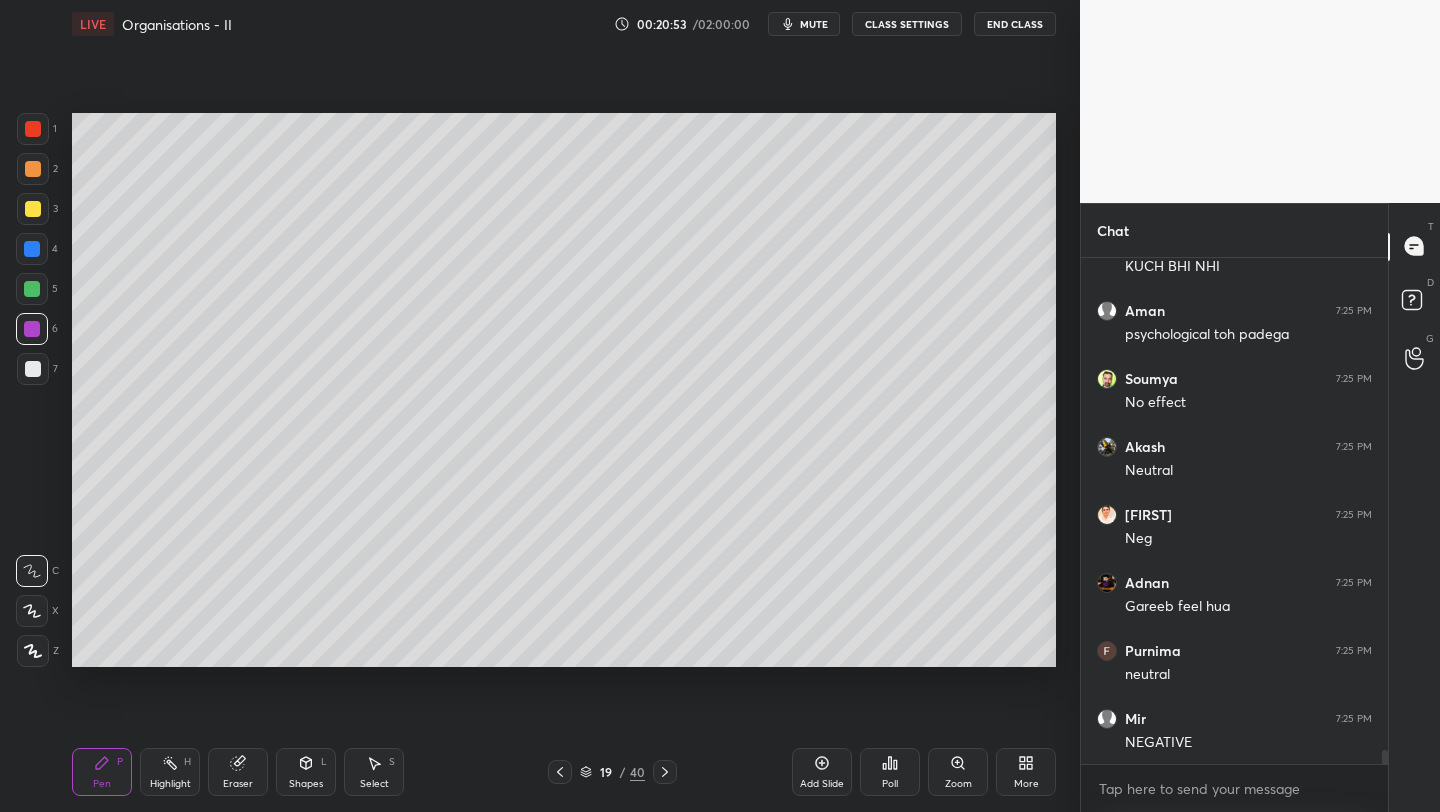 scroll, scrollTop: 17968, scrollLeft: 0, axis: vertical 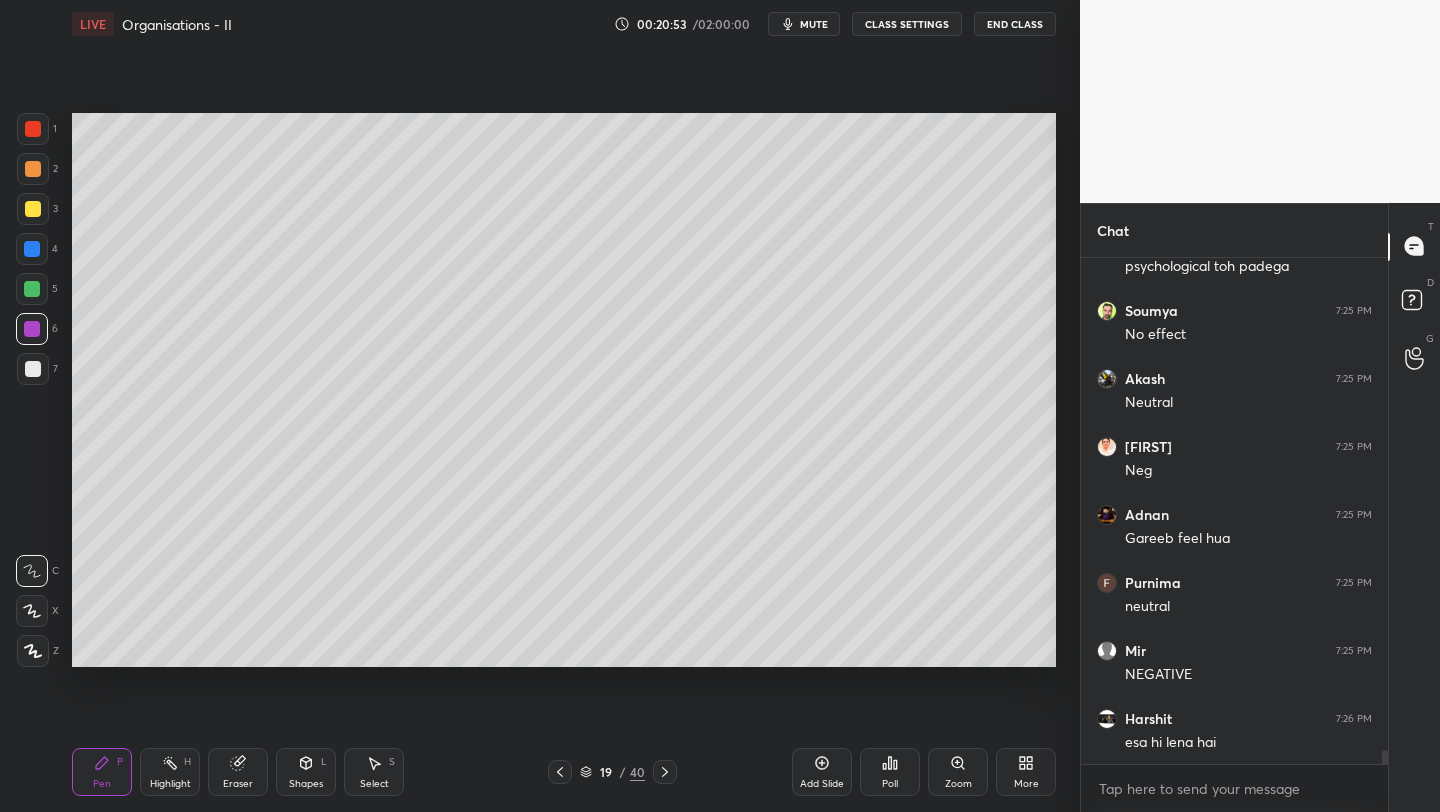 click on "Poll" at bounding box center (890, 772) 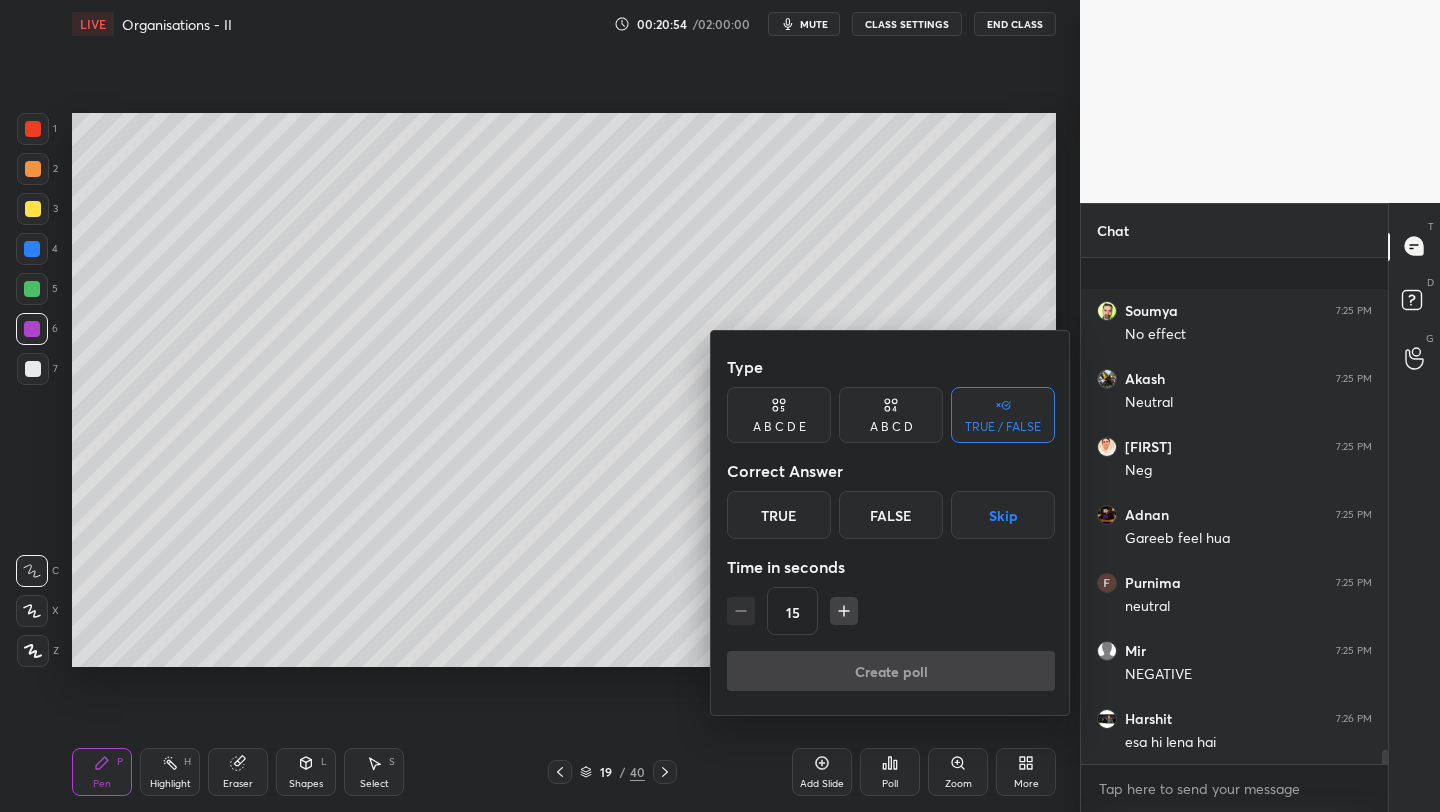scroll, scrollTop: 18104, scrollLeft: 0, axis: vertical 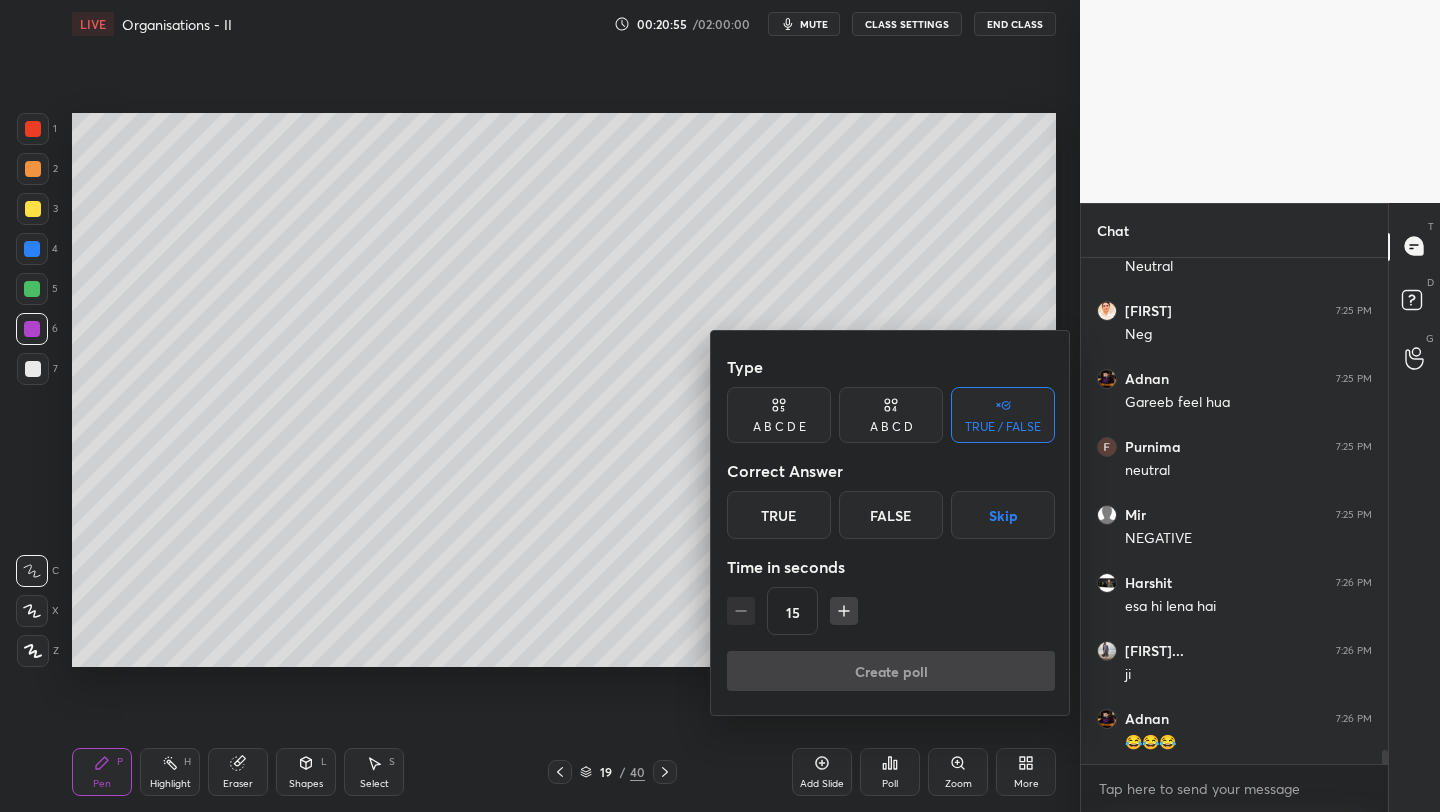click on "True" at bounding box center [779, 515] 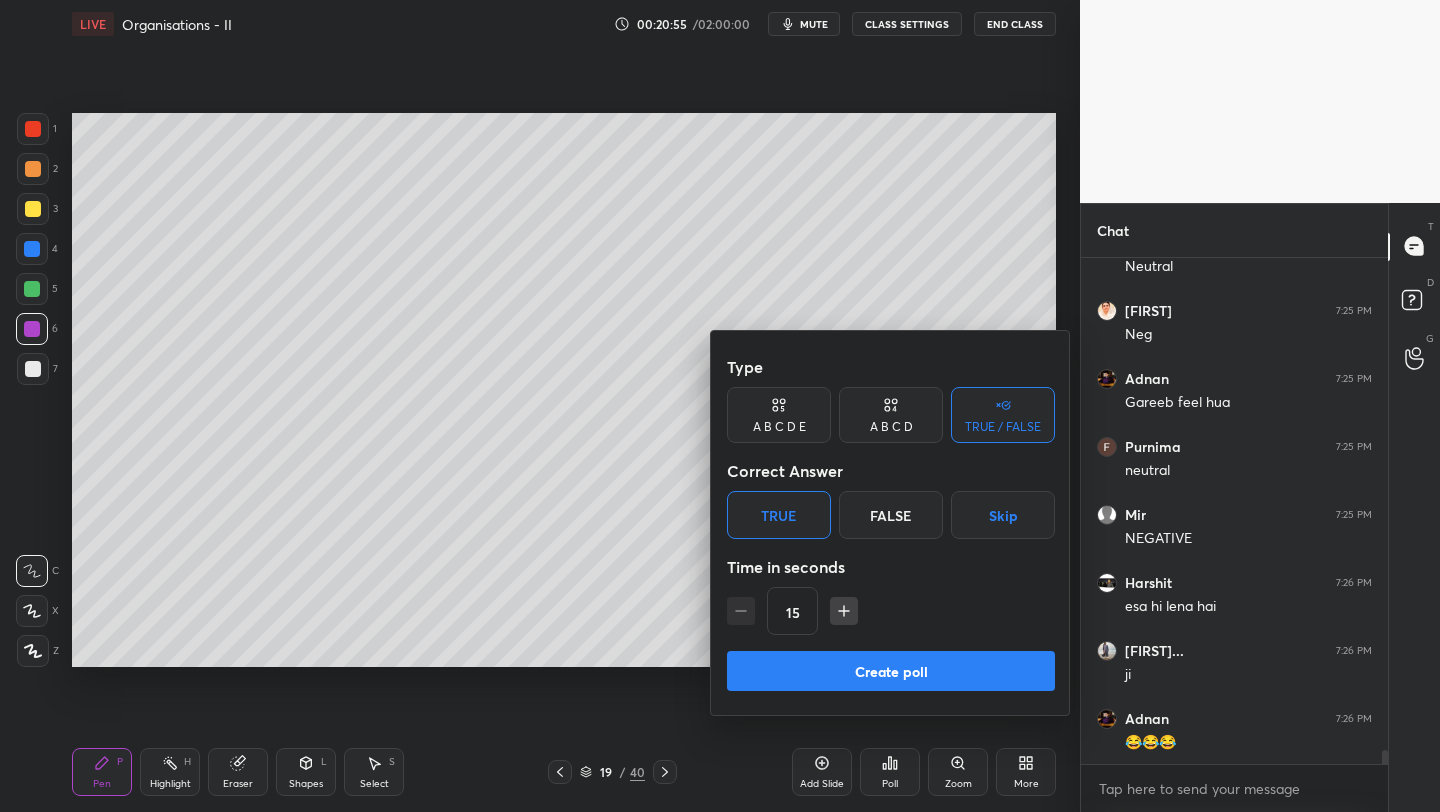 scroll, scrollTop: 18172, scrollLeft: 0, axis: vertical 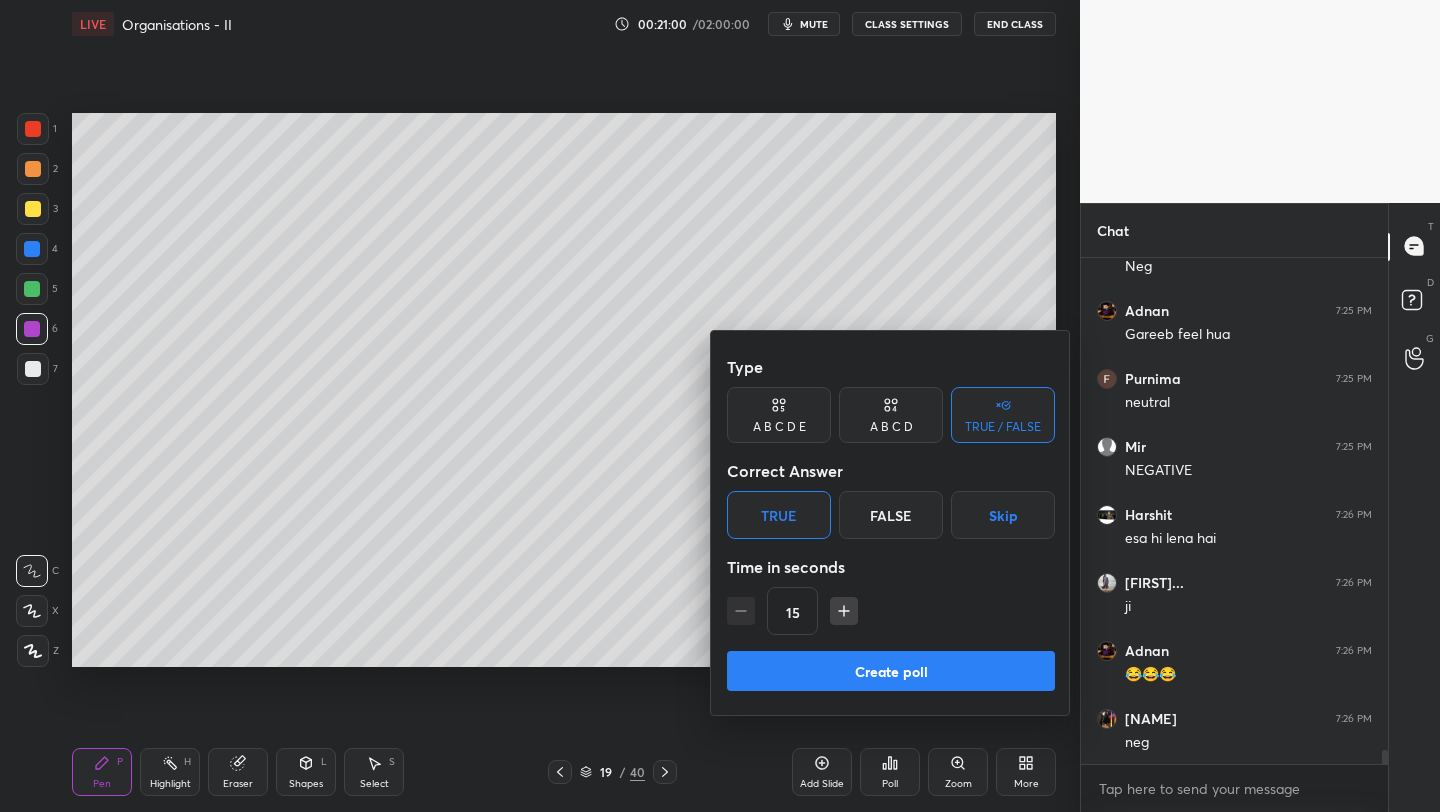 click on "Create poll" at bounding box center (891, 671) 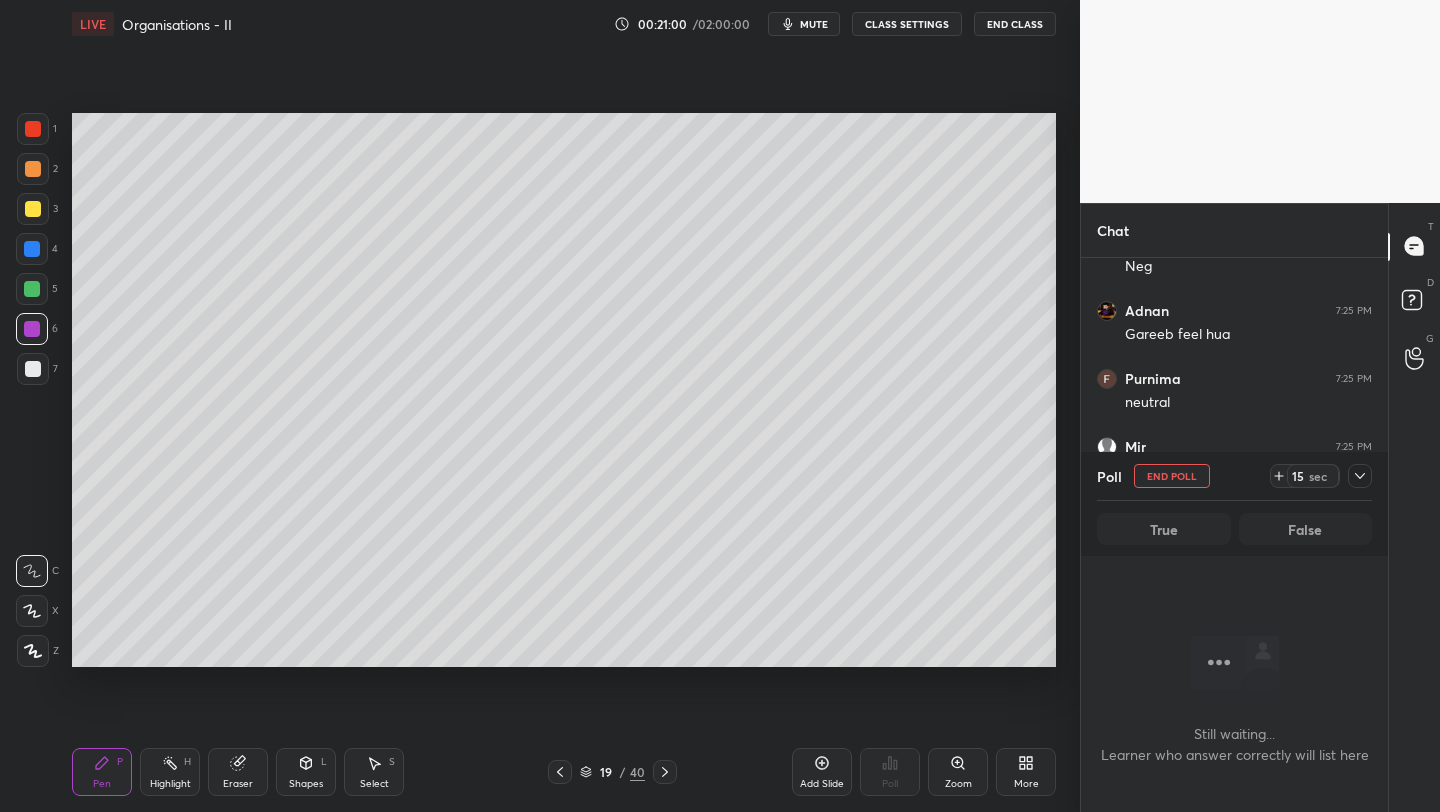 scroll, scrollTop: 402, scrollLeft: 301, axis: both 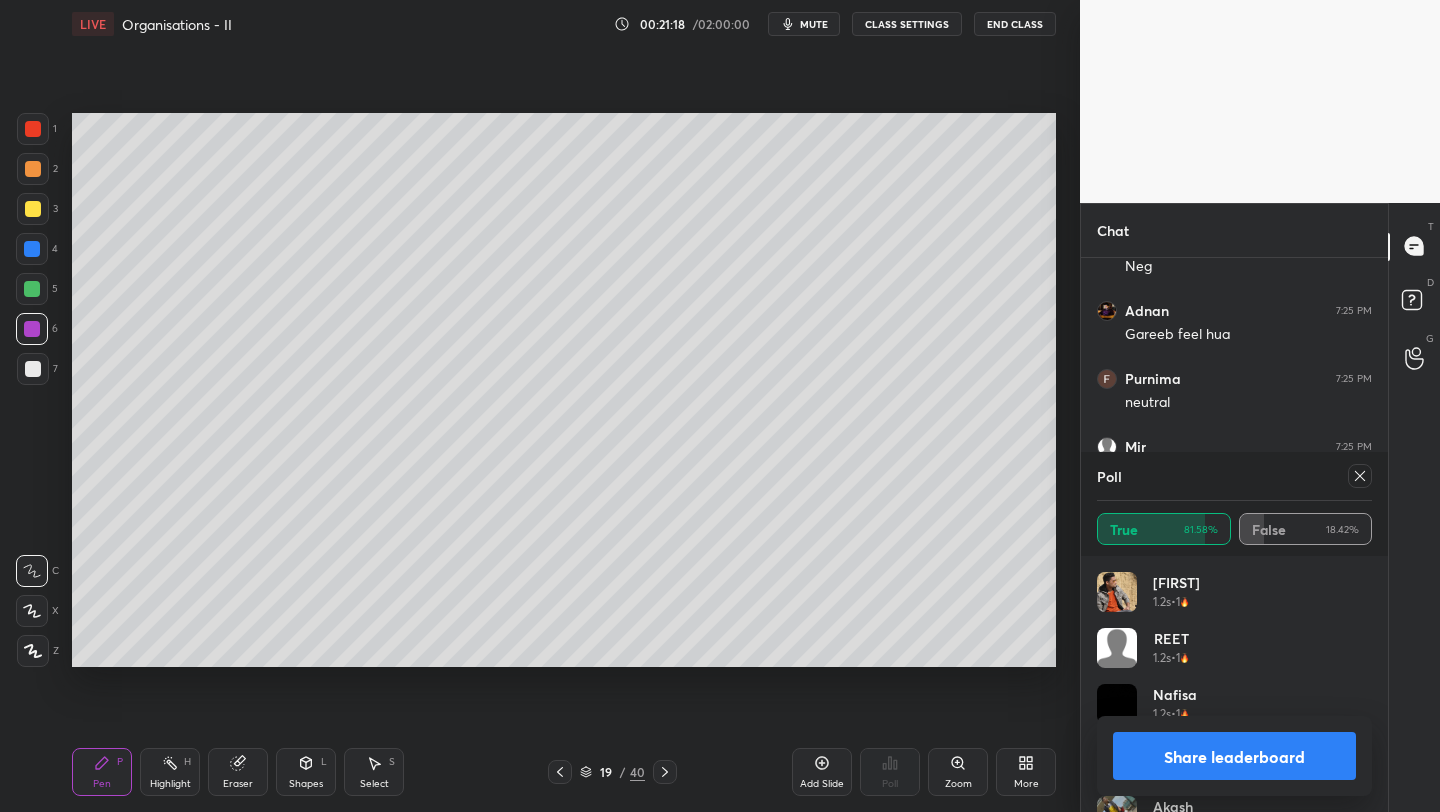click 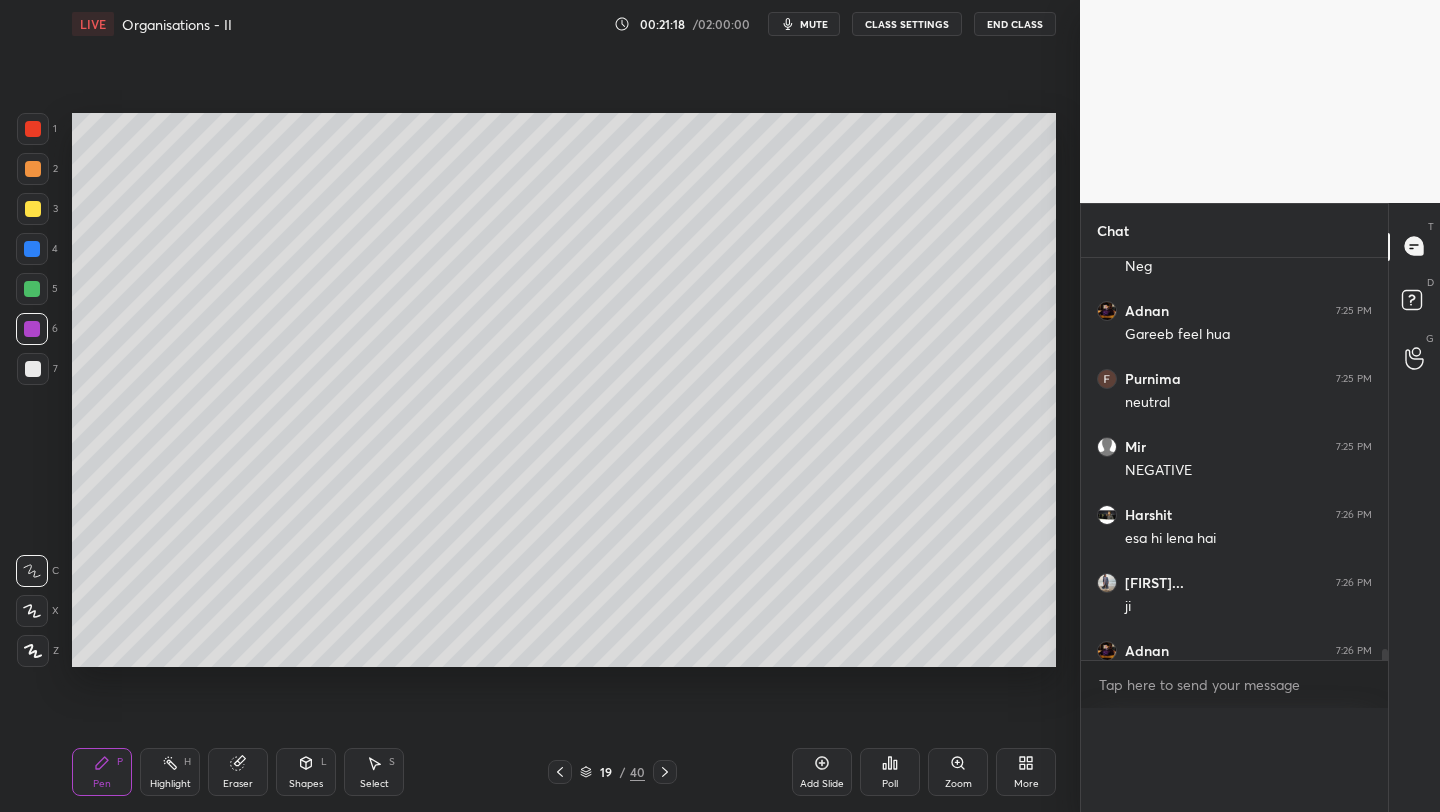 scroll, scrollTop: 0, scrollLeft: 0, axis: both 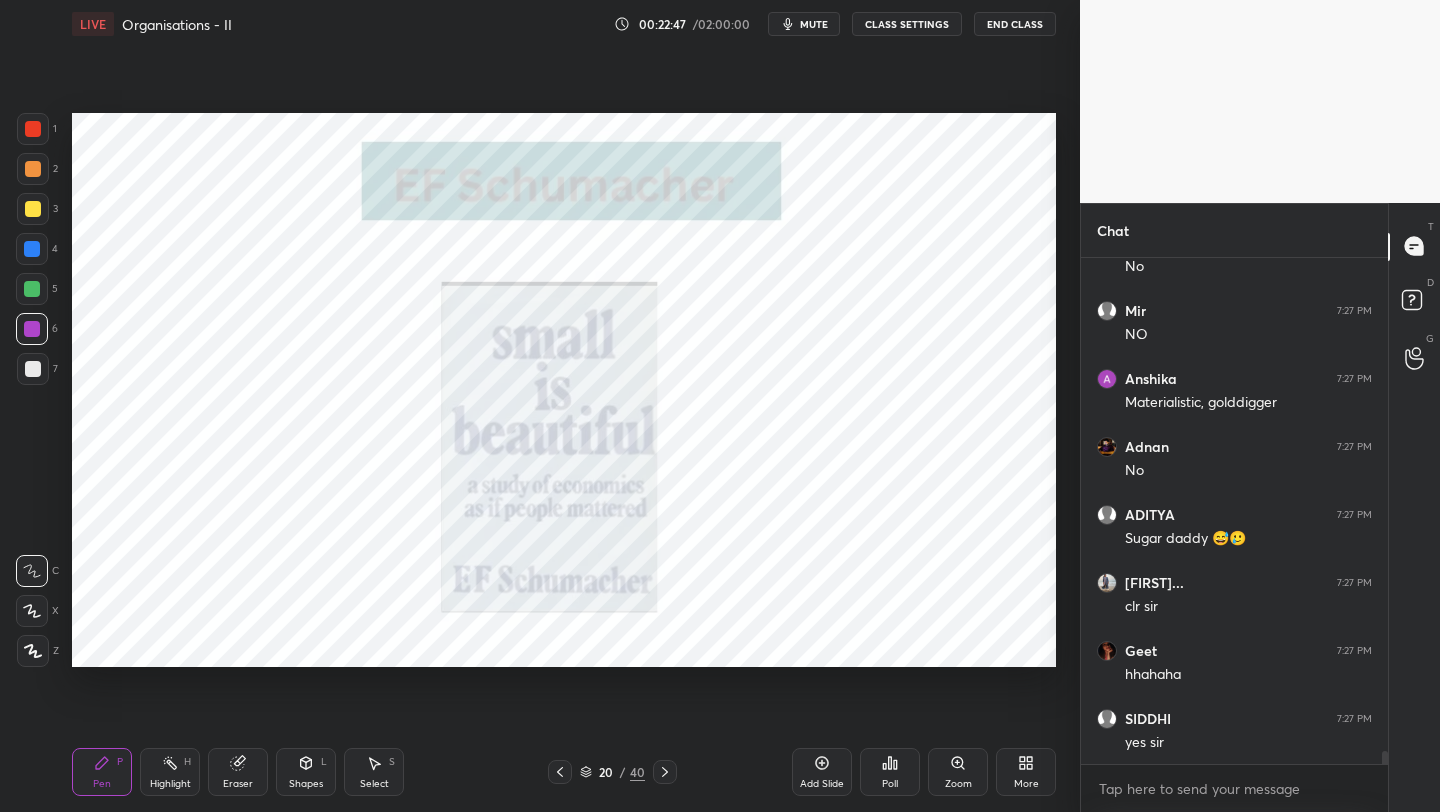 click at bounding box center [33, 129] 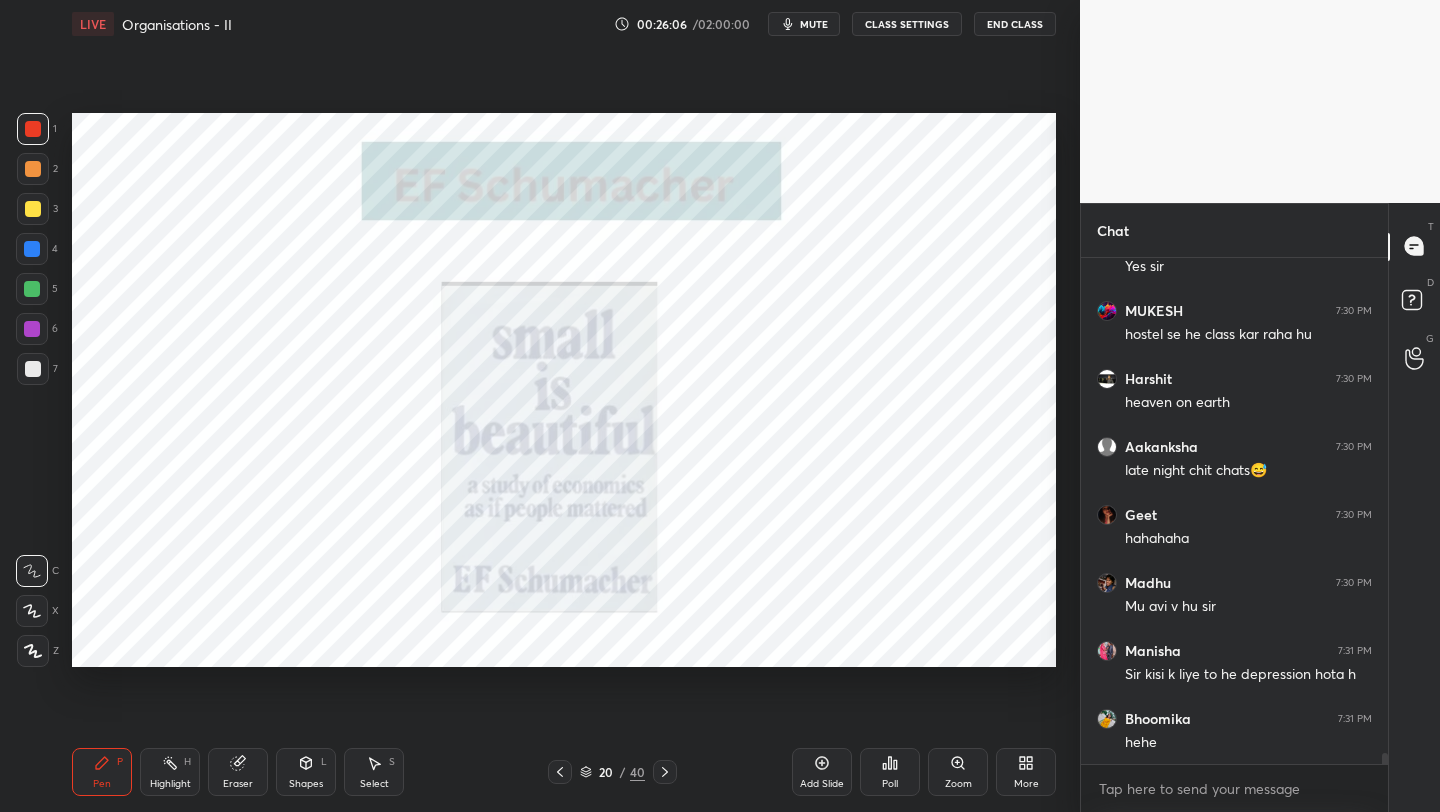 scroll, scrollTop: 22426, scrollLeft: 0, axis: vertical 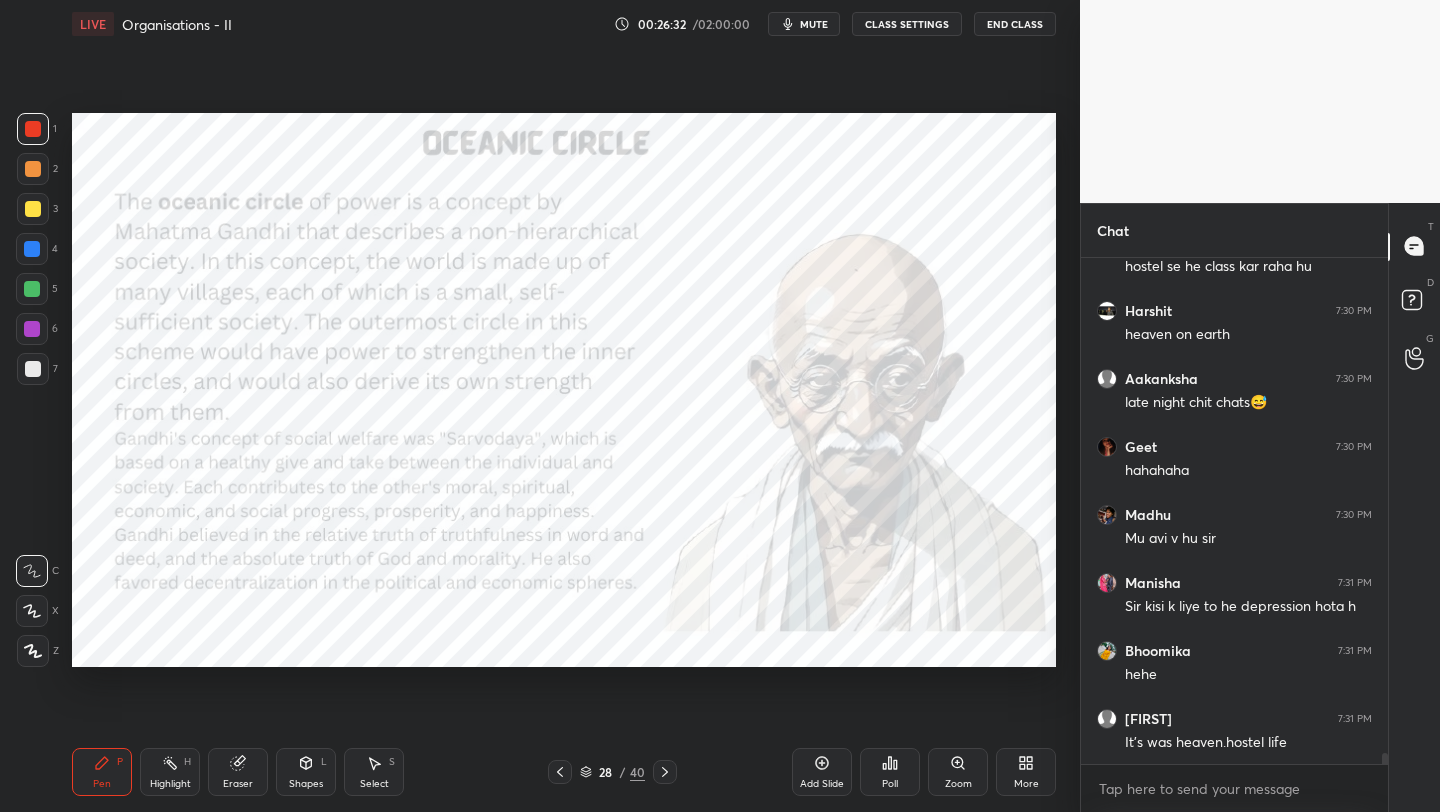 click at bounding box center (33, 129) 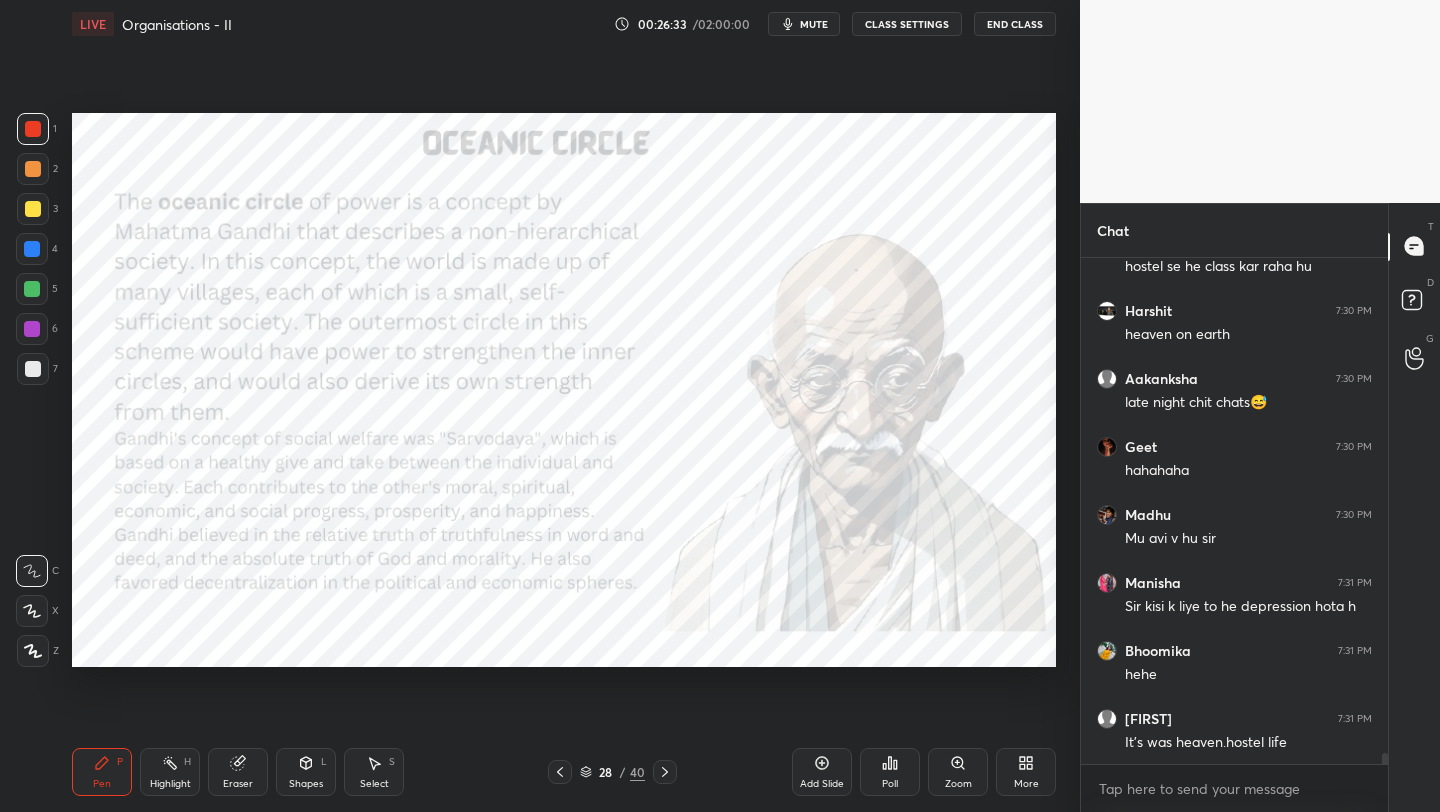 click 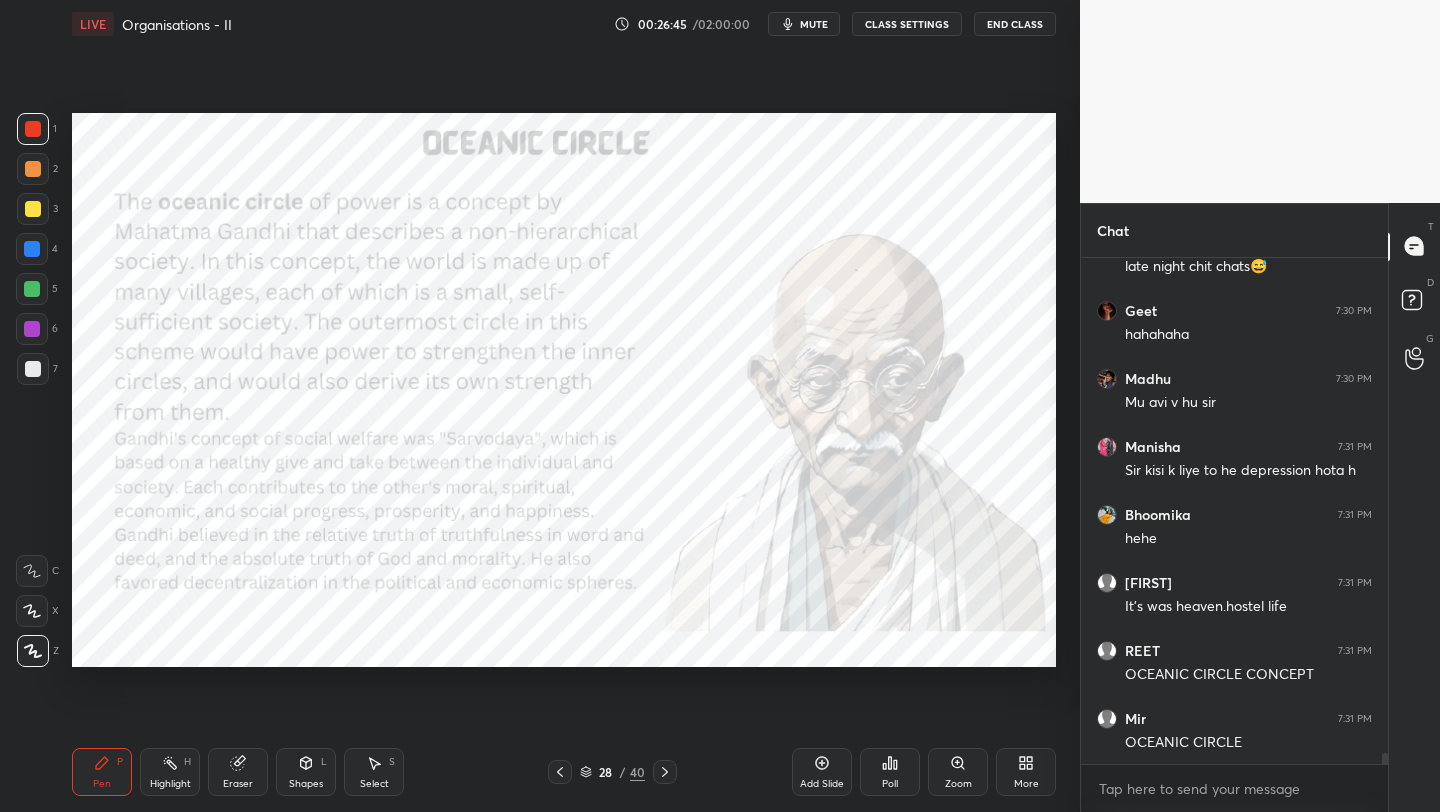 scroll, scrollTop: 22630, scrollLeft: 0, axis: vertical 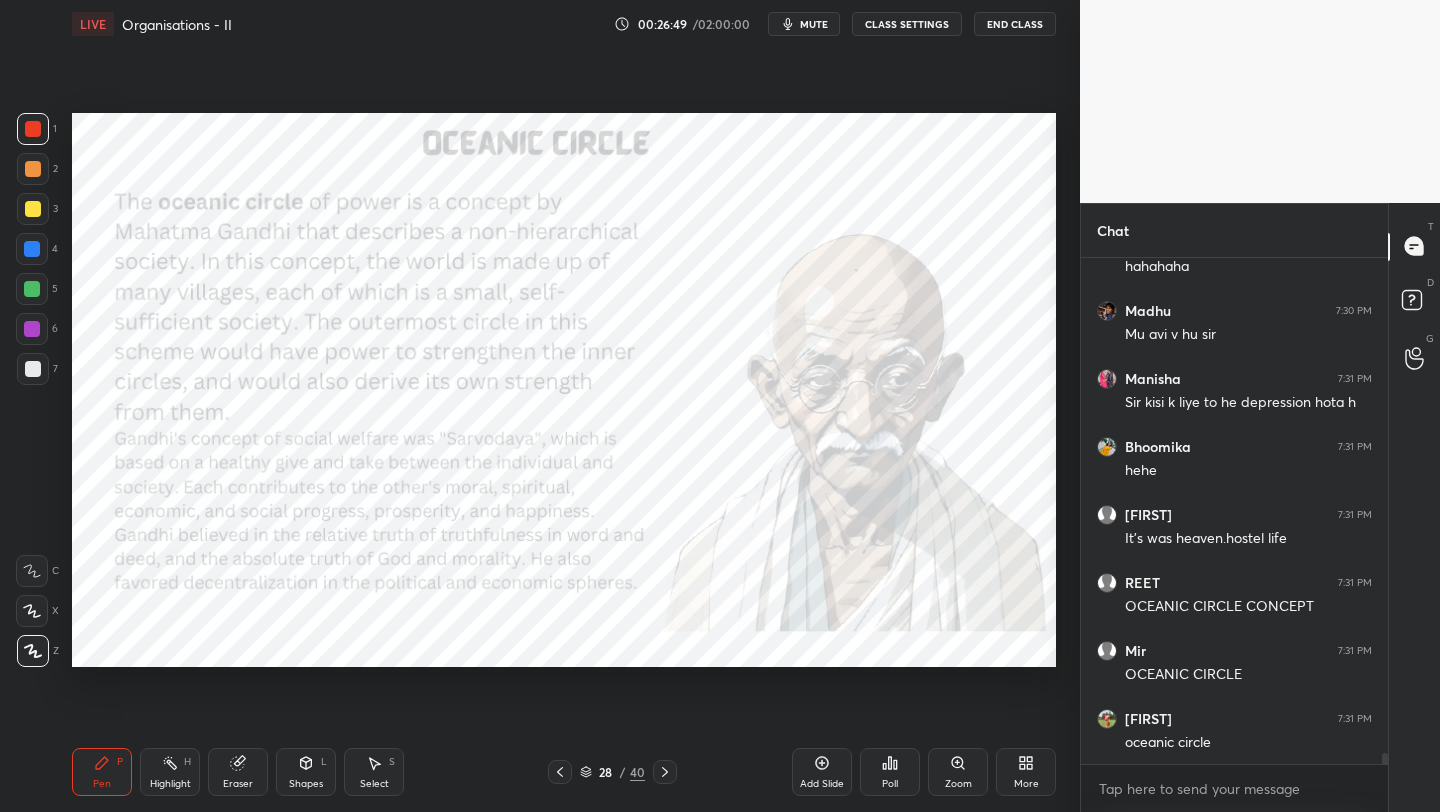 click on "Add Slide" at bounding box center [822, 772] 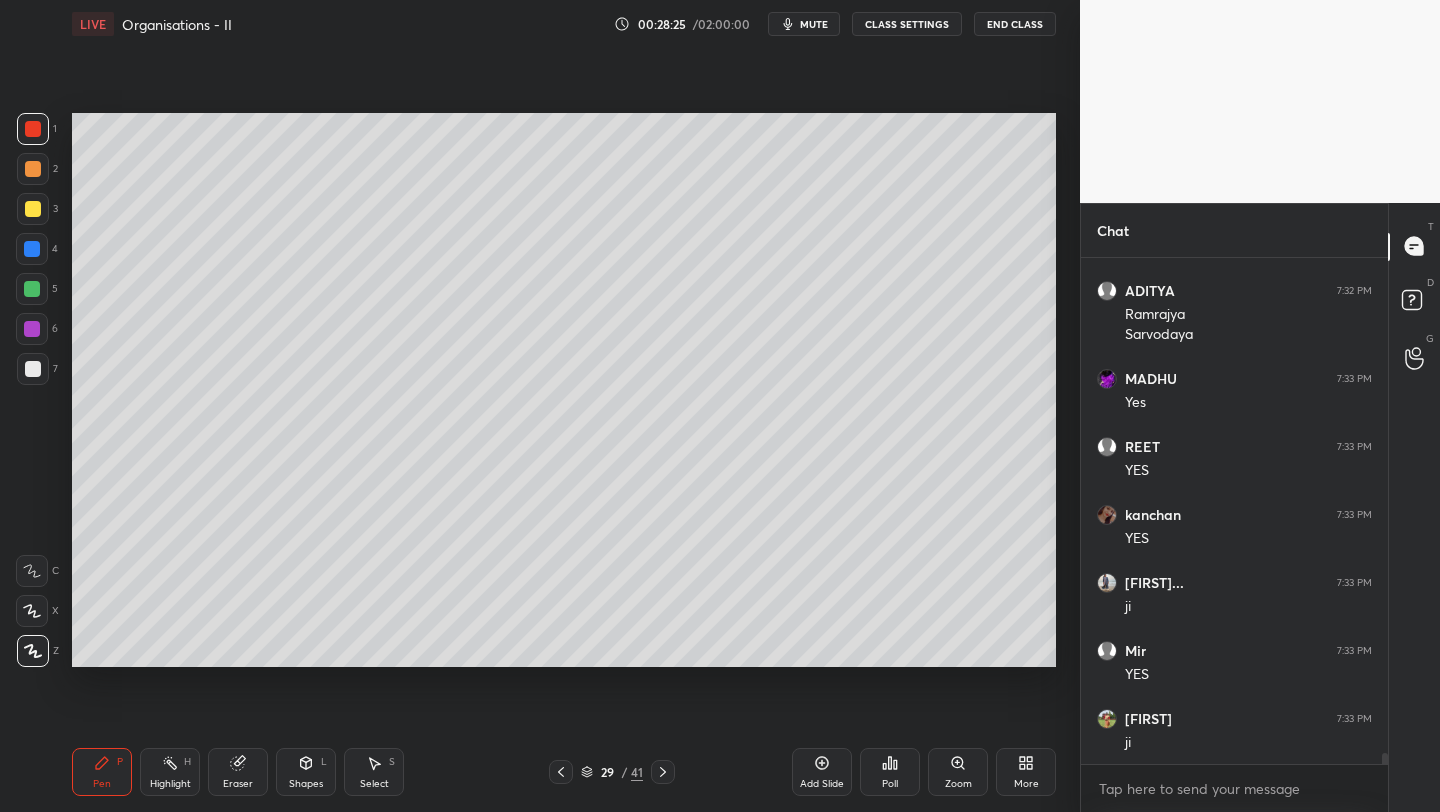 scroll, scrollTop: 23398, scrollLeft: 0, axis: vertical 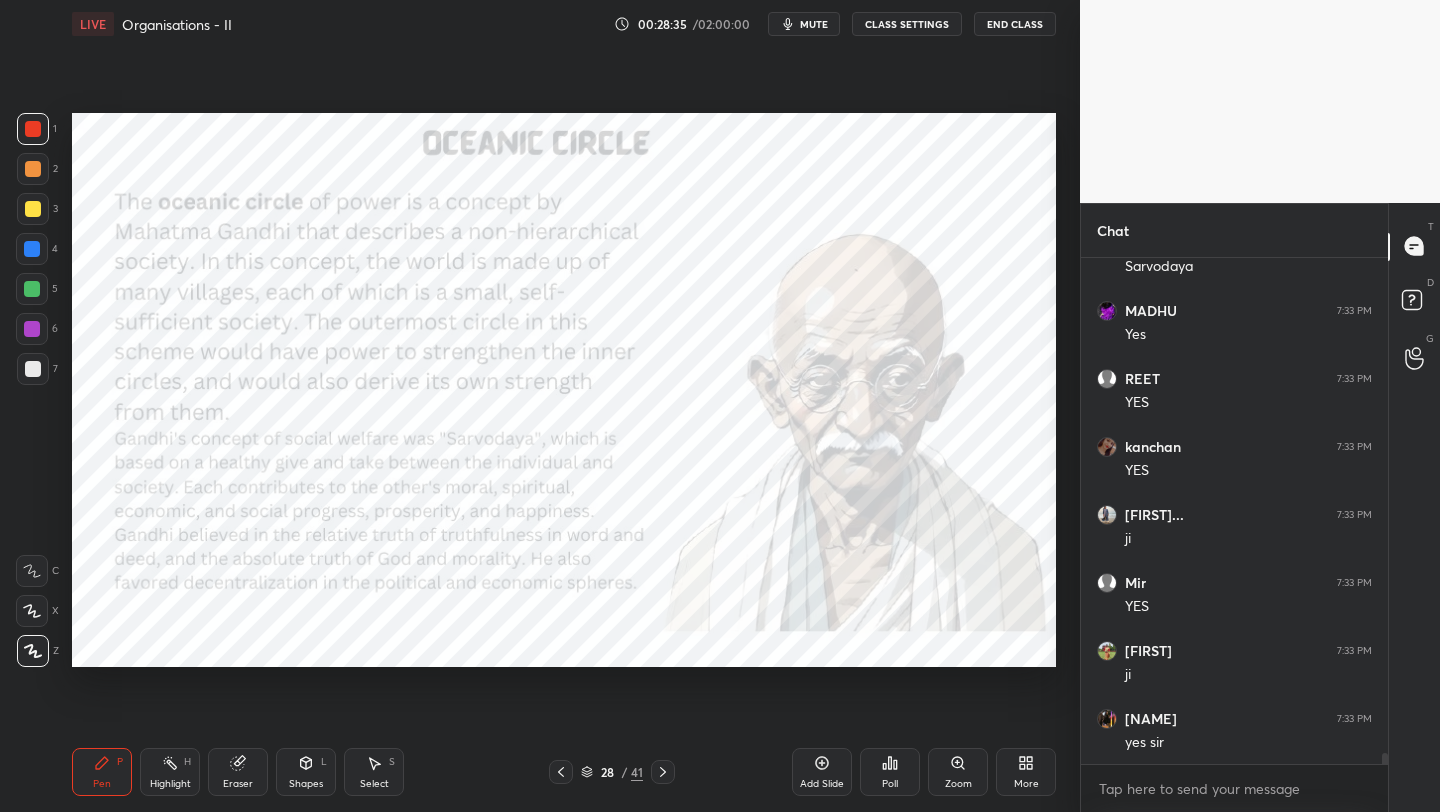 click on "Add Slide" at bounding box center [822, 772] 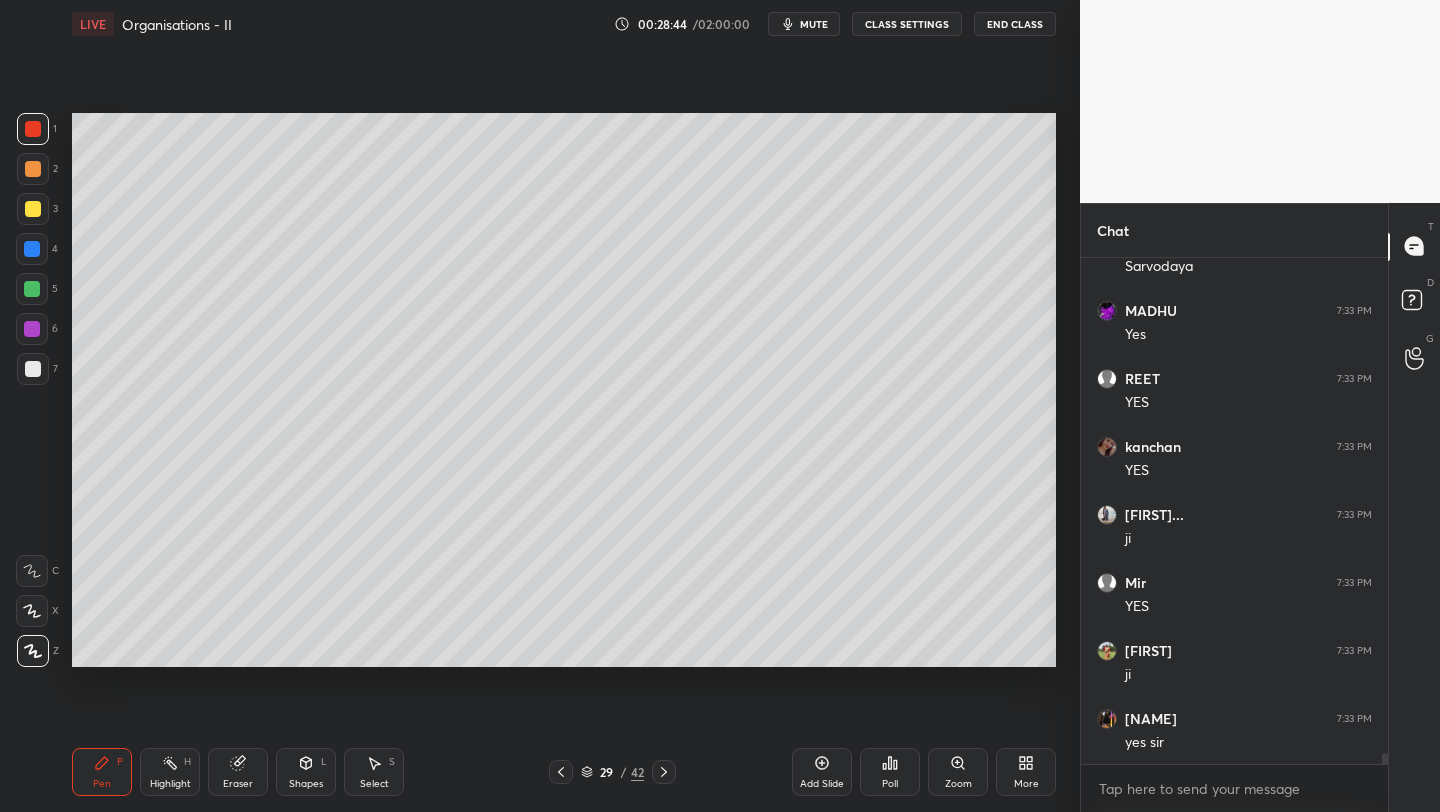 drag, startPoint x: 31, startPoint y: 207, endPoint x: 47, endPoint y: 202, distance: 16.763054 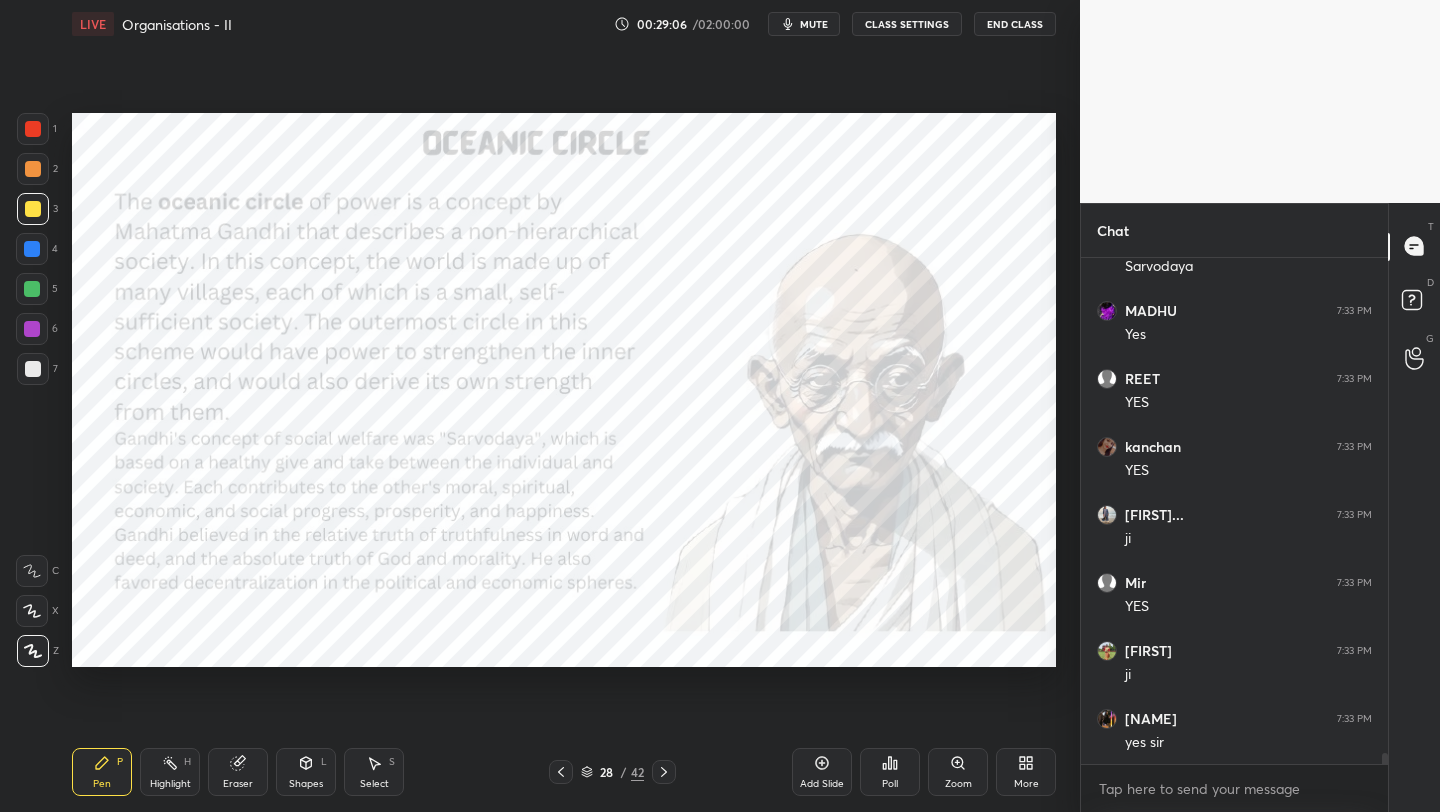 click at bounding box center (33, 129) 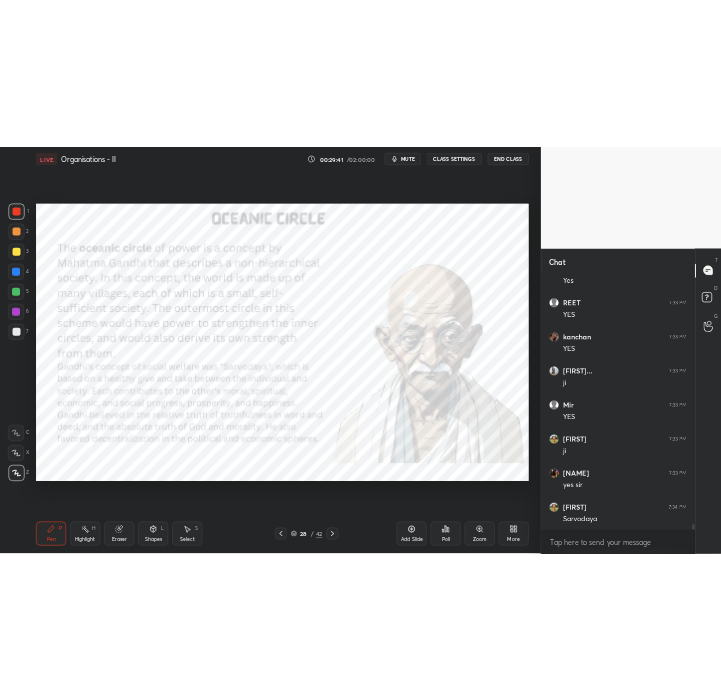 scroll, scrollTop: 23534, scrollLeft: 0, axis: vertical 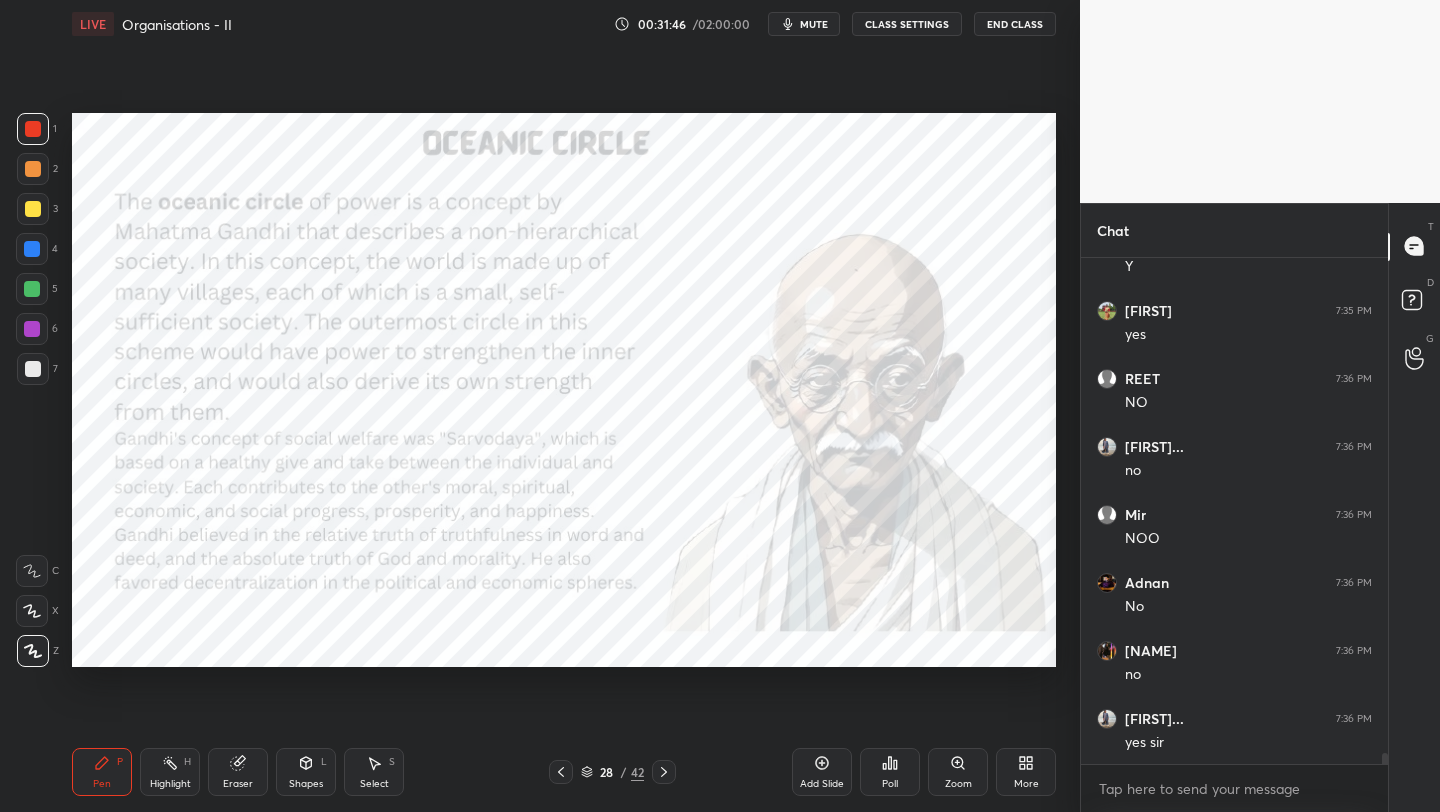 click on "Add Slide" at bounding box center (822, 772) 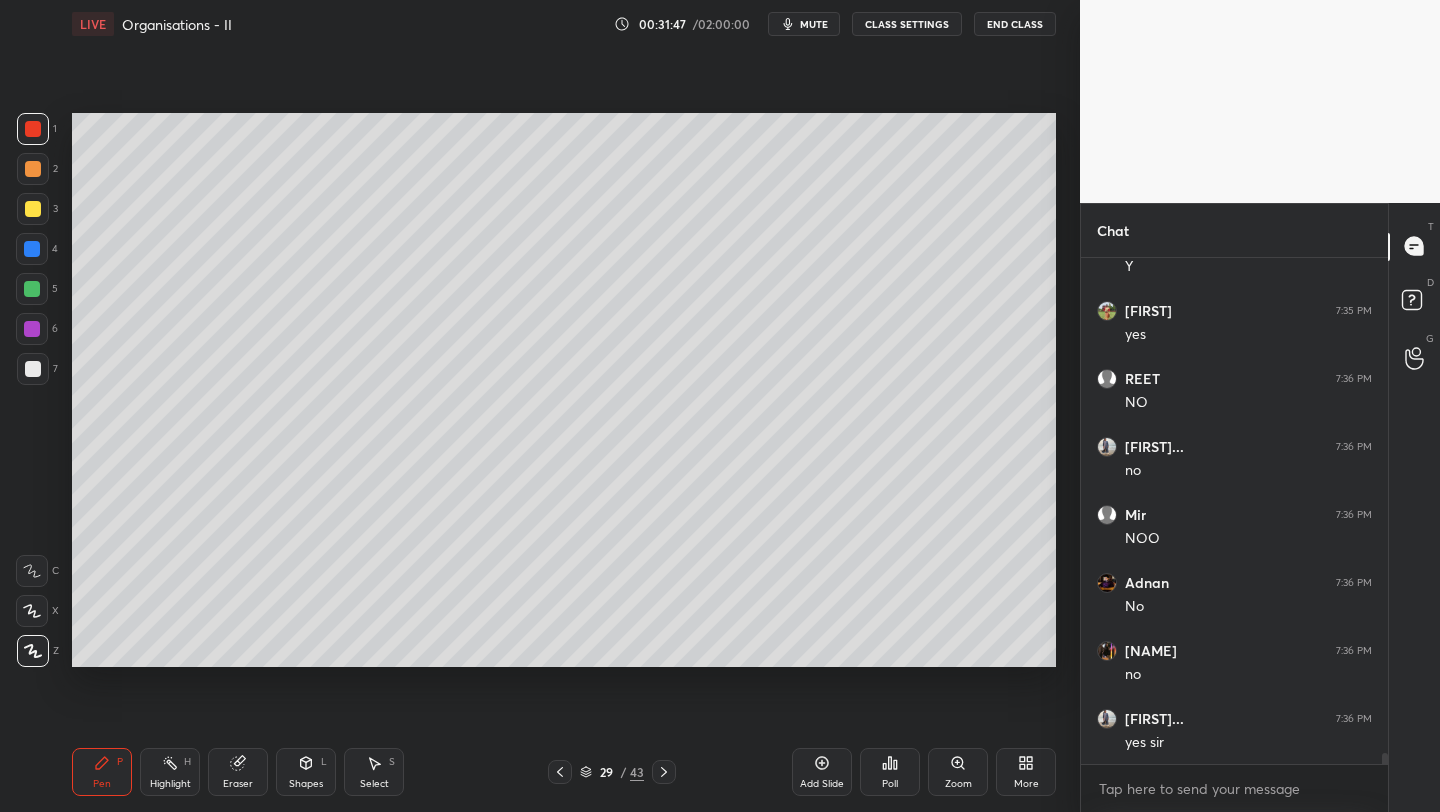 drag, startPoint x: 29, startPoint y: 250, endPoint x: 65, endPoint y: 256, distance: 36.496574 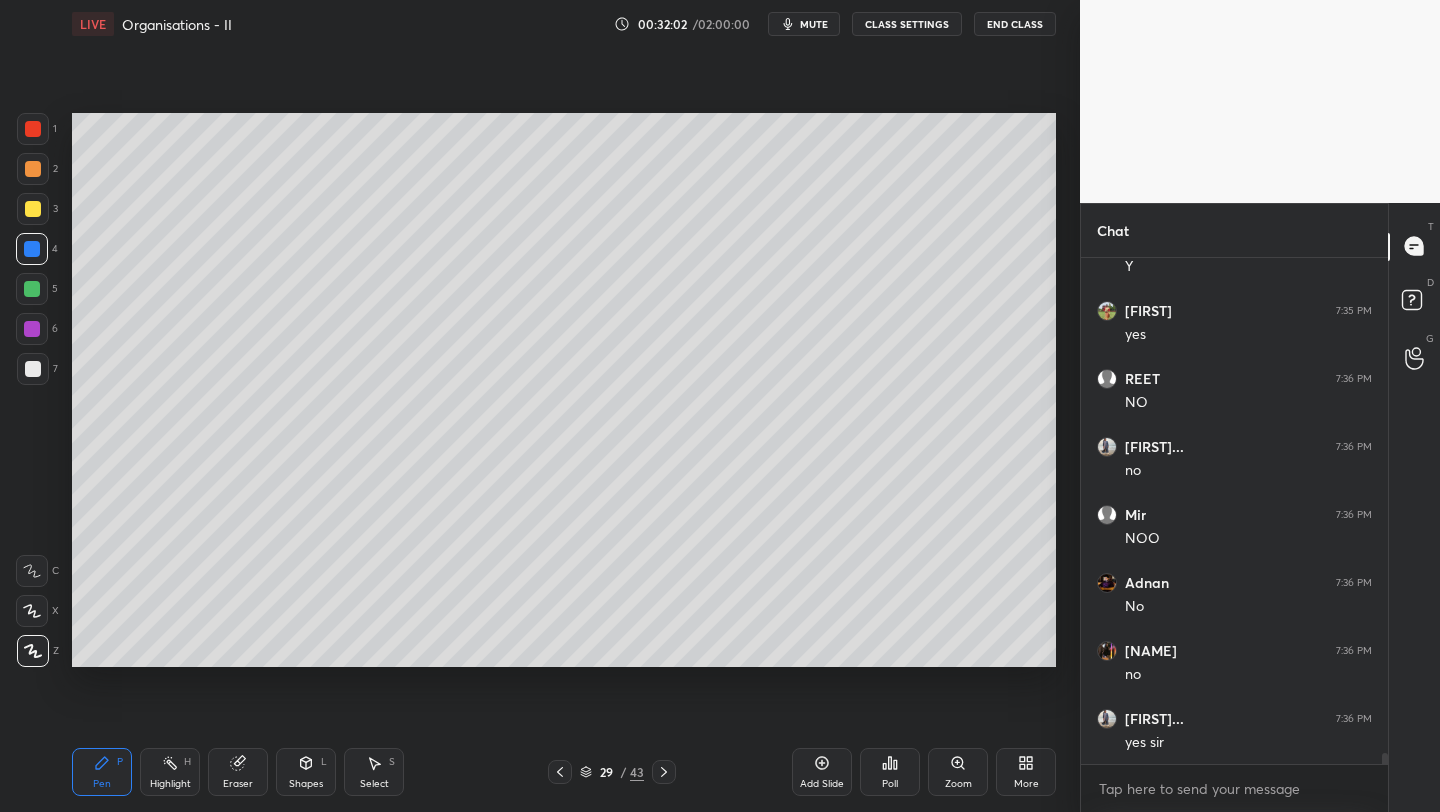 click on "Setting up your live class Poll for   secs No correct answer Start poll" at bounding box center (564, 390) 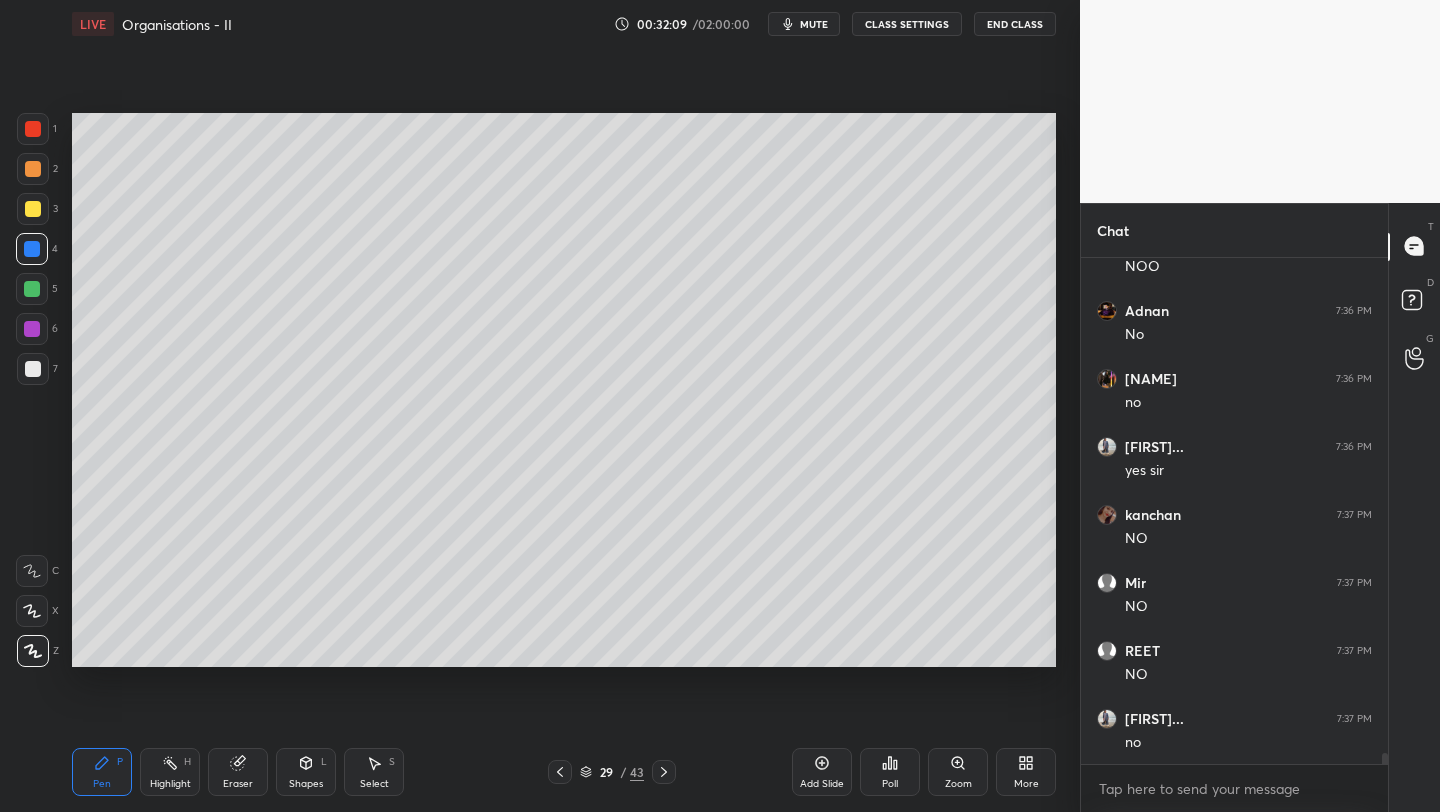 scroll, scrollTop: 22289, scrollLeft: 0, axis: vertical 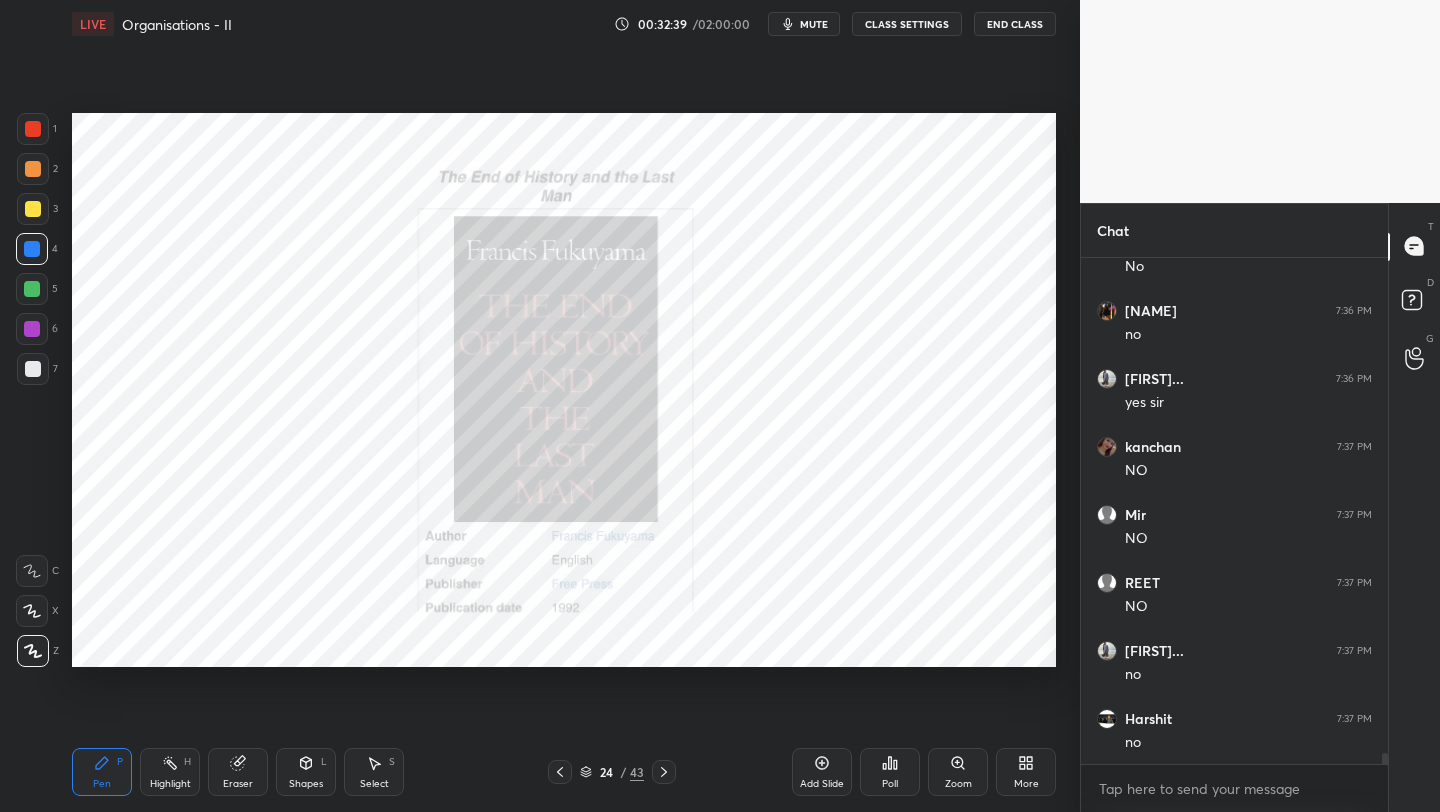 drag, startPoint x: 37, startPoint y: 128, endPoint x: 66, endPoint y: 134, distance: 29.614185 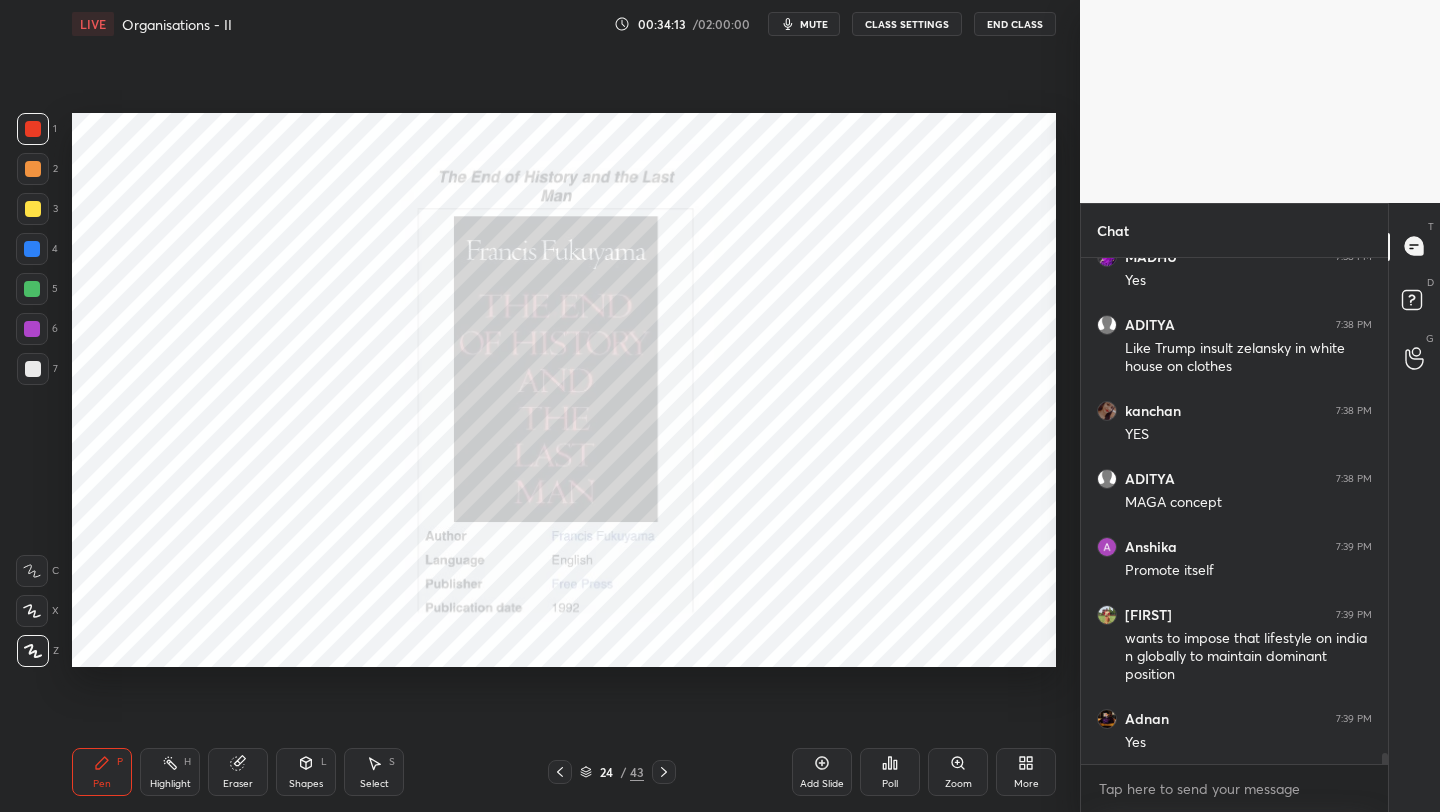 scroll, scrollTop: 23159, scrollLeft: 0, axis: vertical 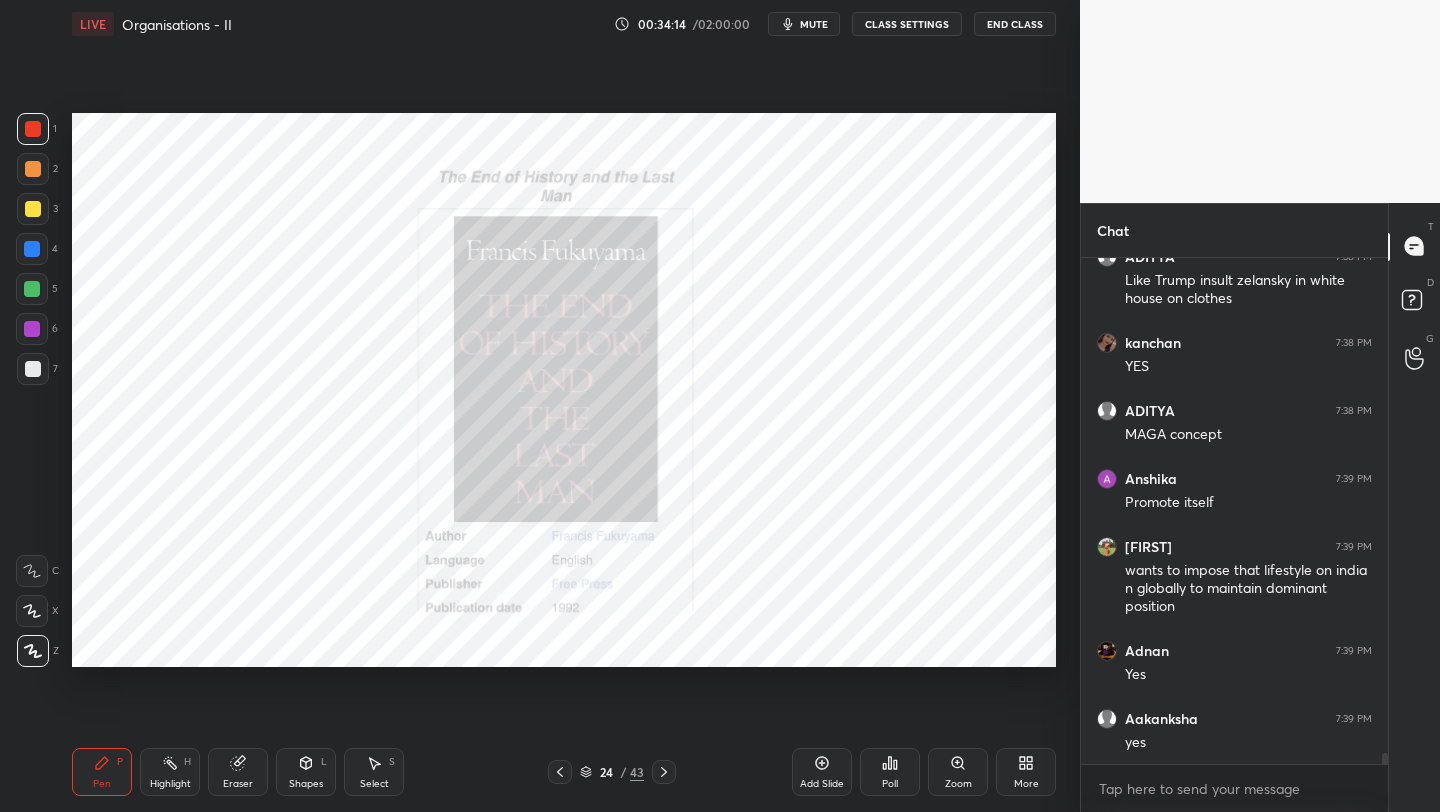 click 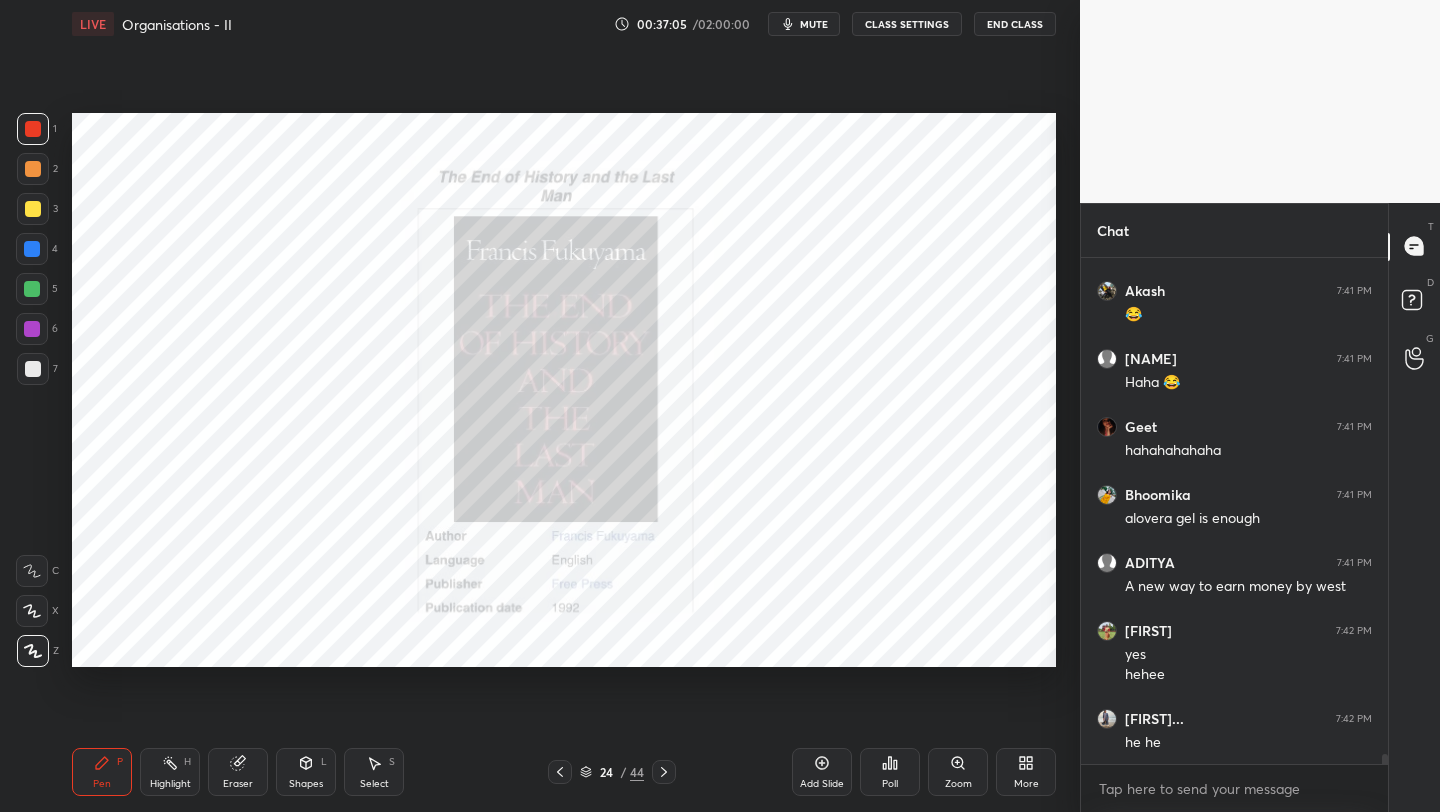 scroll, scrollTop: 26565, scrollLeft: 0, axis: vertical 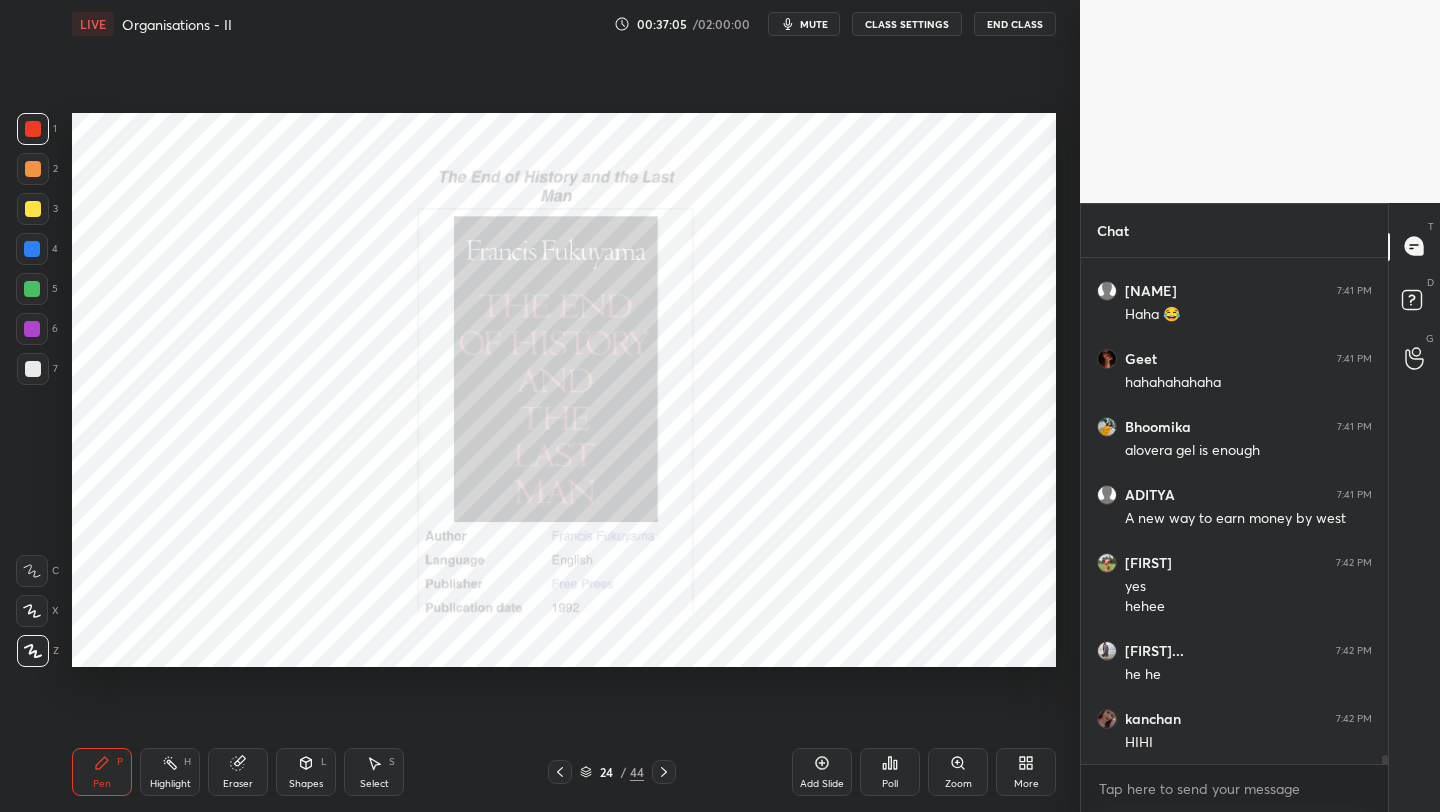 click 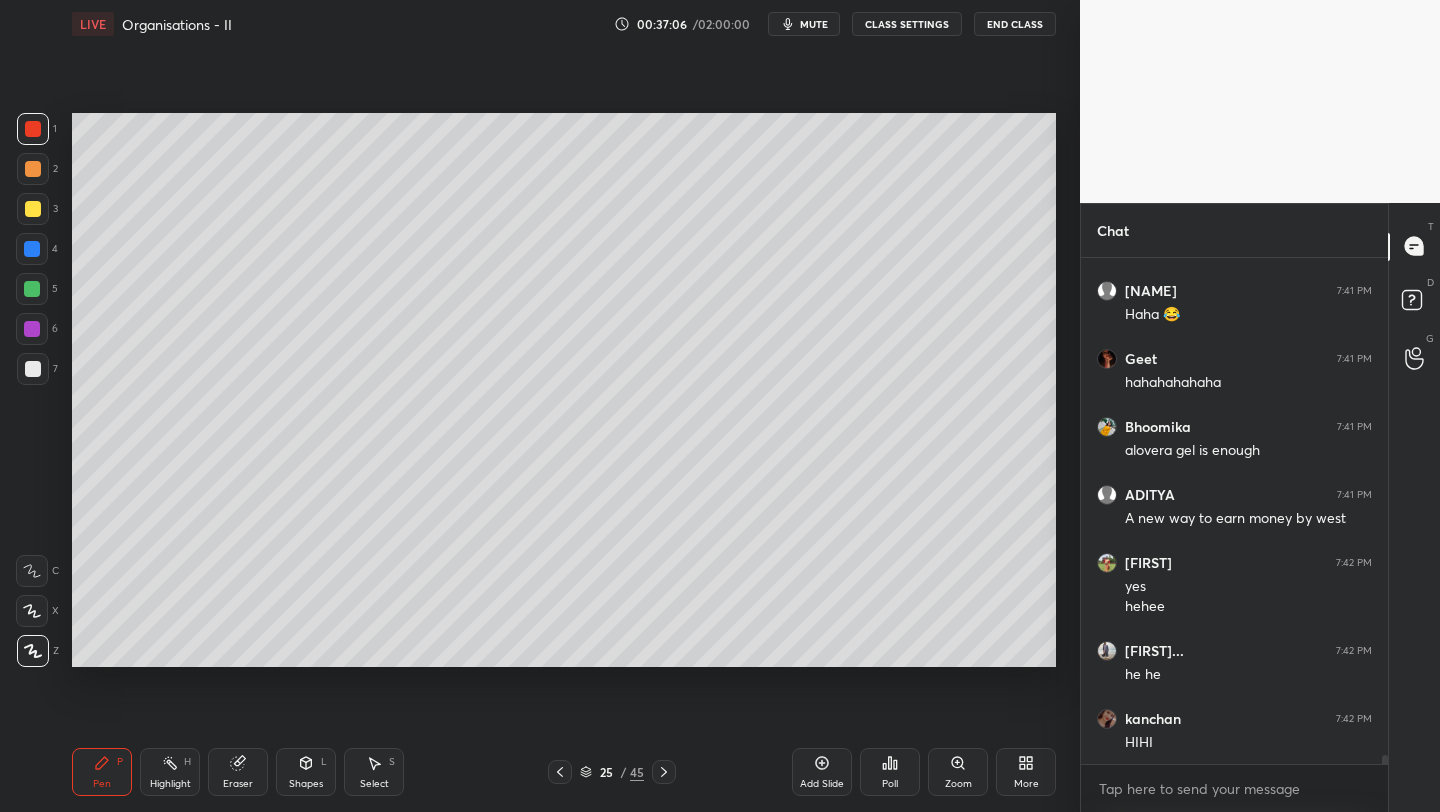 scroll, scrollTop: 26633, scrollLeft: 0, axis: vertical 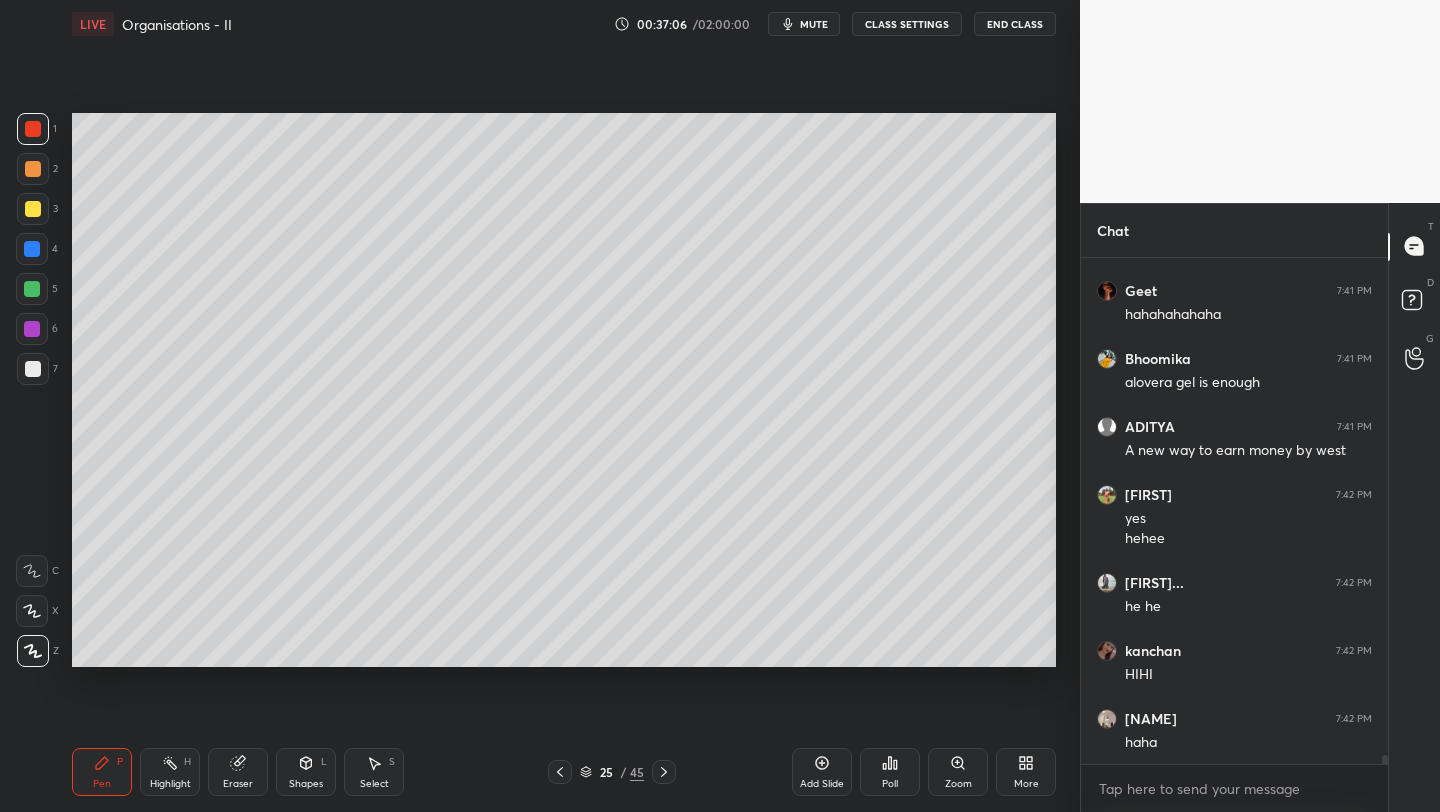 click at bounding box center [33, 209] 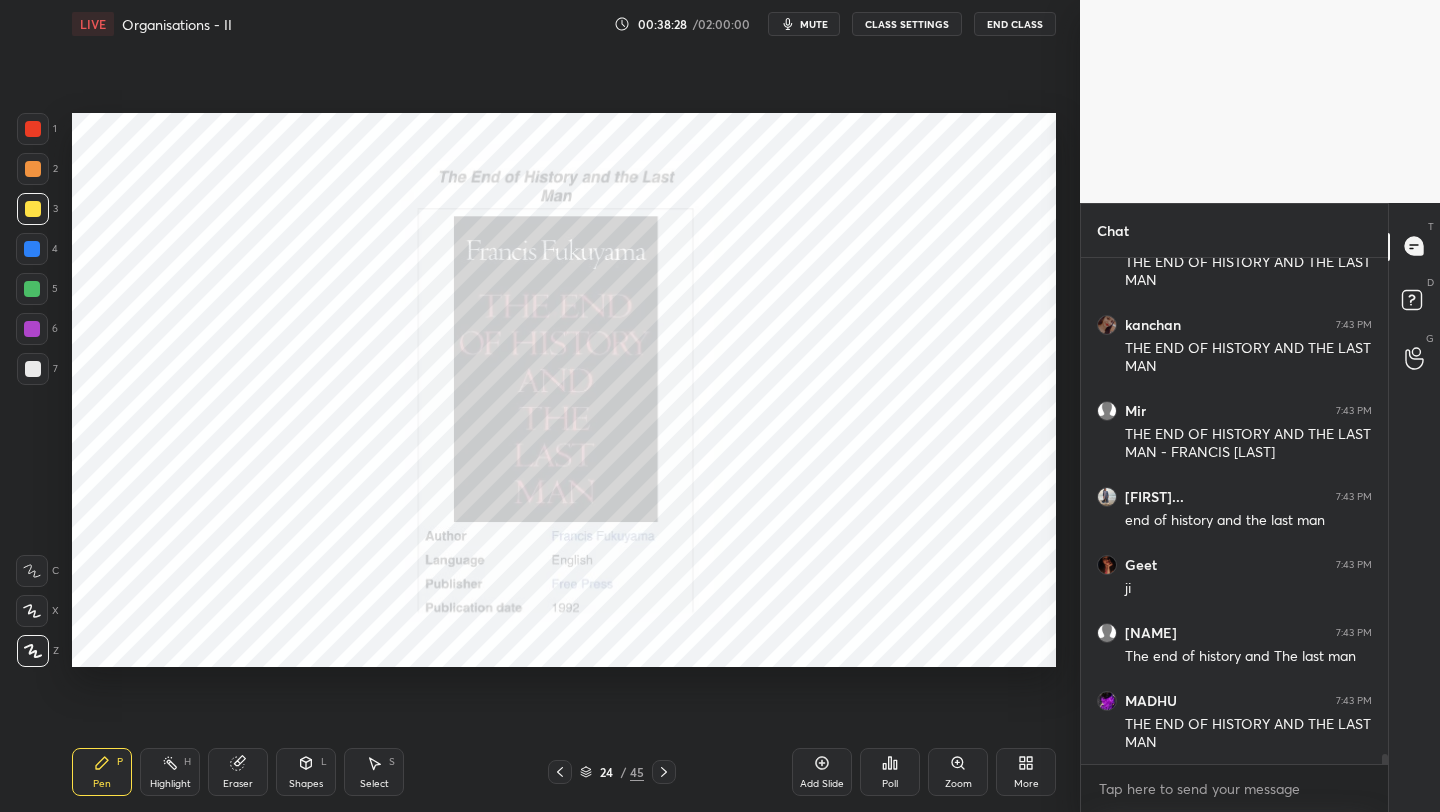 scroll, scrollTop: 26026, scrollLeft: 0, axis: vertical 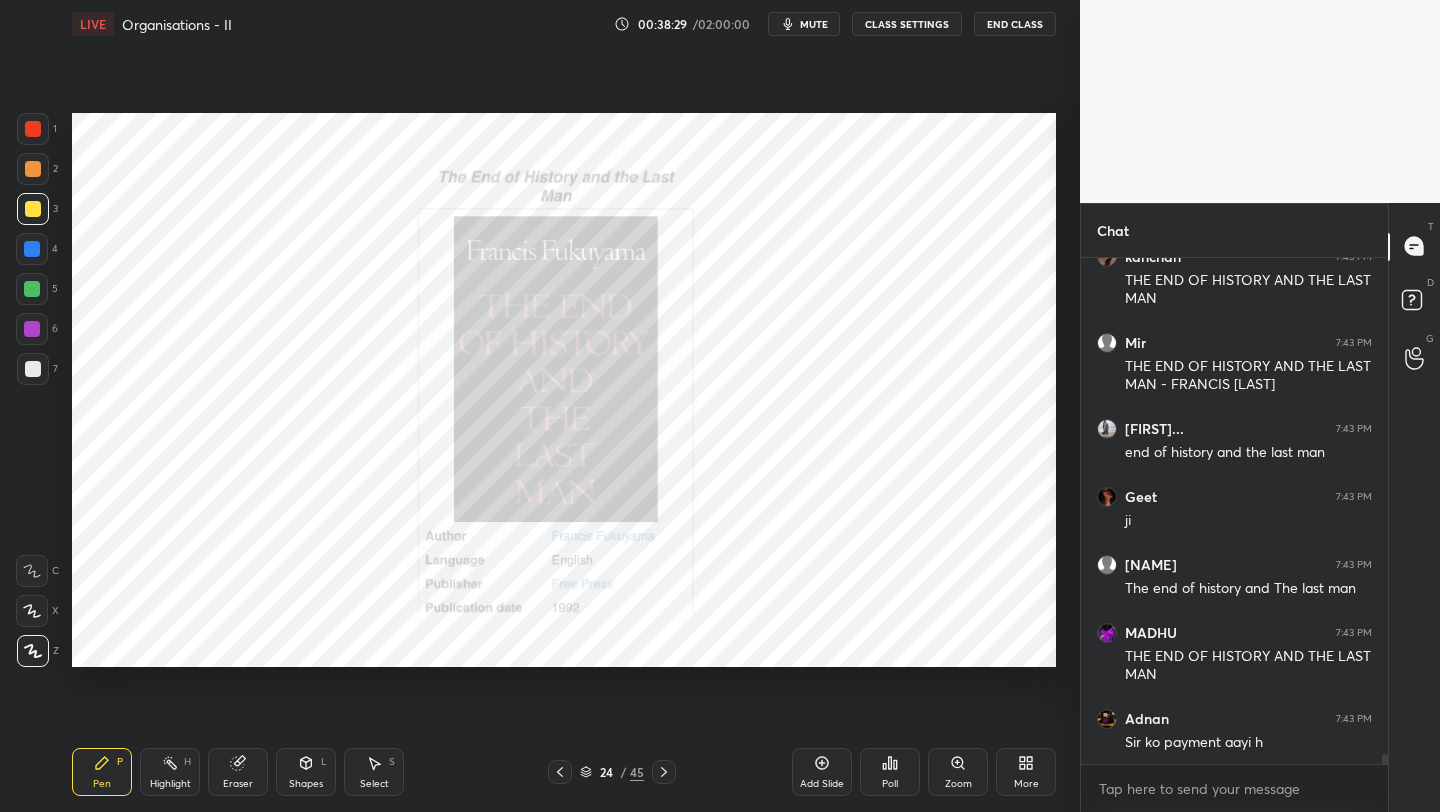 click on "Add Slide" at bounding box center [822, 772] 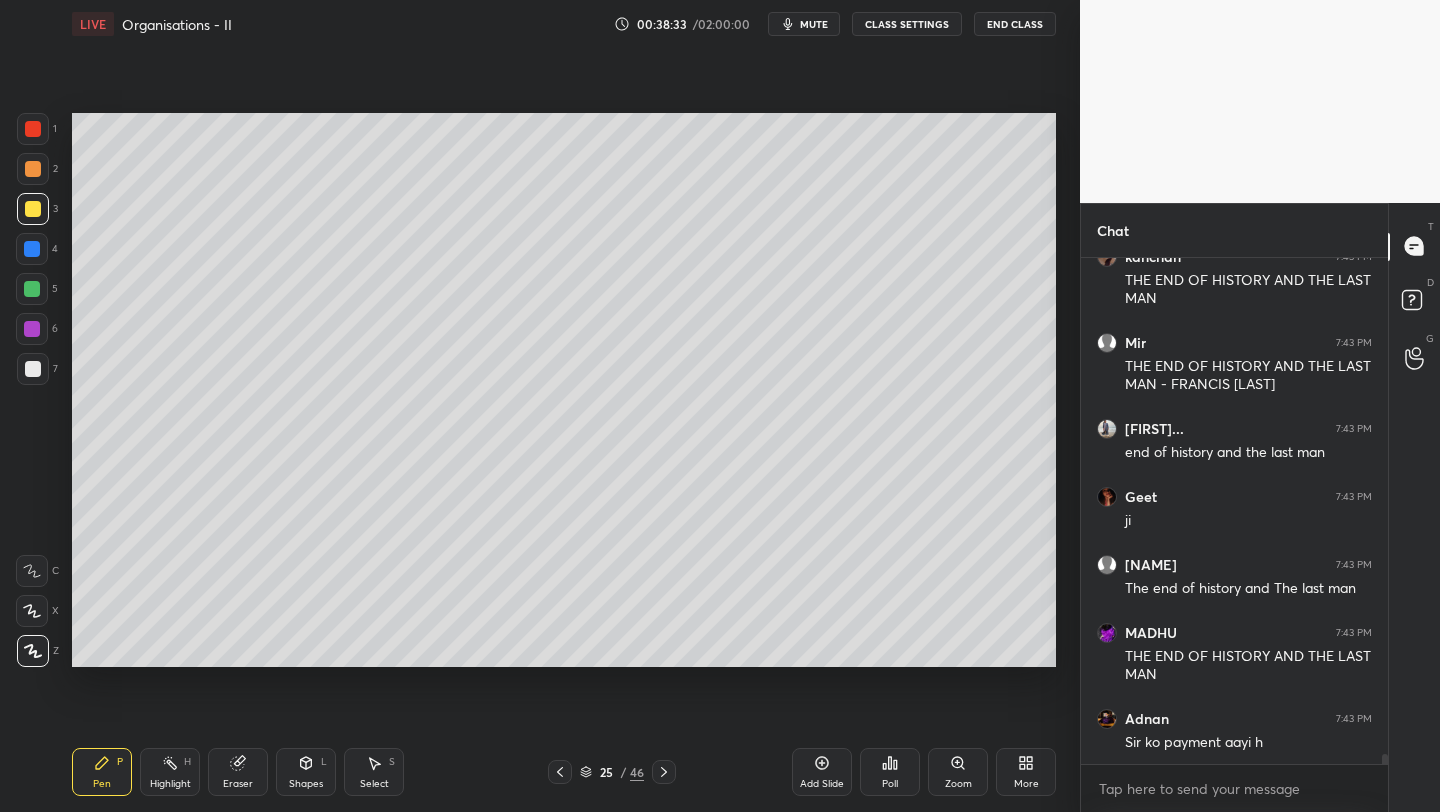 click at bounding box center [33, 129] 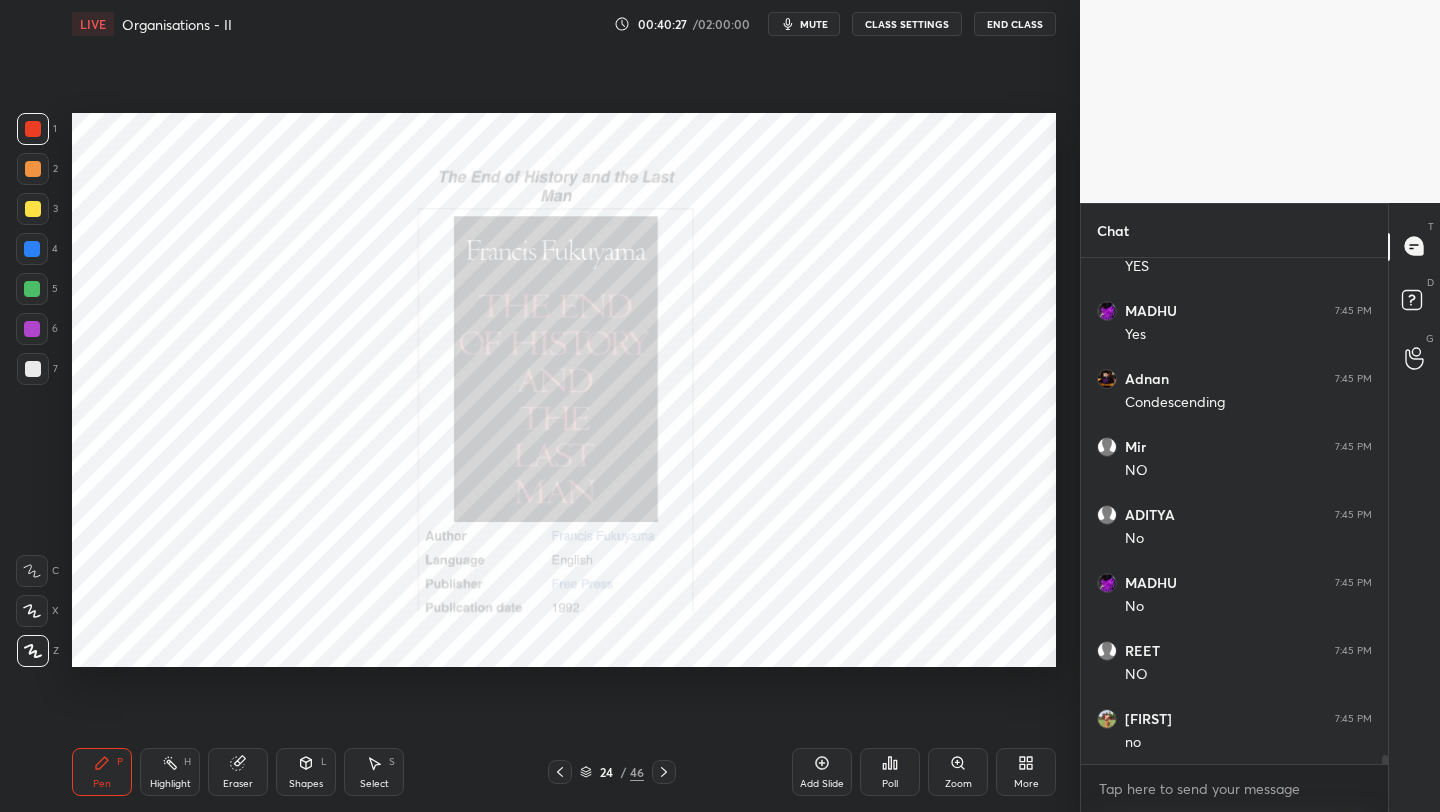scroll, scrollTop: 26978, scrollLeft: 0, axis: vertical 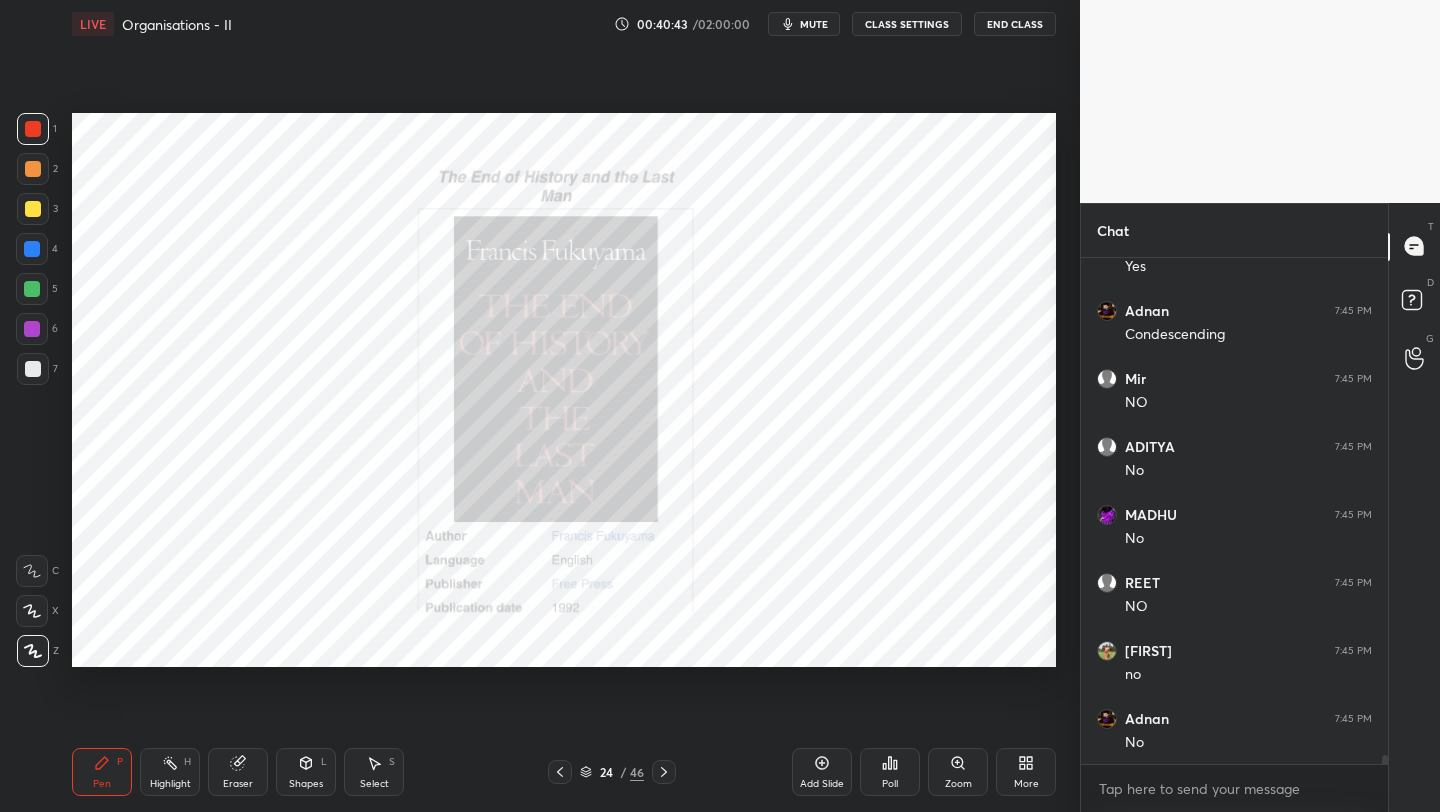 click on "More" at bounding box center (1026, 784) 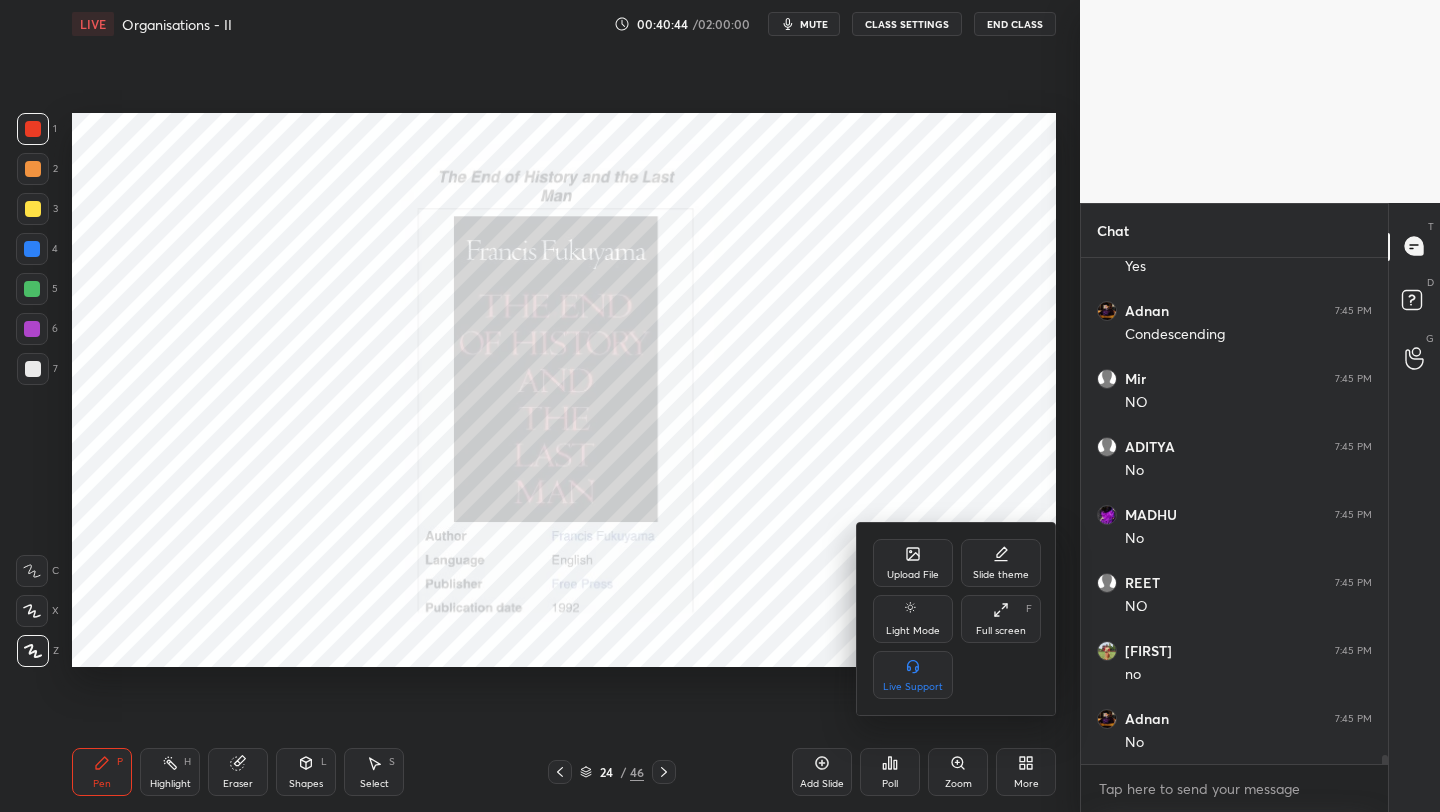 click on "Upload File" at bounding box center (913, 575) 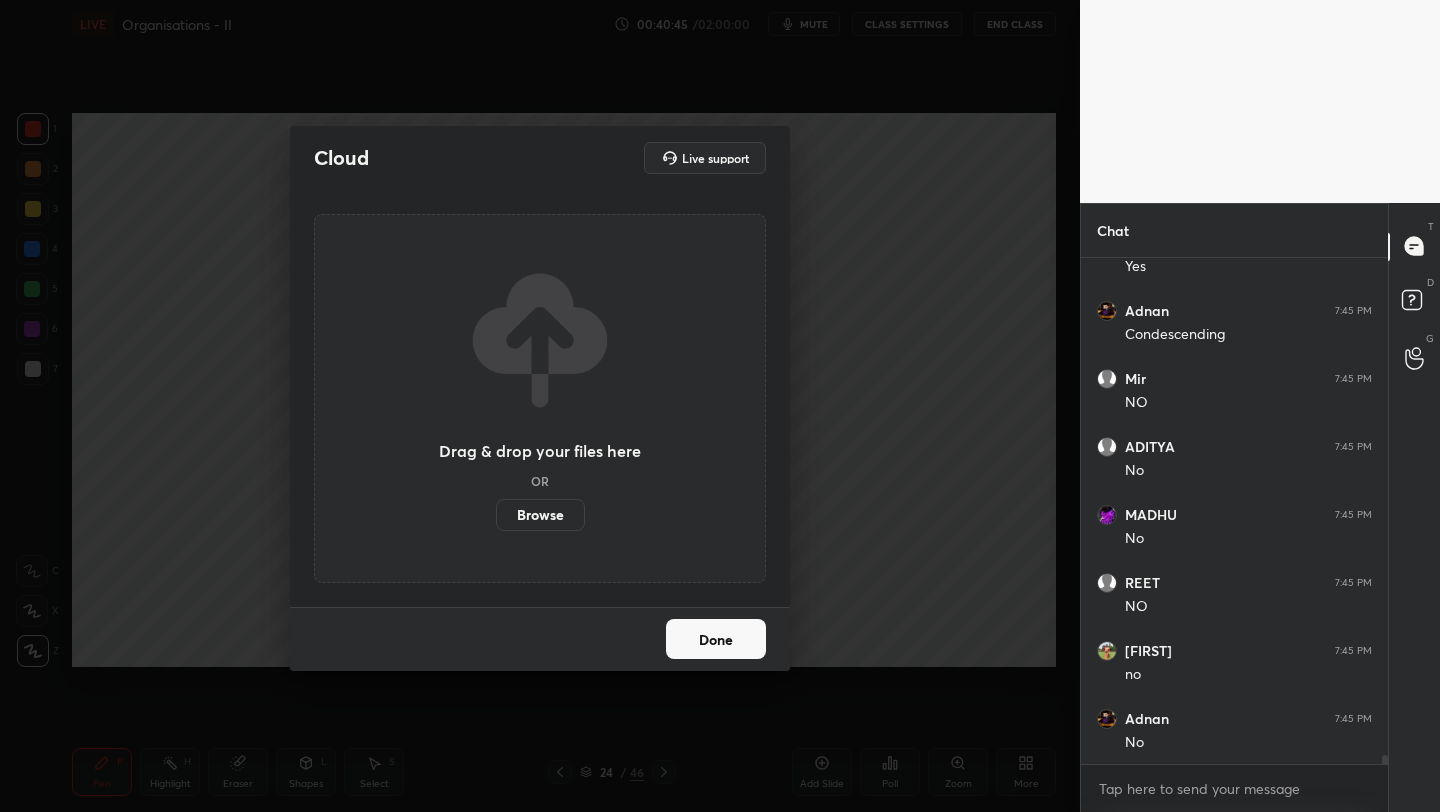 click on "Browse" at bounding box center (540, 515) 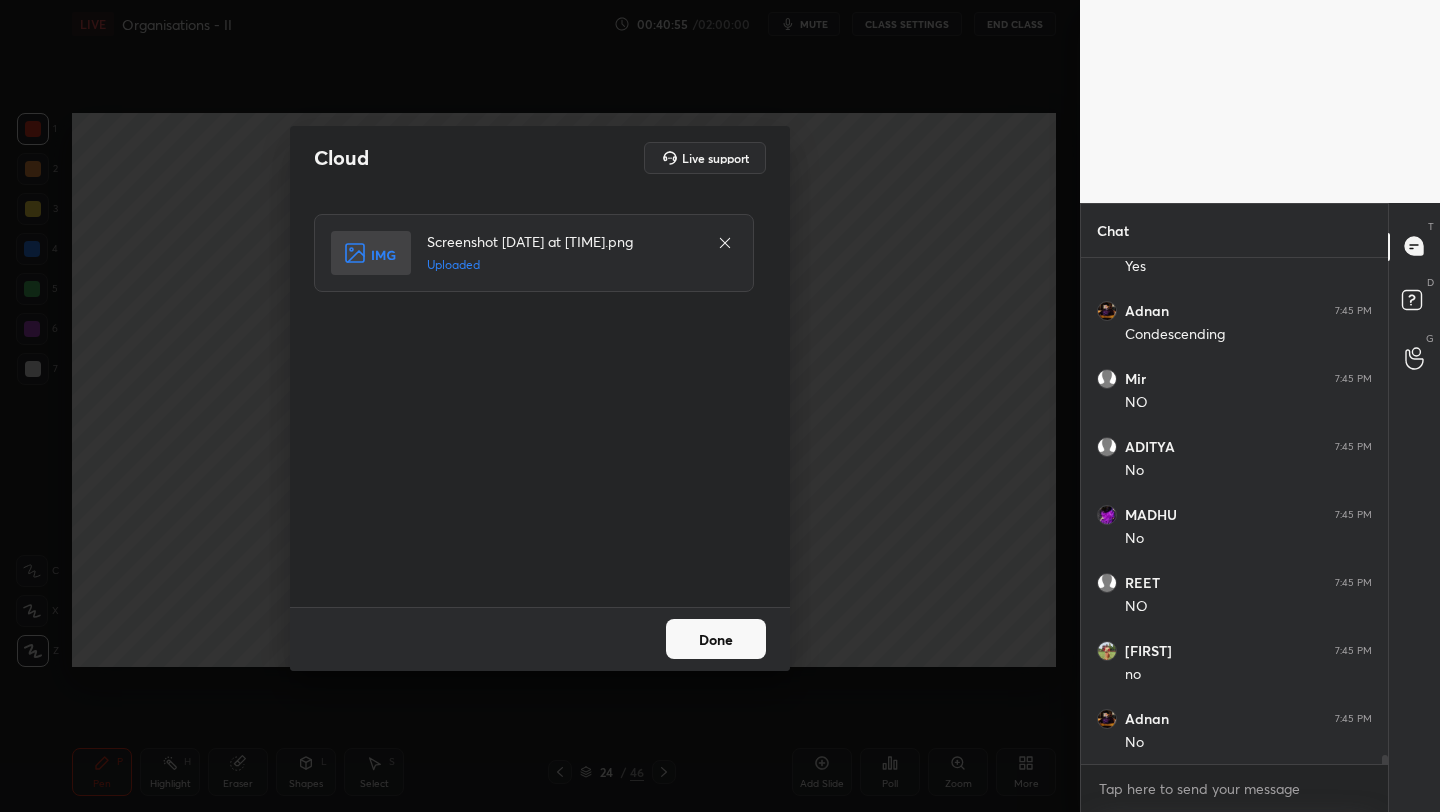 click on "Done" at bounding box center (716, 639) 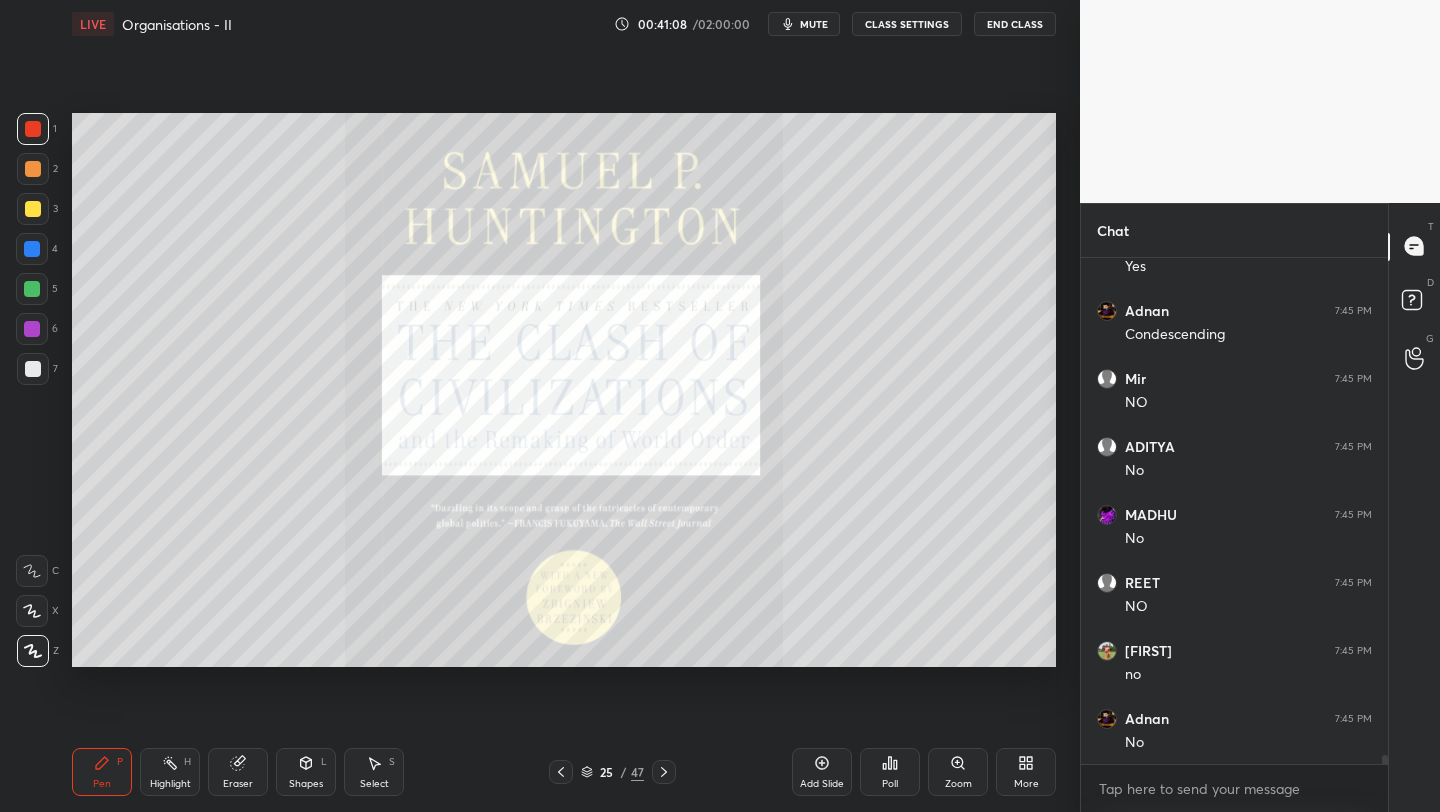 scroll, scrollTop: 27046, scrollLeft: 0, axis: vertical 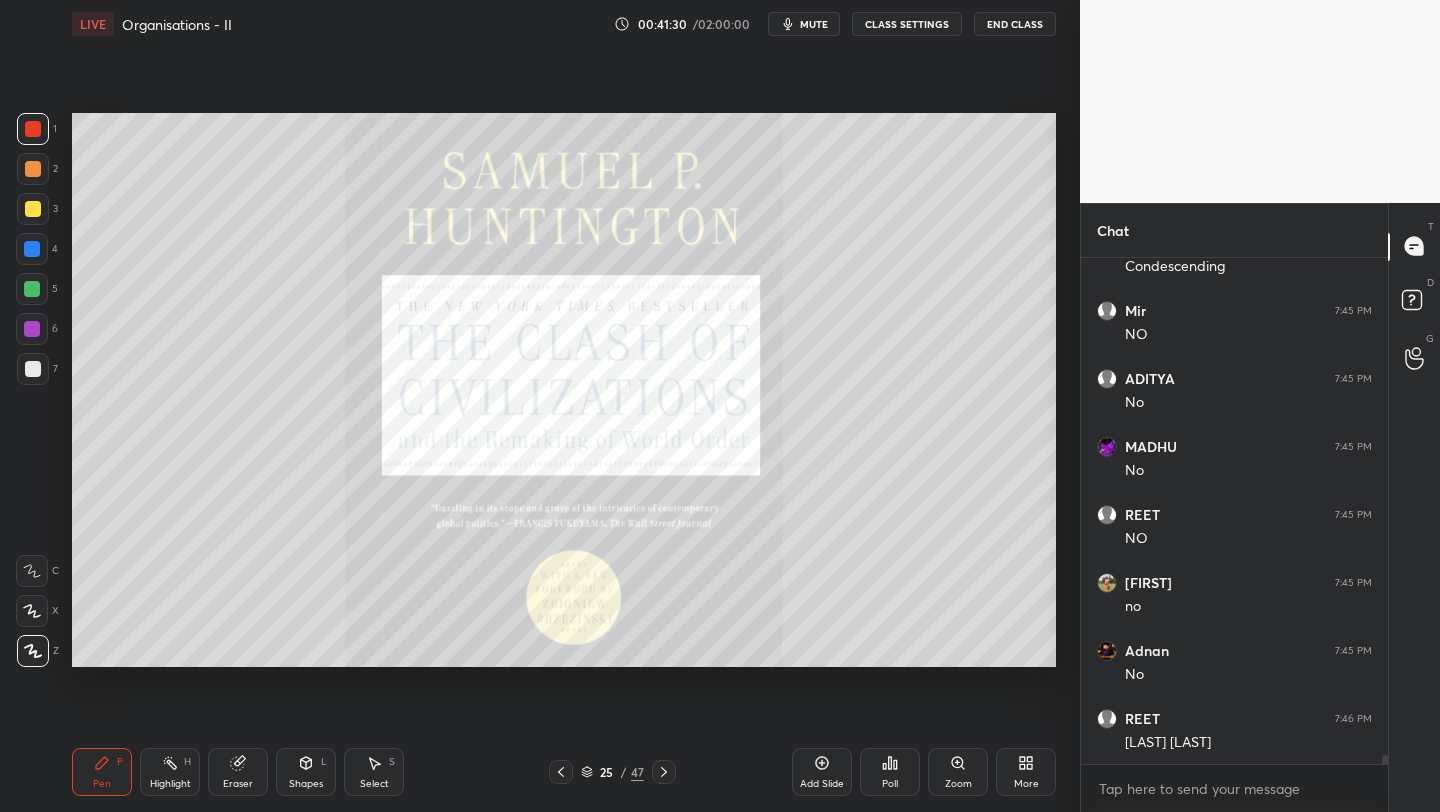 drag, startPoint x: 817, startPoint y: 771, endPoint x: 829, endPoint y: 771, distance: 12 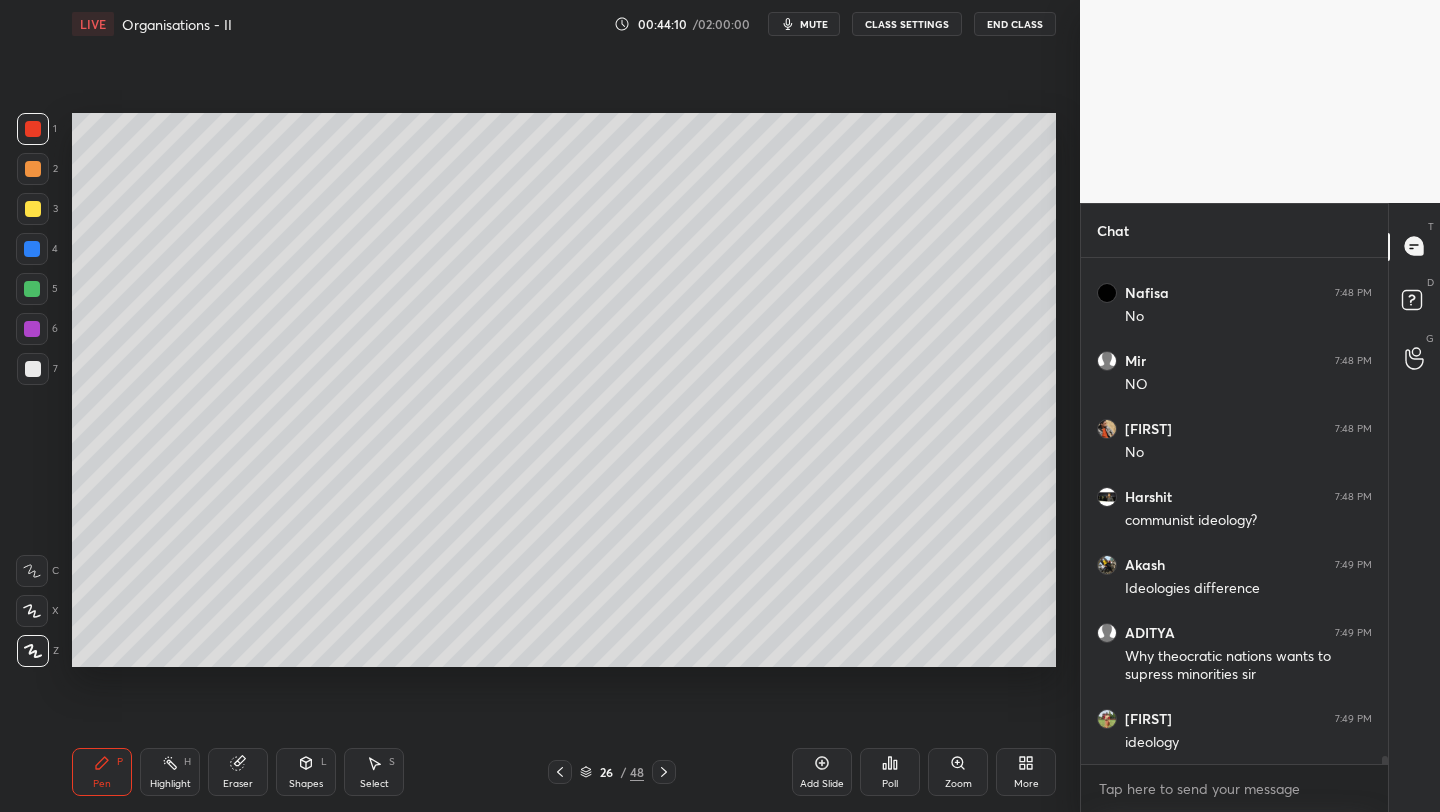 scroll, scrollTop: 31384, scrollLeft: 0, axis: vertical 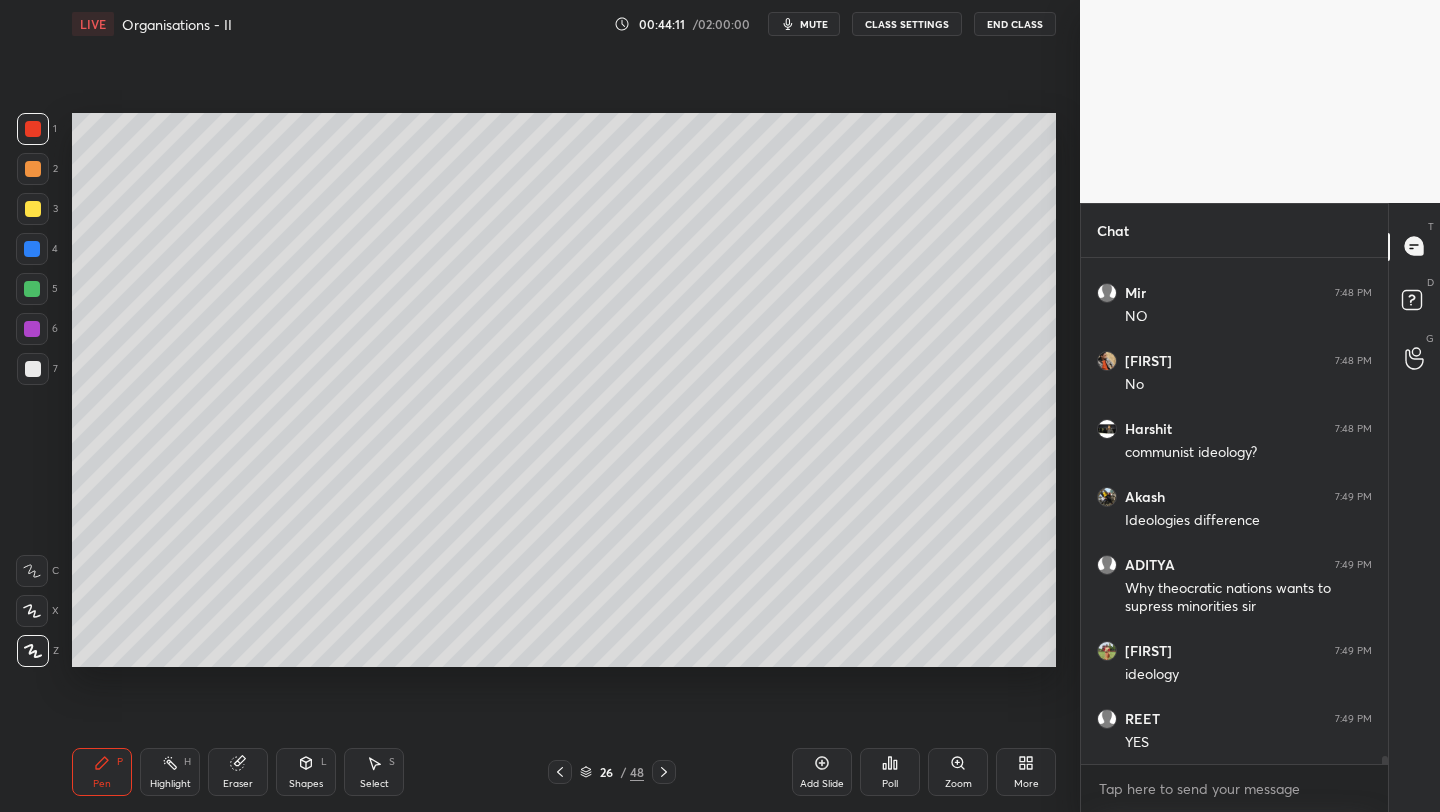 click at bounding box center [32, 249] 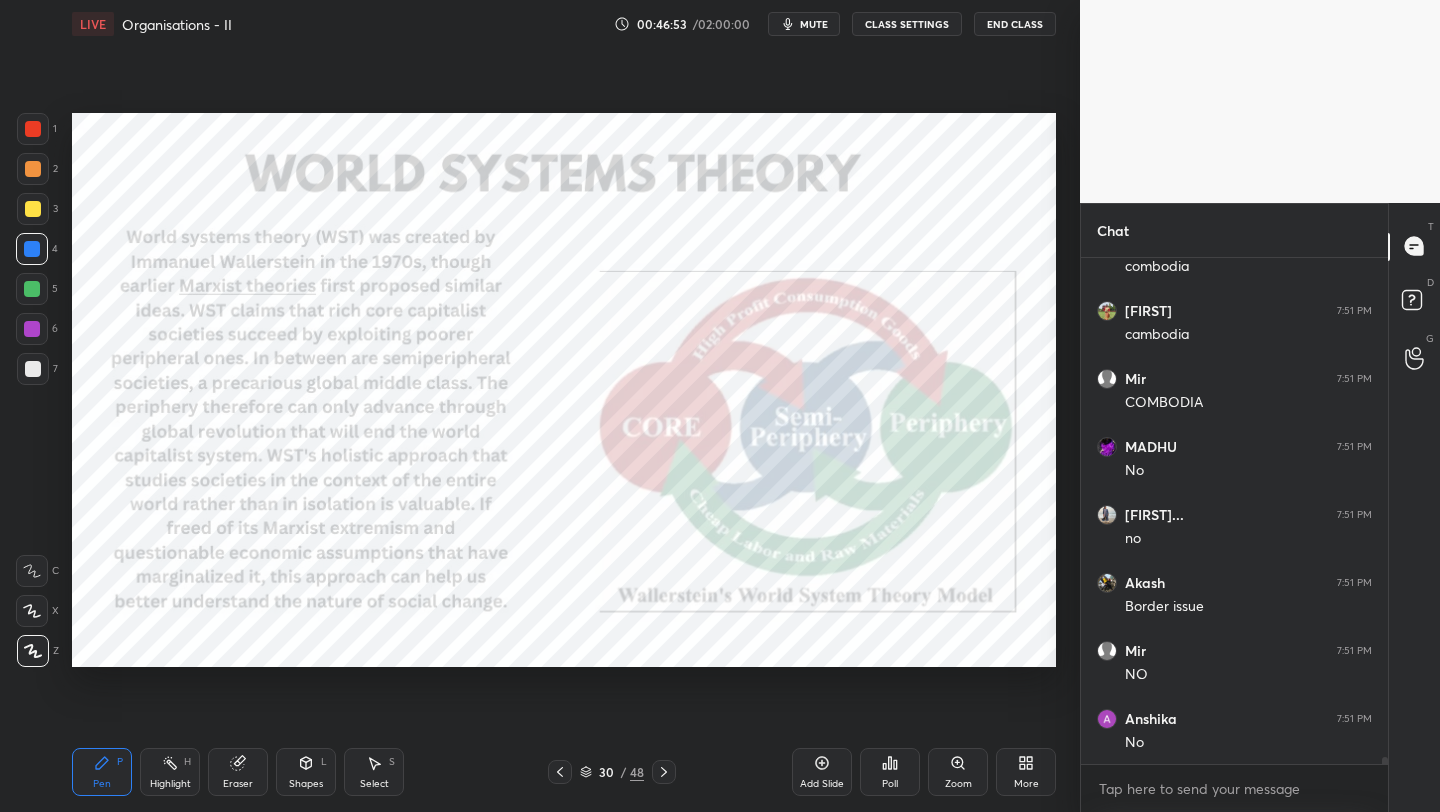 scroll, scrollTop: 34054, scrollLeft: 0, axis: vertical 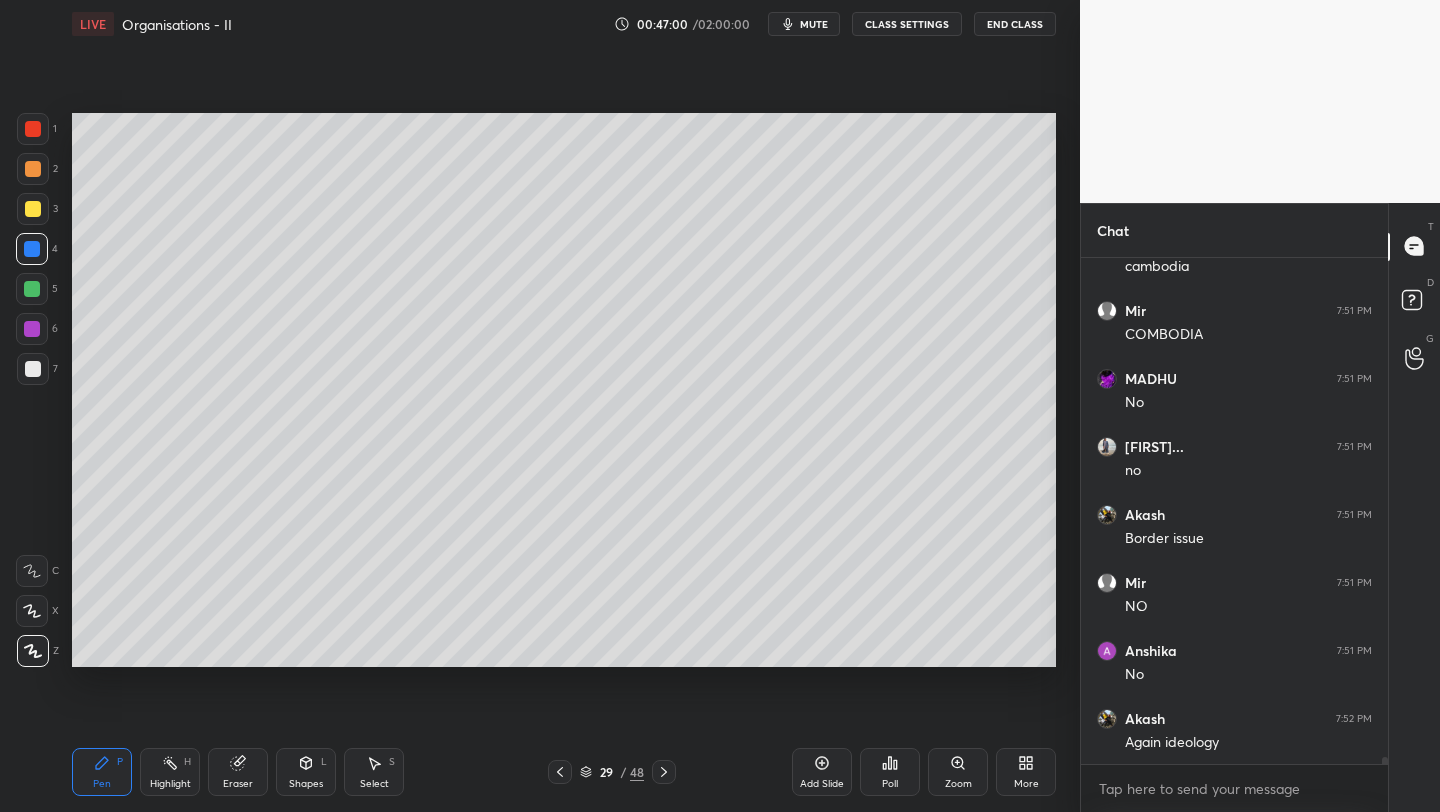 click on "Add Slide" at bounding box center (822, 772) 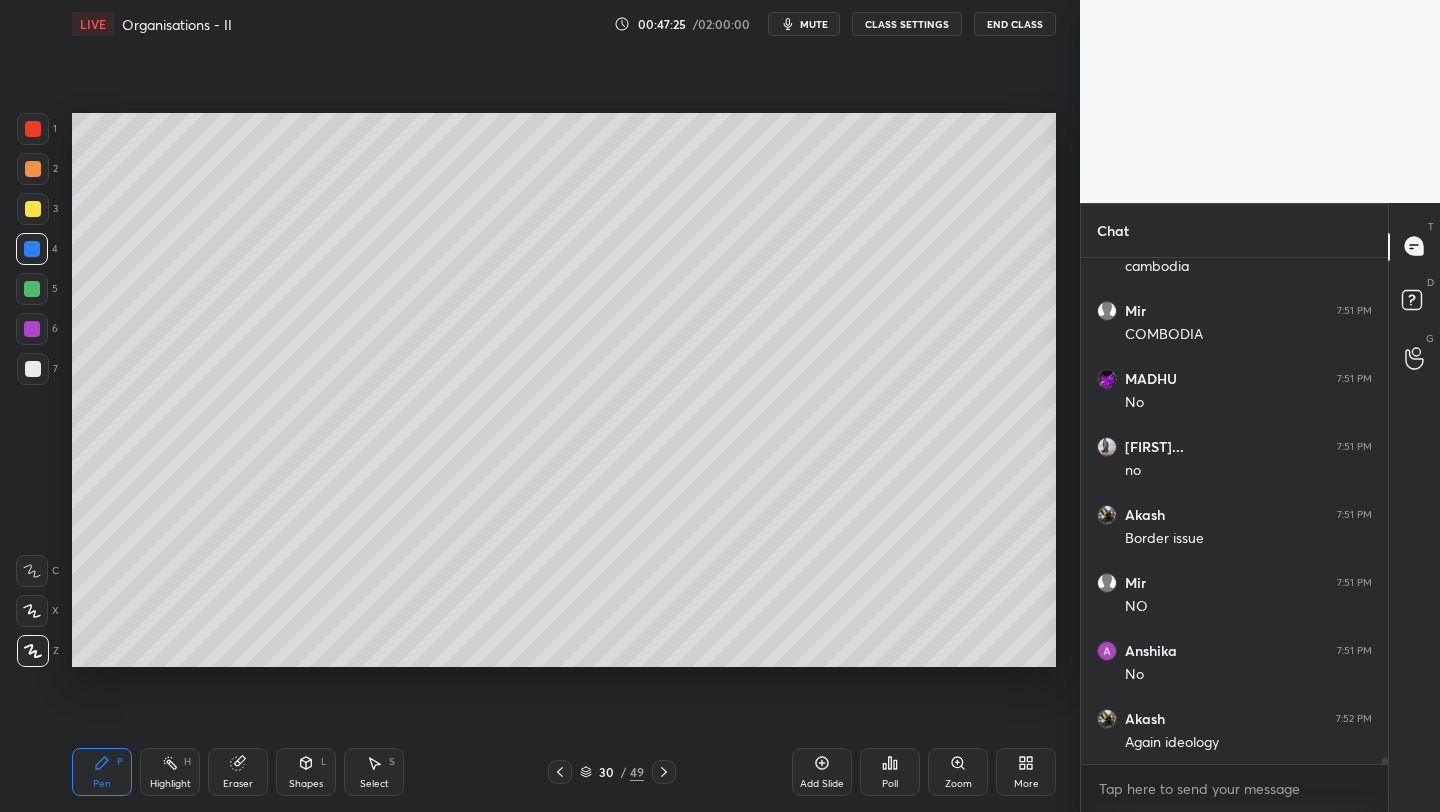 click 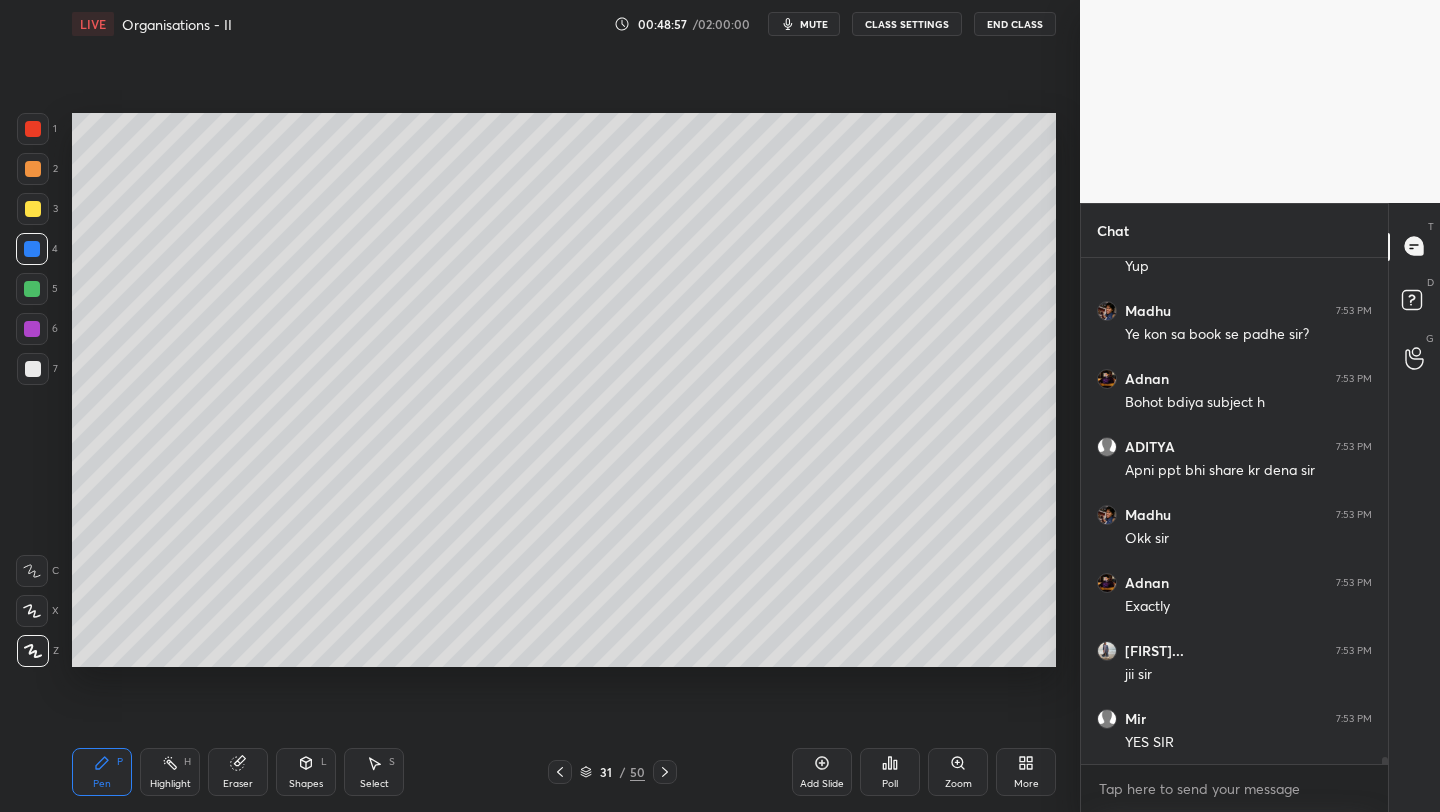 scroll, scrollTop: 34938, scrollLeft: 0, axis: vertical 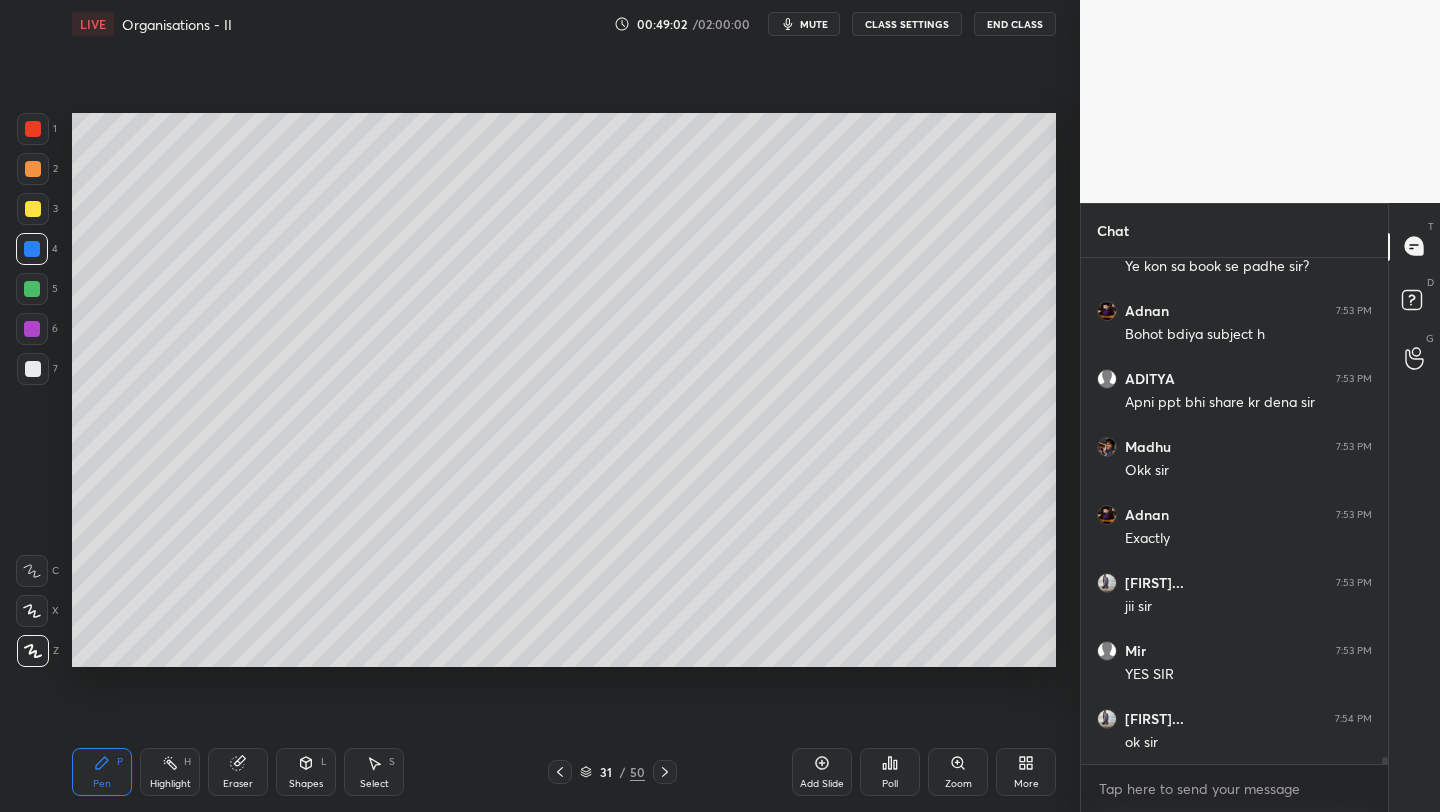 click on "mute" at bounding box center (814, 24) 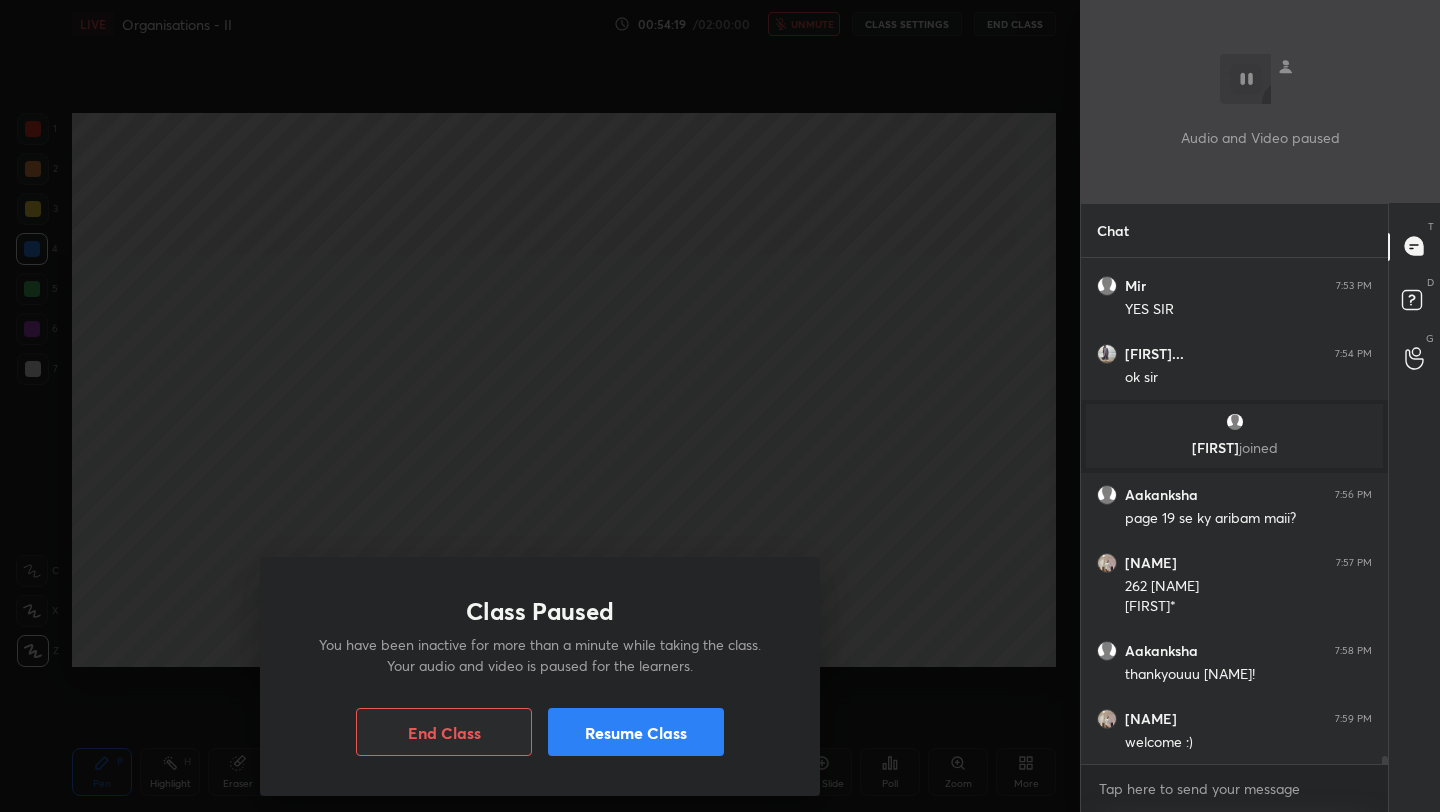 scroll, scrollTop: 32700, scrollLeft: 0, axis: vertical 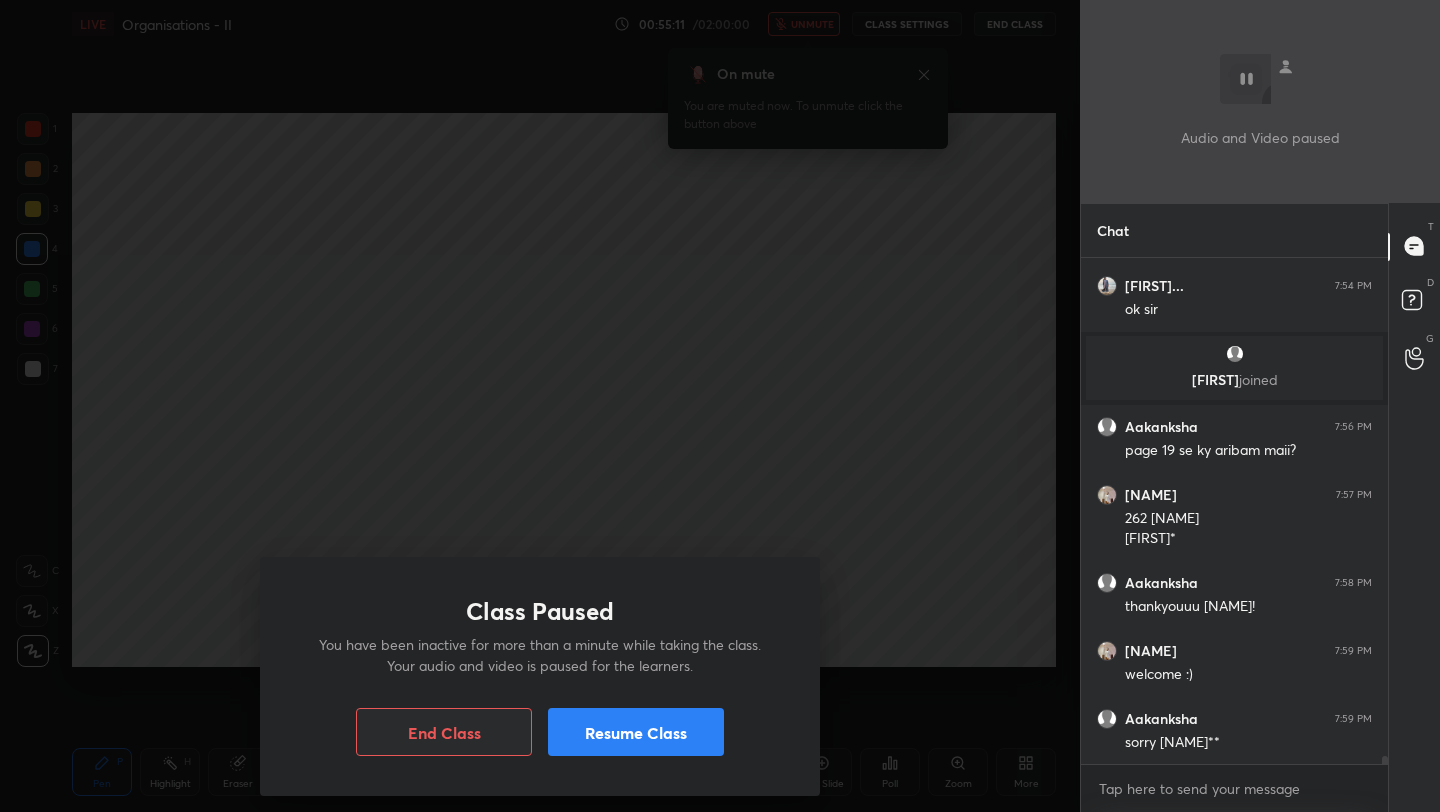 click on "Resume Class" at bounding box center [636, 732] 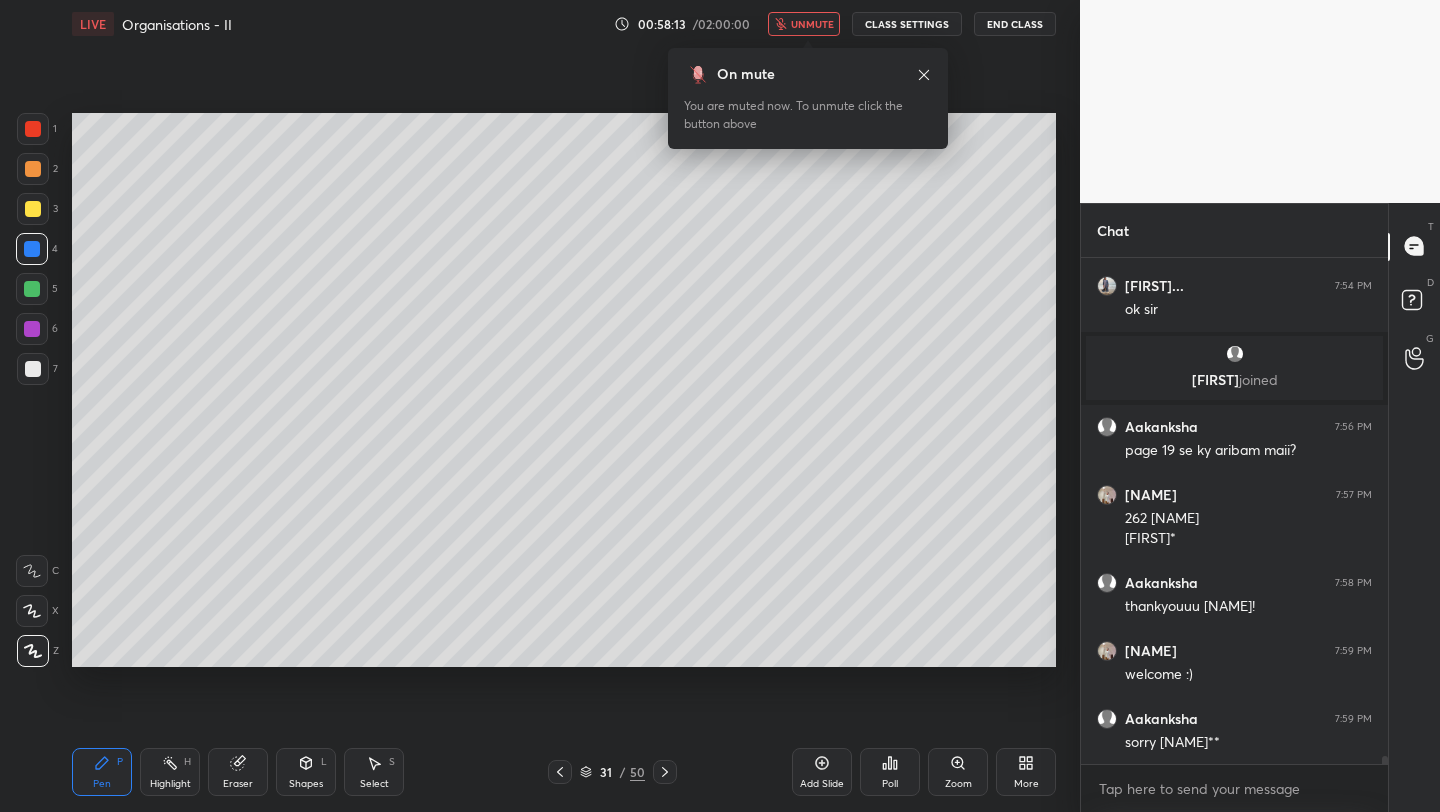 click on "unmute" at bounding box center [812, 24] 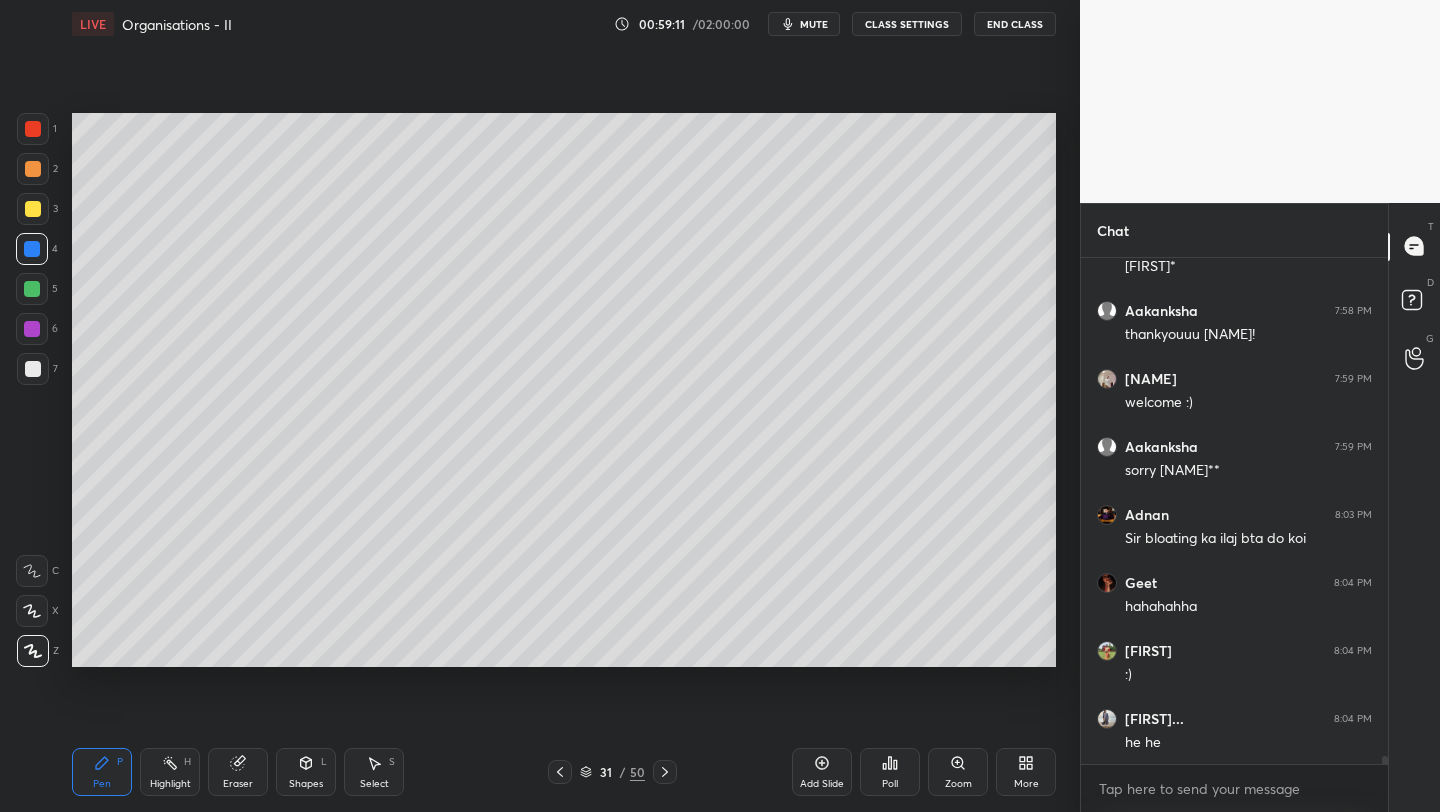 scroll, scrollTop: 33040, scrollLeft: 0, axis: vertical 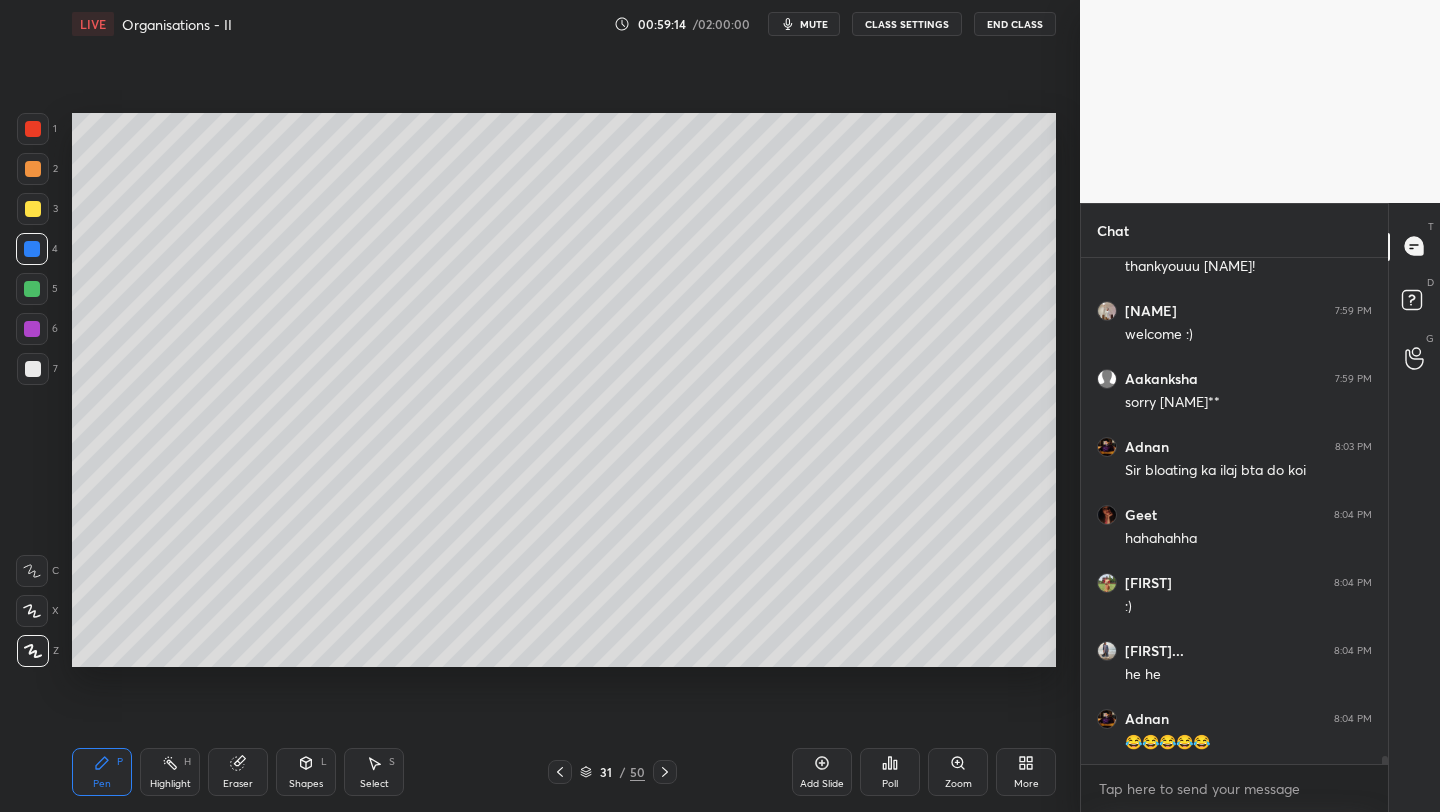 click 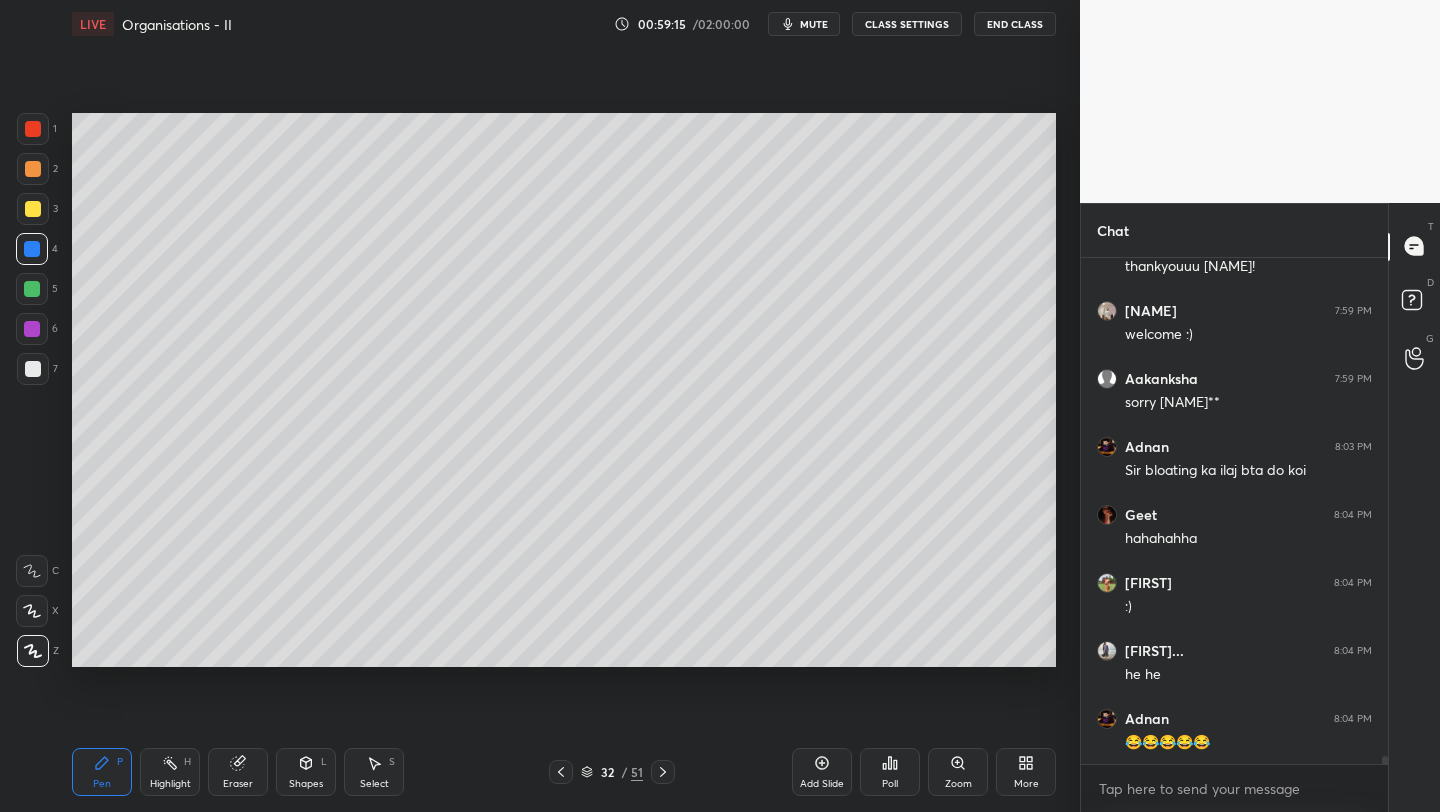 click on "More" at bounding box center (1026, 772) 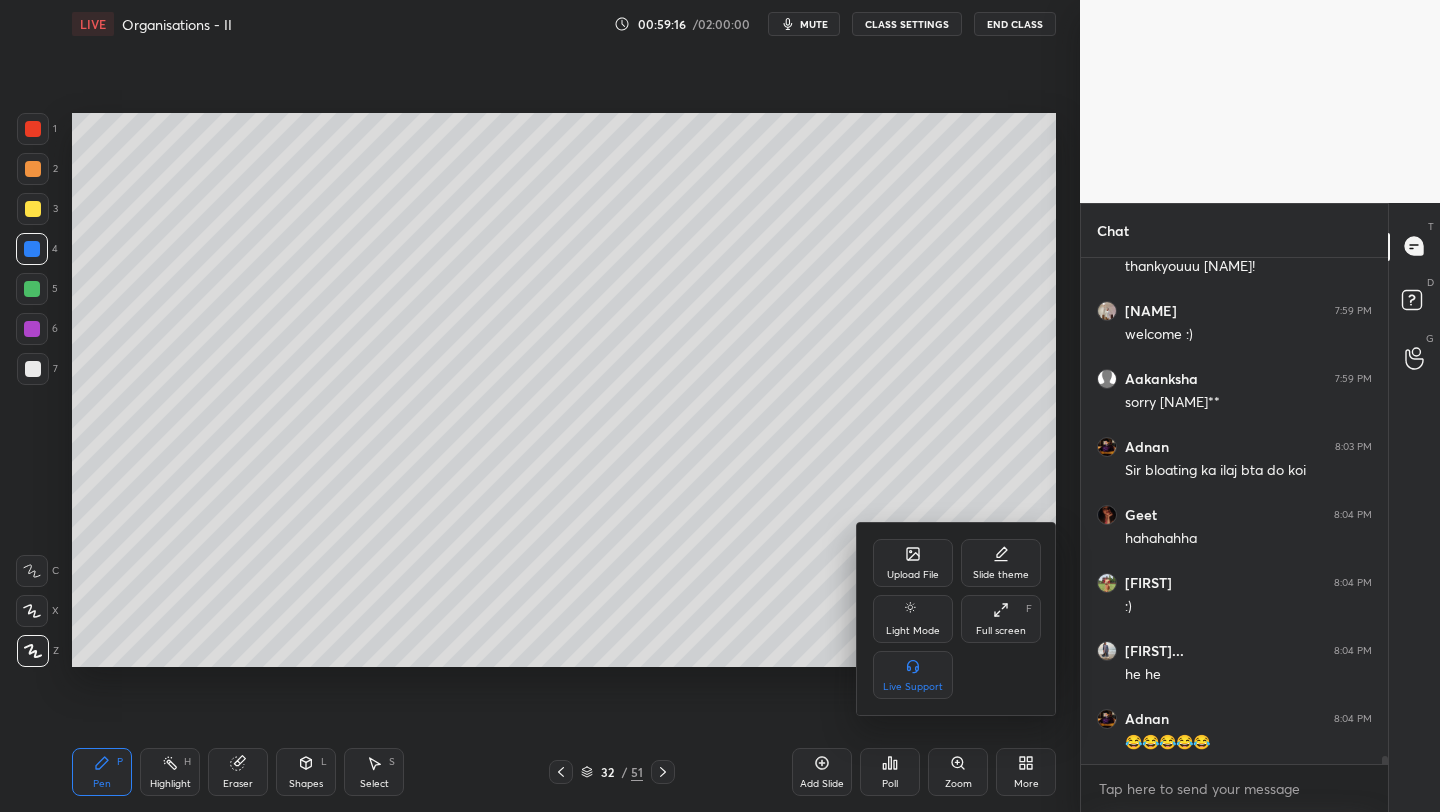 click on "Upload File" at bounding box center [913, 563] 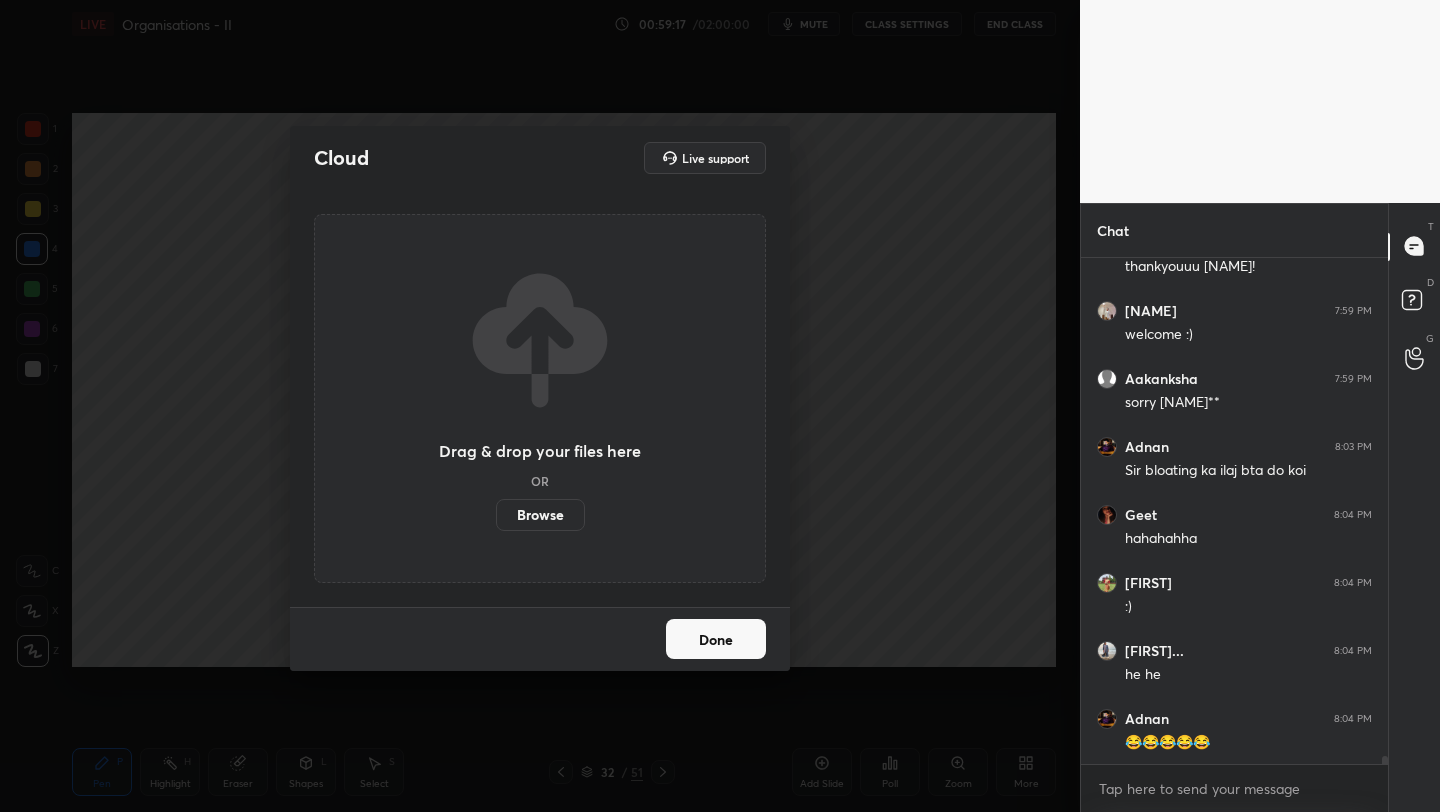 click on "Browse" at bounding box center (540, 515) 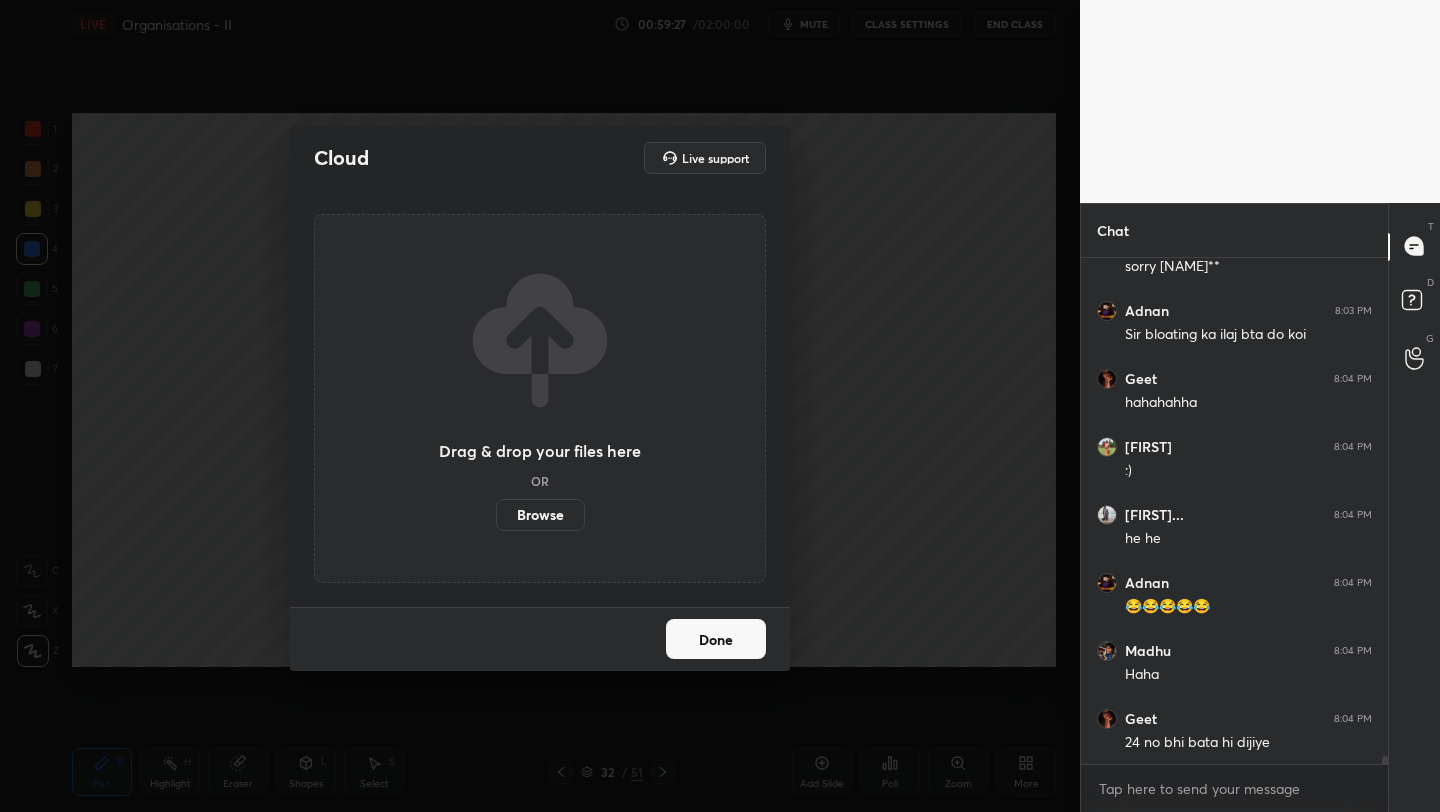 scroll, scrollTop: 33262, scrollLeft: 0, axis: vertical 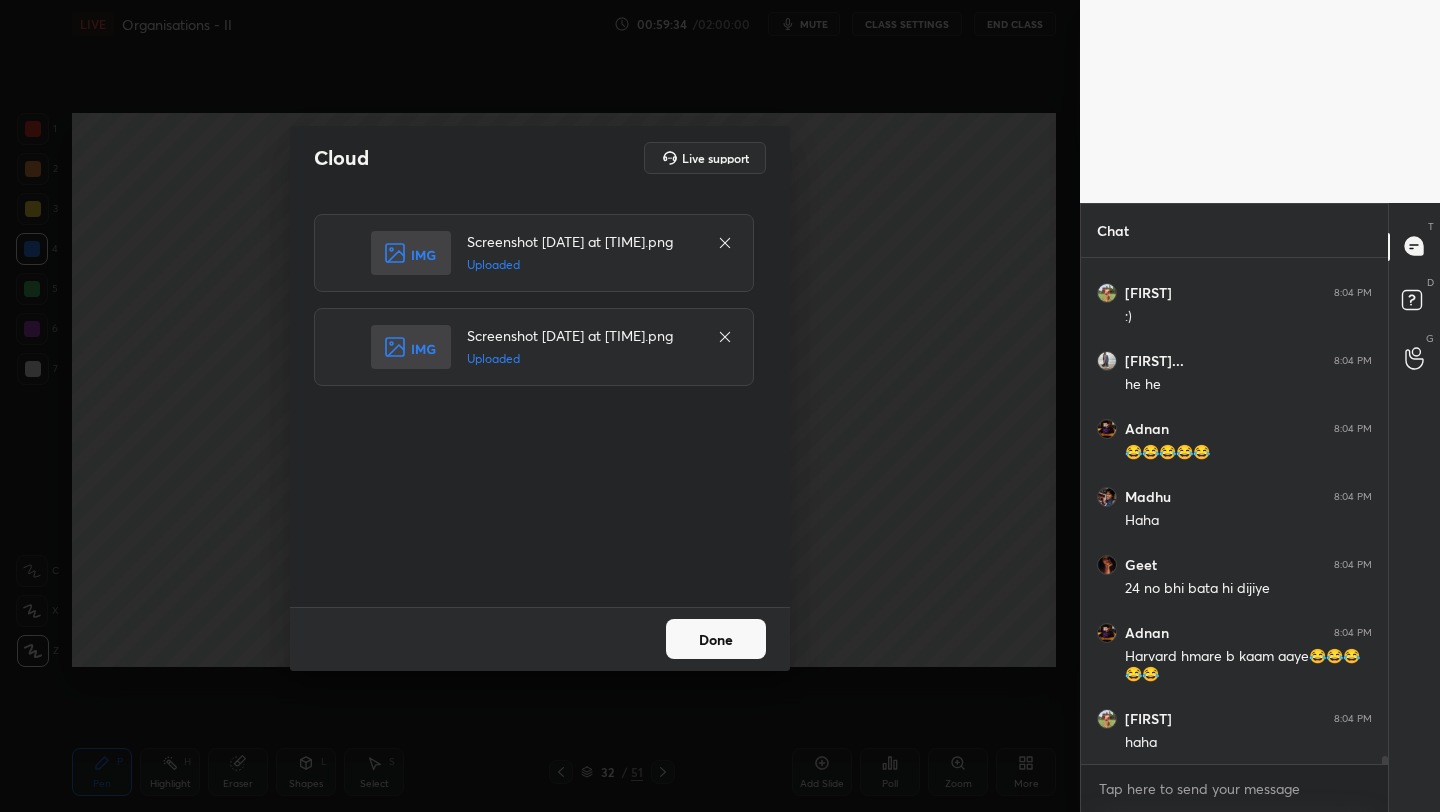 click on "Done" at bounding box center [716, 639] 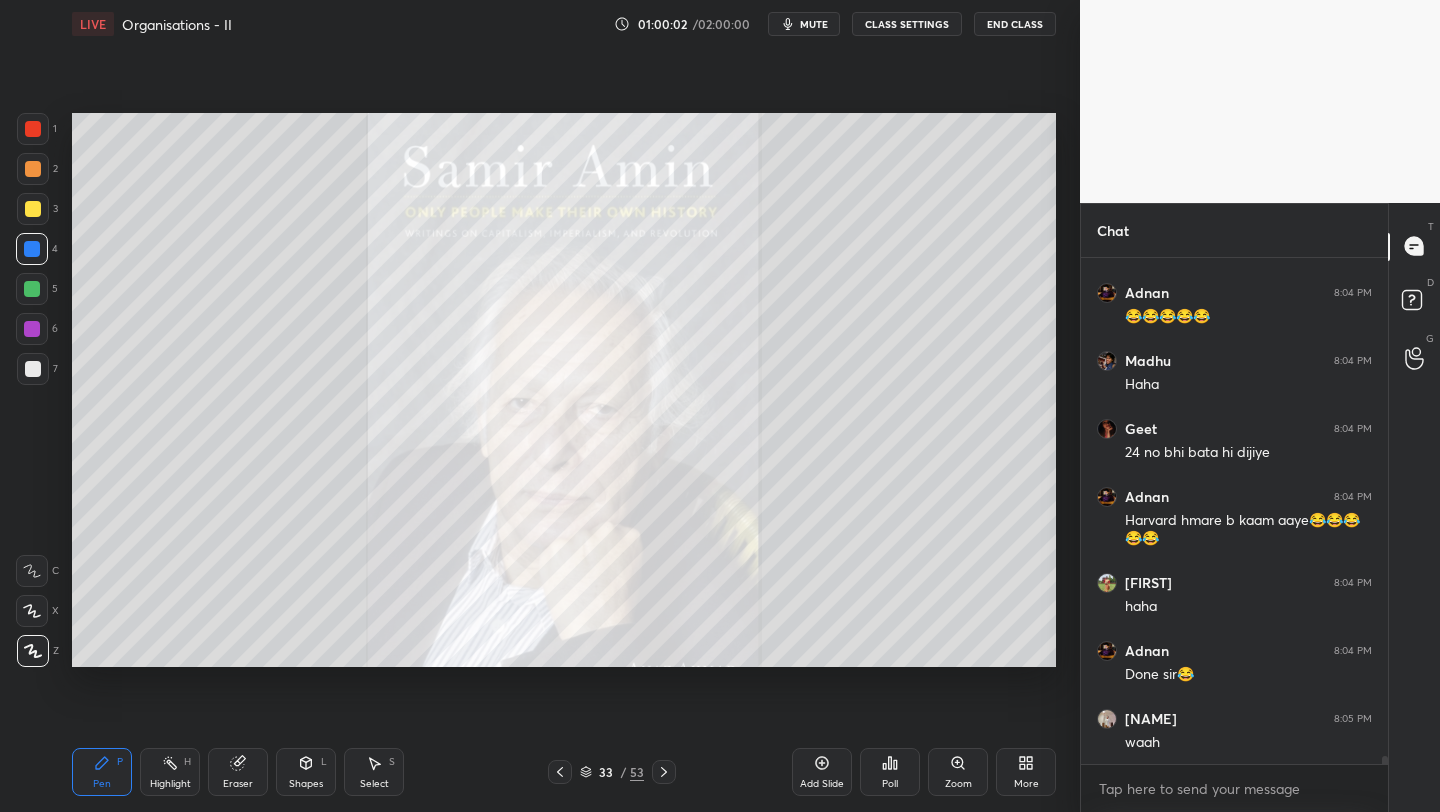scroll, scrollTop: 33534, scrollLeft: 0, axis: vertical 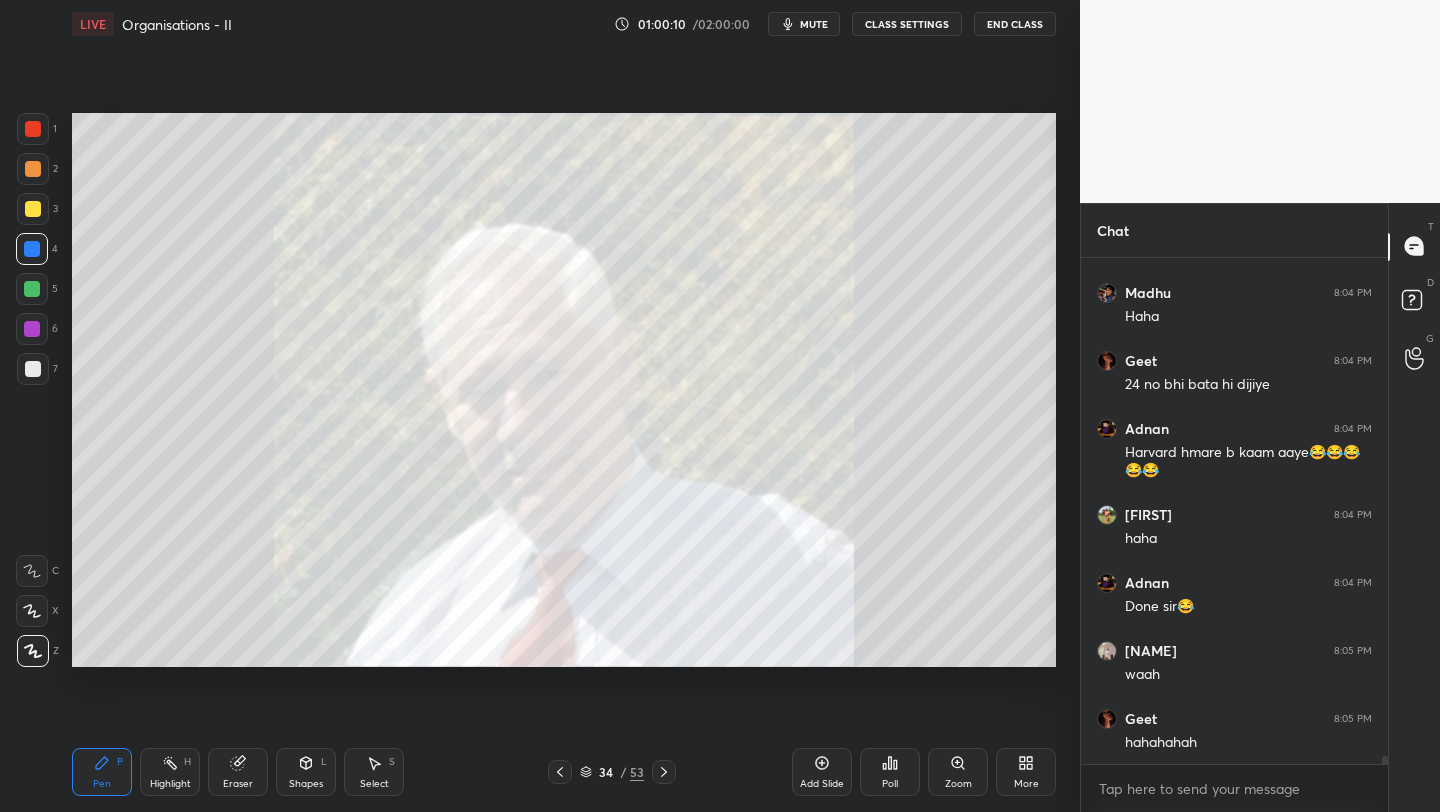 click 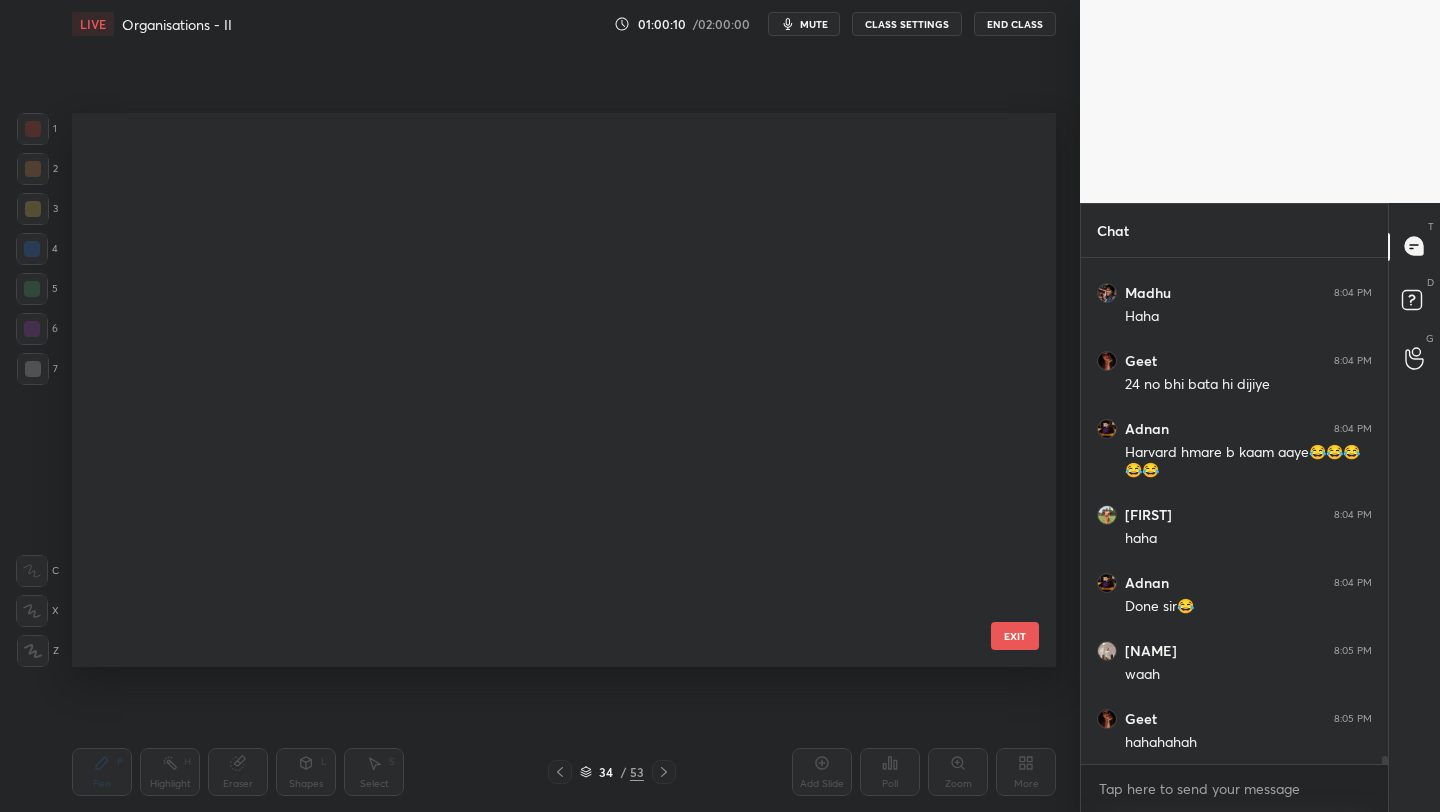 scroll, scrollTop: 1480, scrollLeft: 0, axis: vertical 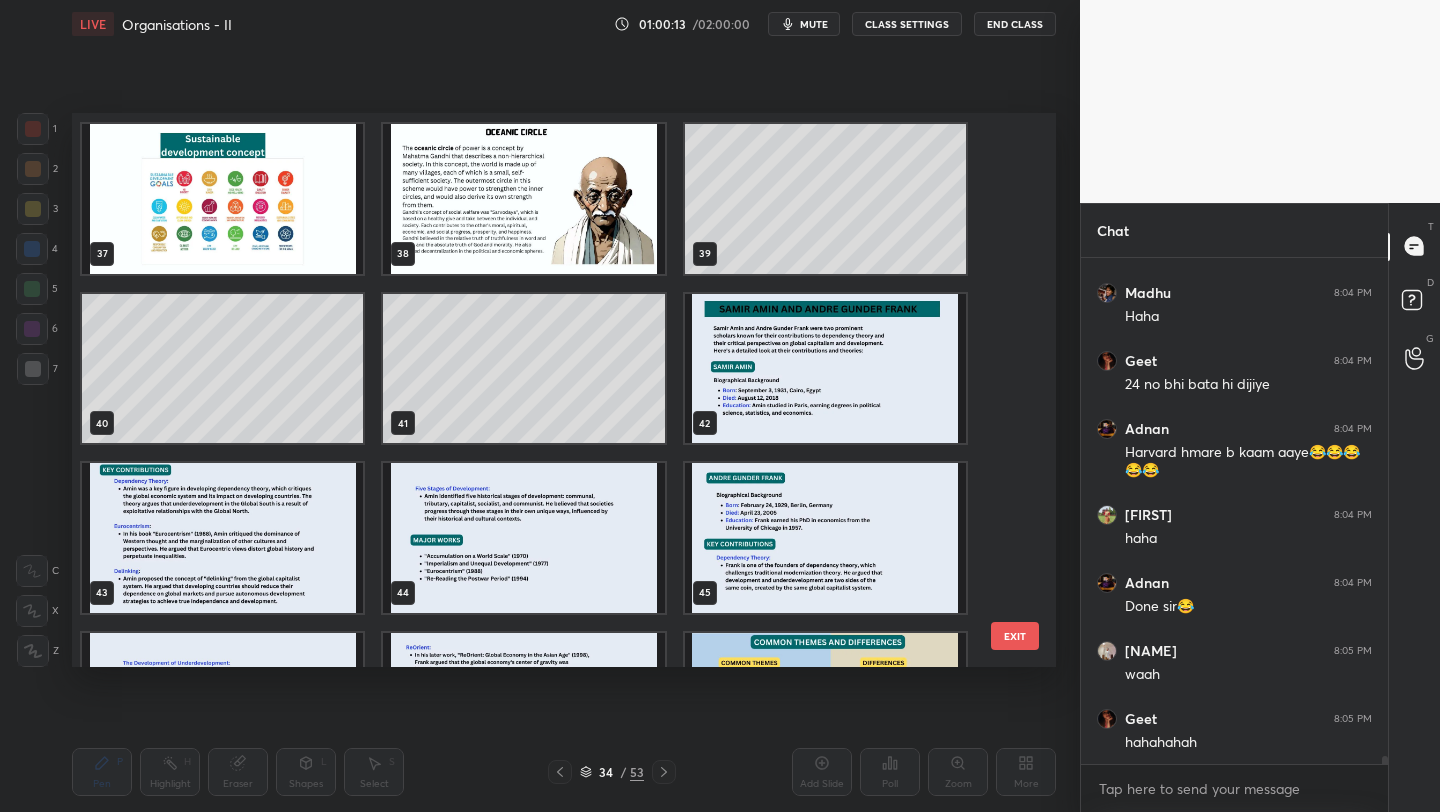 click at bounding box center [825, 369] 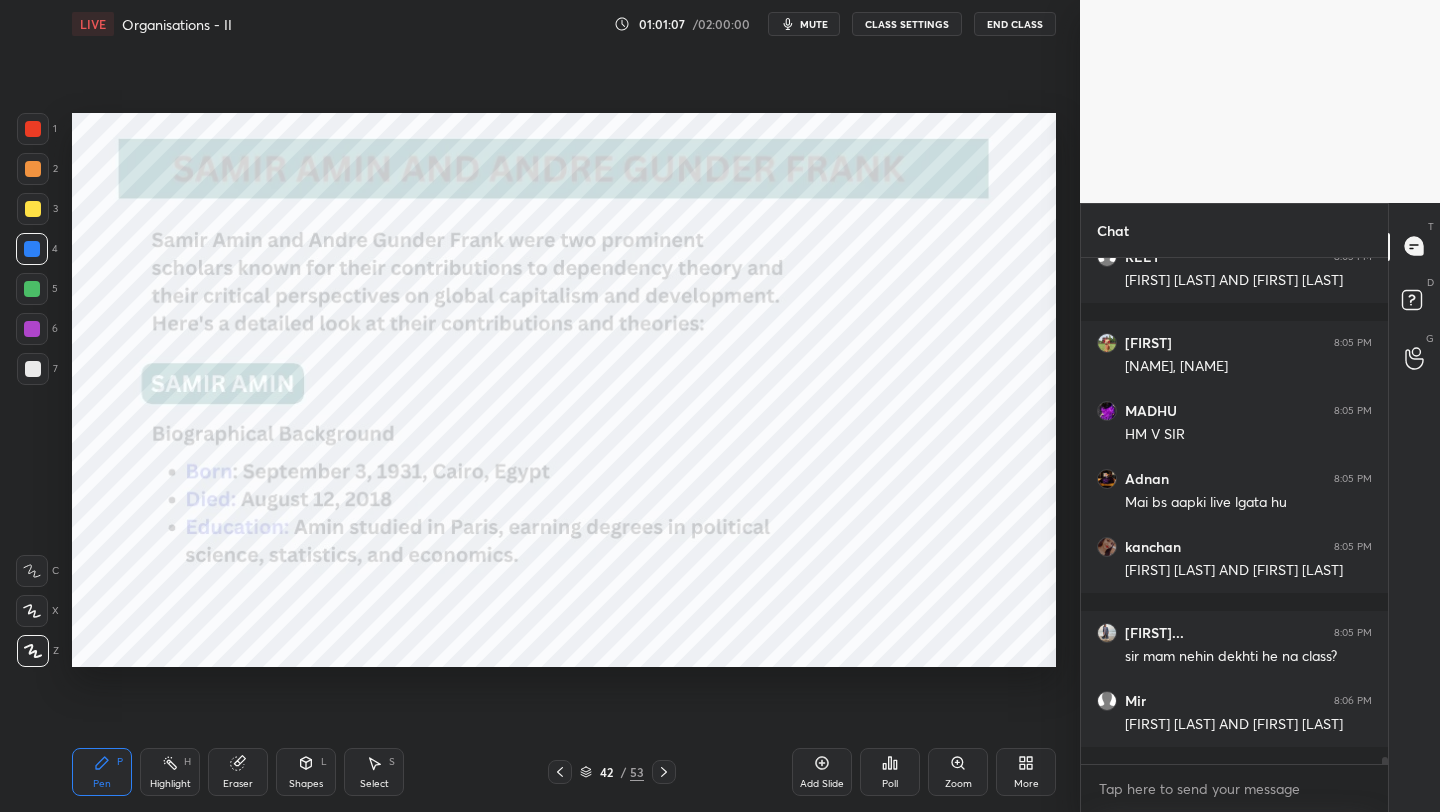 scroll, scrollTop: 34132, scrollLeft: 0, axis: vertical 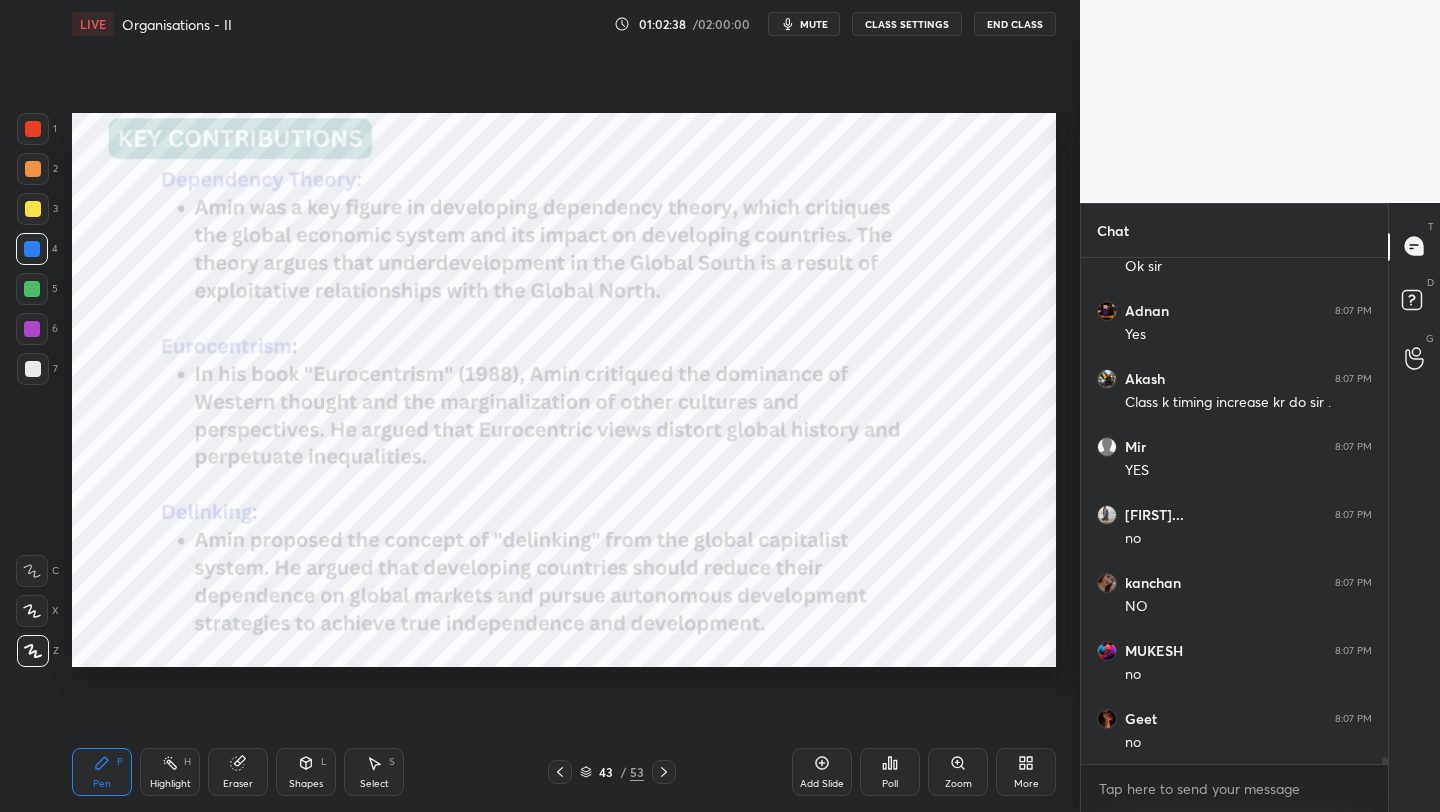 click on "Add Slide" at bounding box center [822, 772] 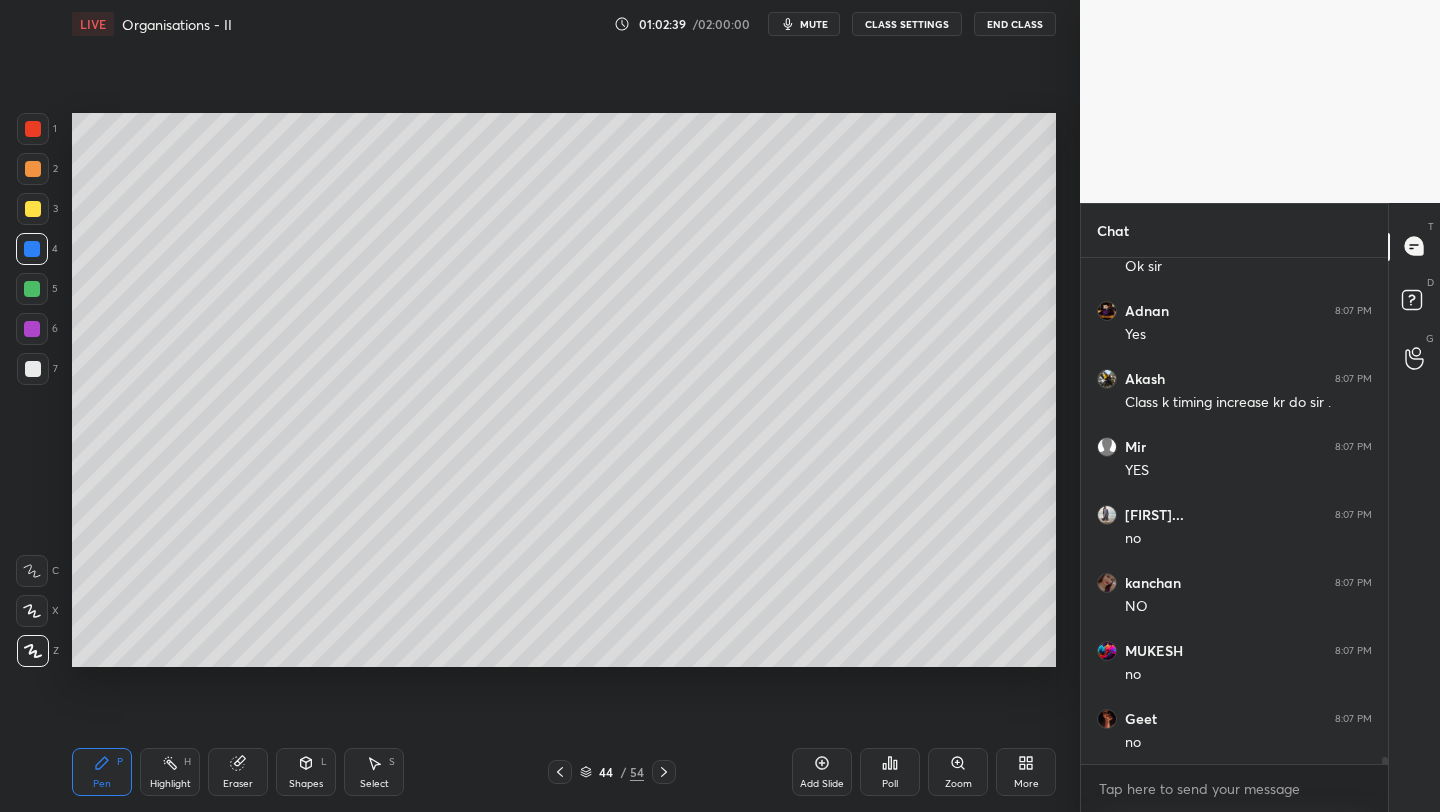 click at bounding box center [33, 169] 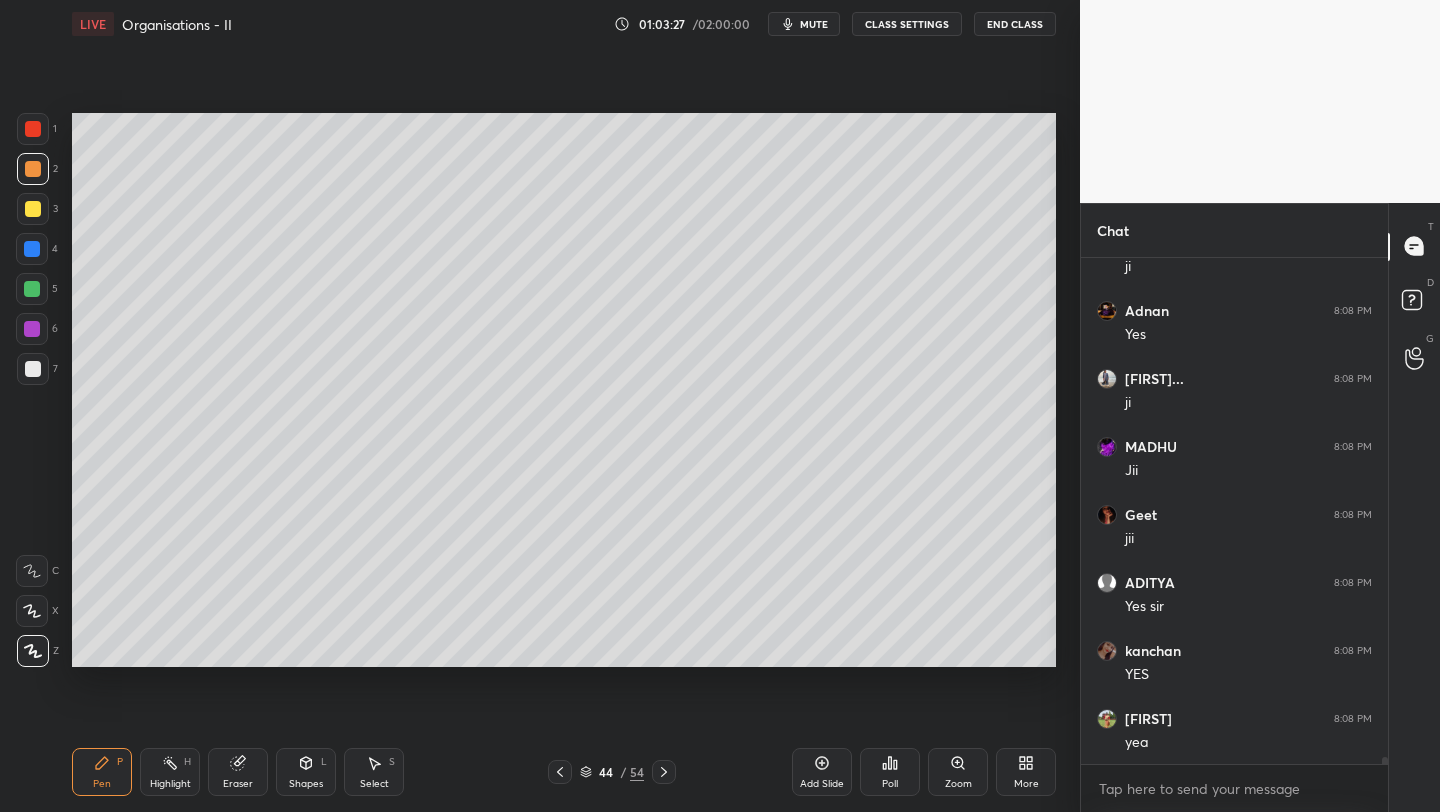 scroll, scrollTop: 35628, scrollLeft: 0, axis: vertical 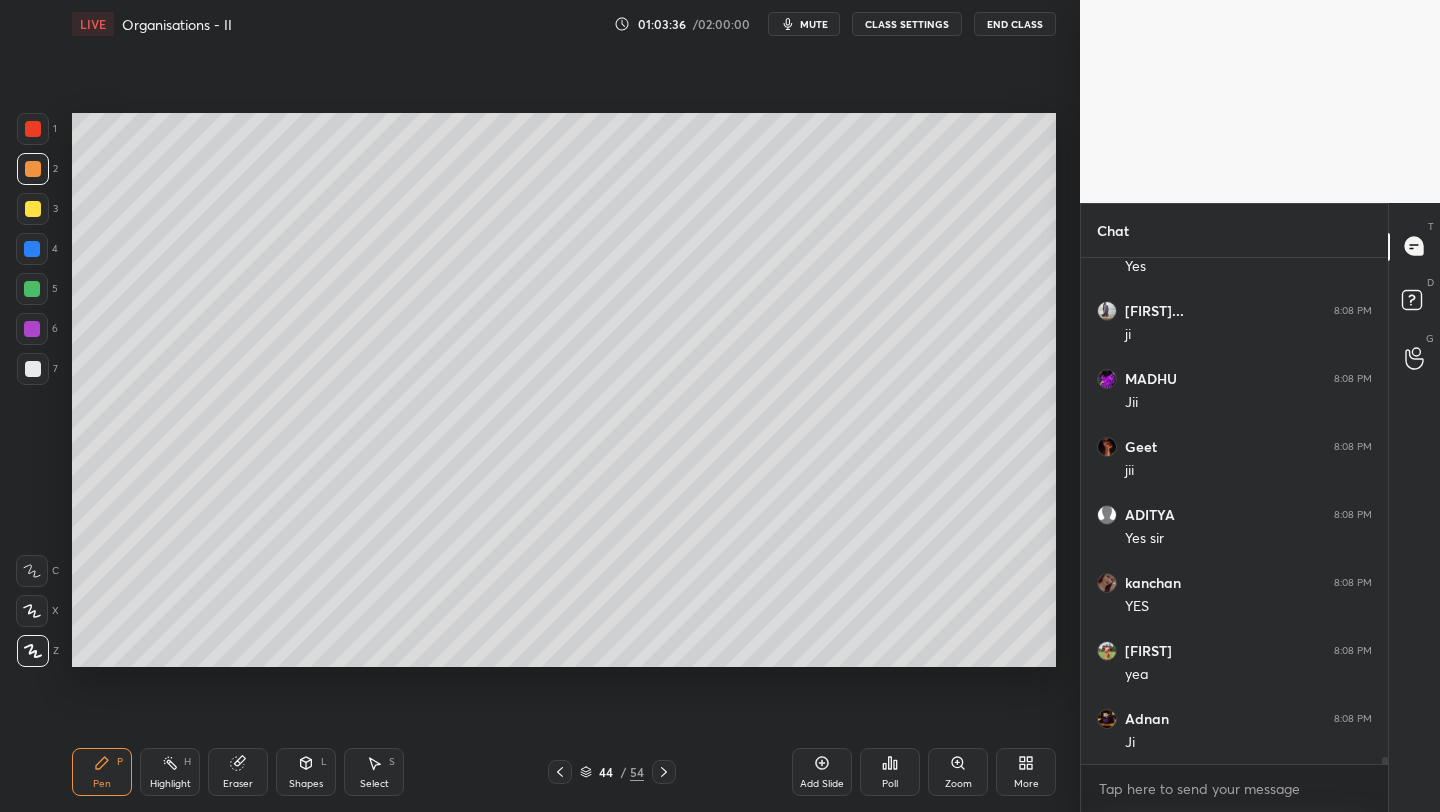click 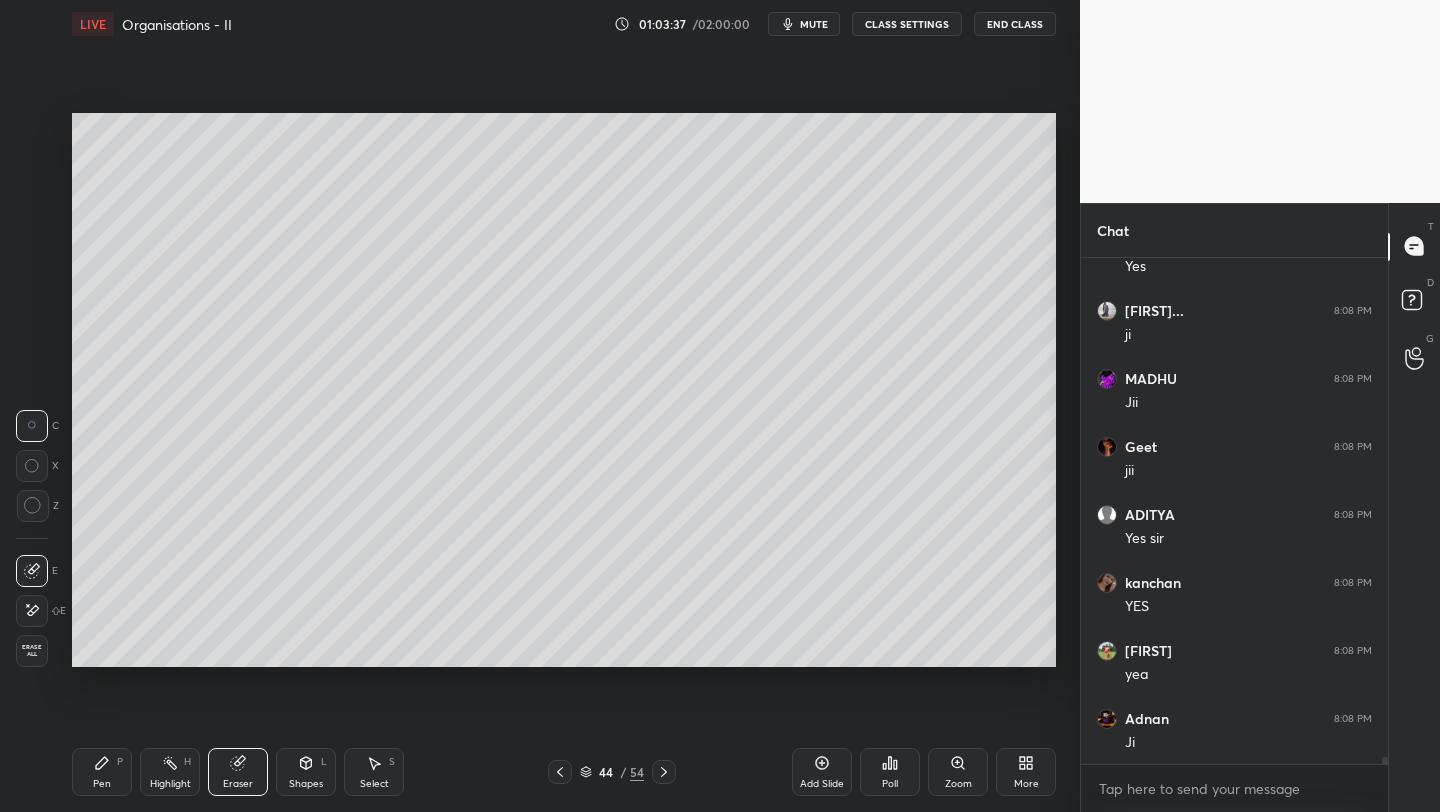 click on "Erase all" at bounding box center (32, 651) 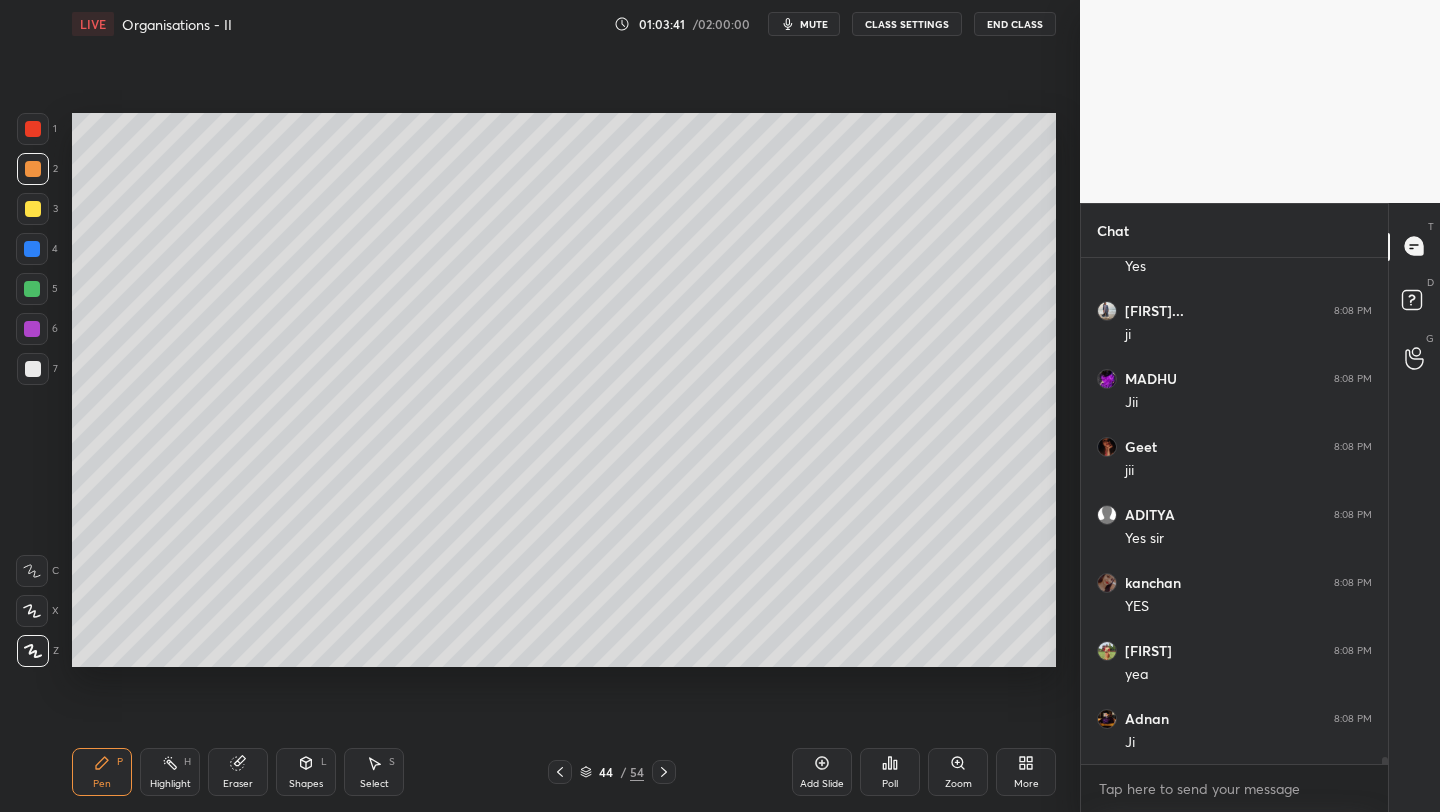 click at bounding box center (33, 129) 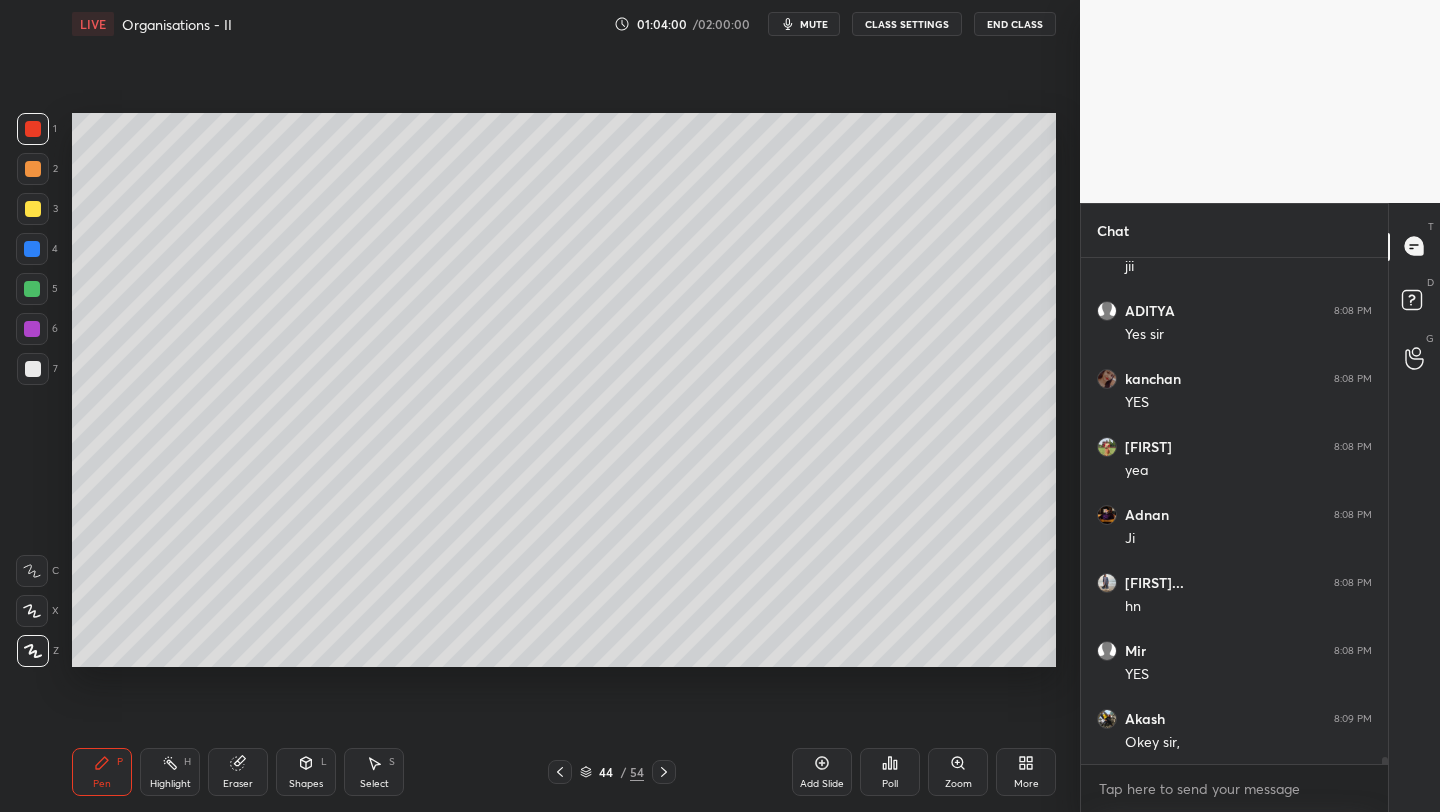 scroll, scrollTop: 35900, scrollLeft: 0, axis: vertical 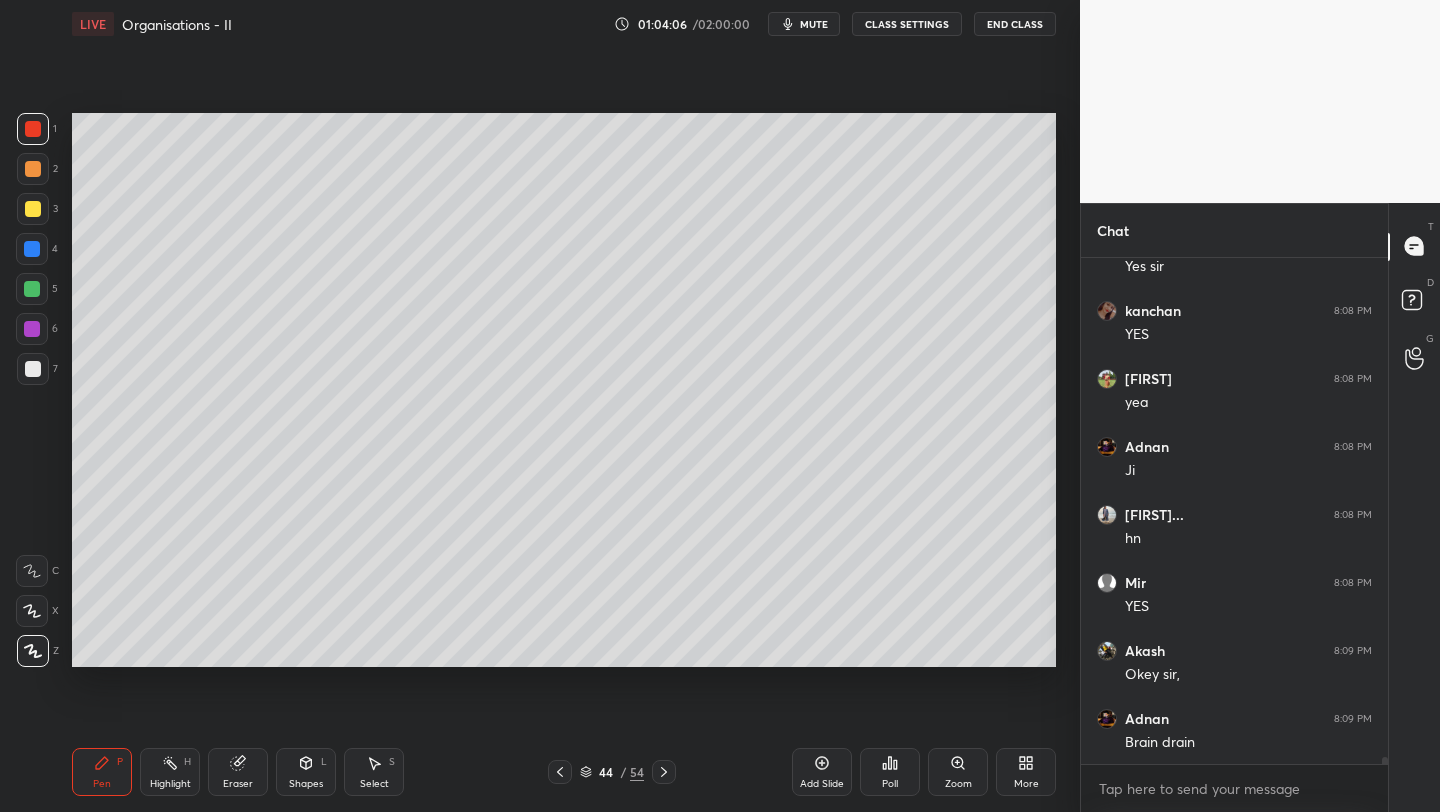 click at bounding box center (33, 209) 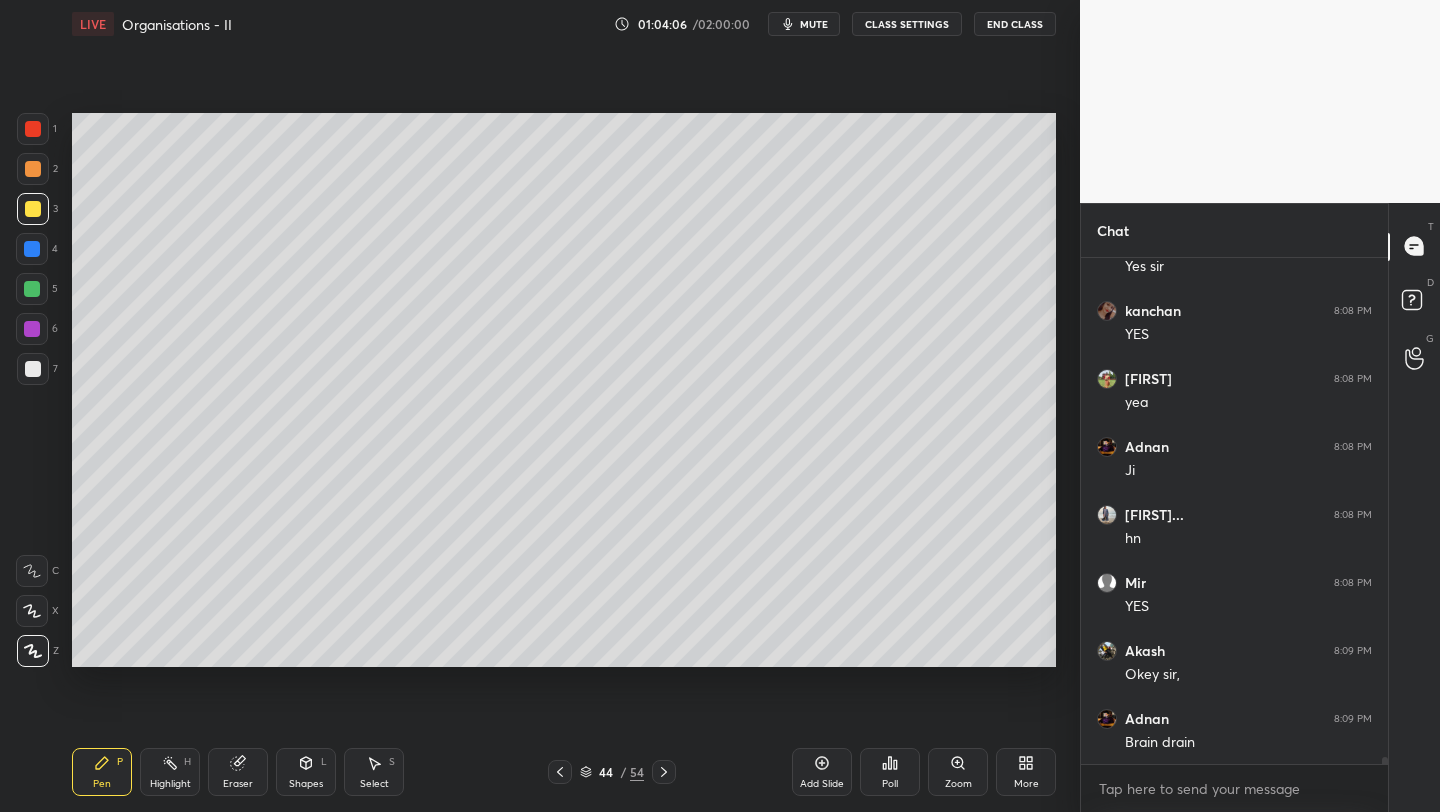 click at bounding box center [33, 169] 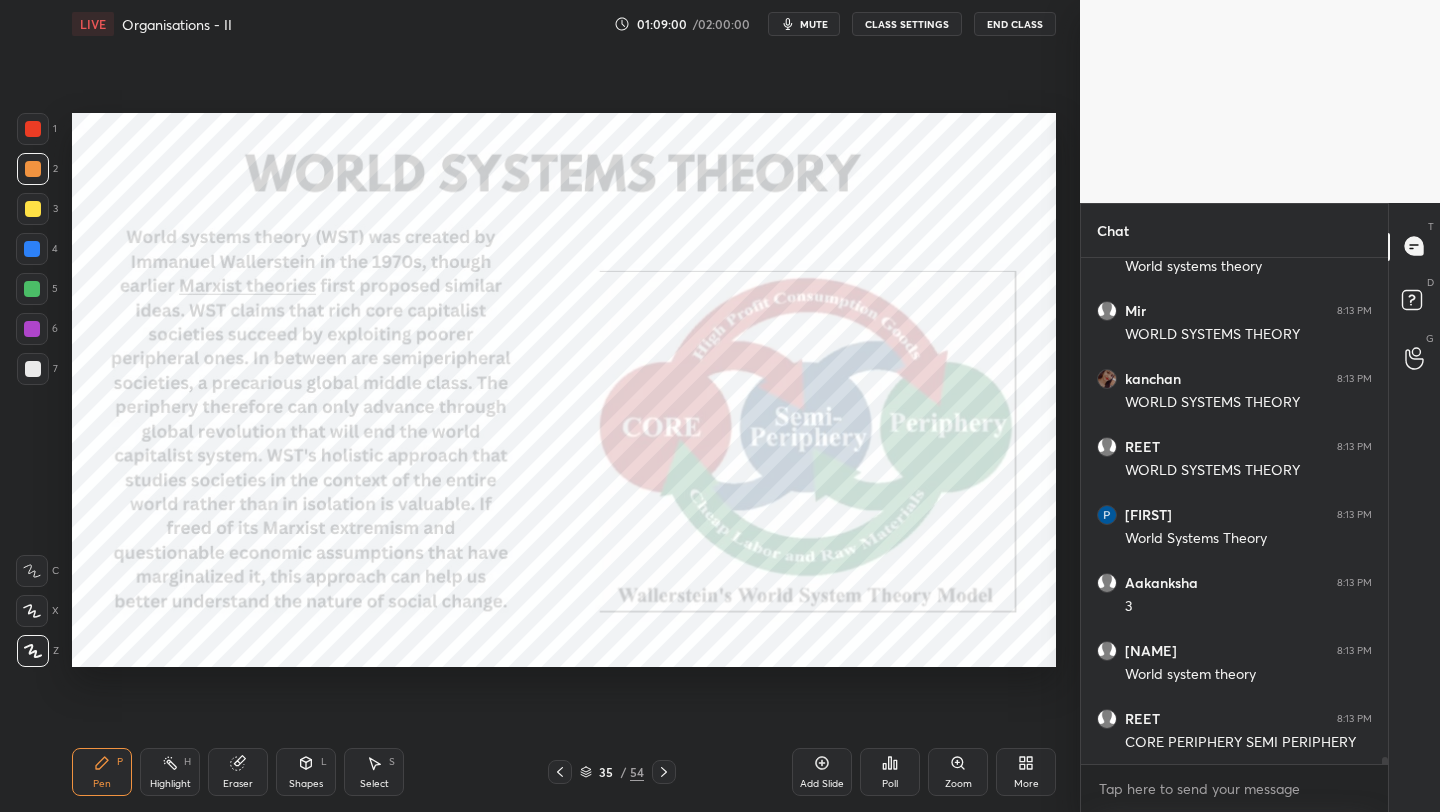 scroll, scrollTop: 36968, scrollLeft: 0, axis: vertical 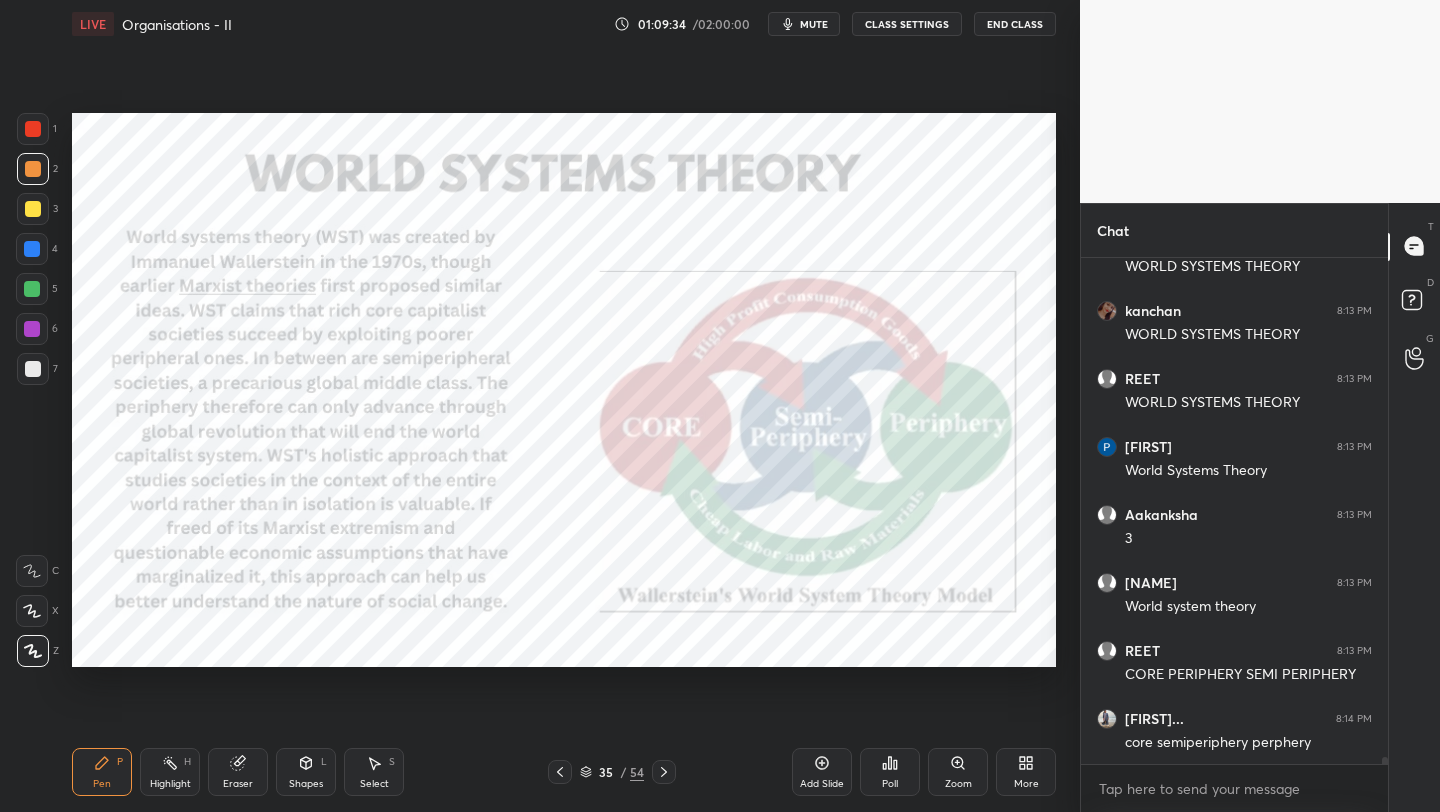 click on "Add Slide" at bounding box center (822, 772) 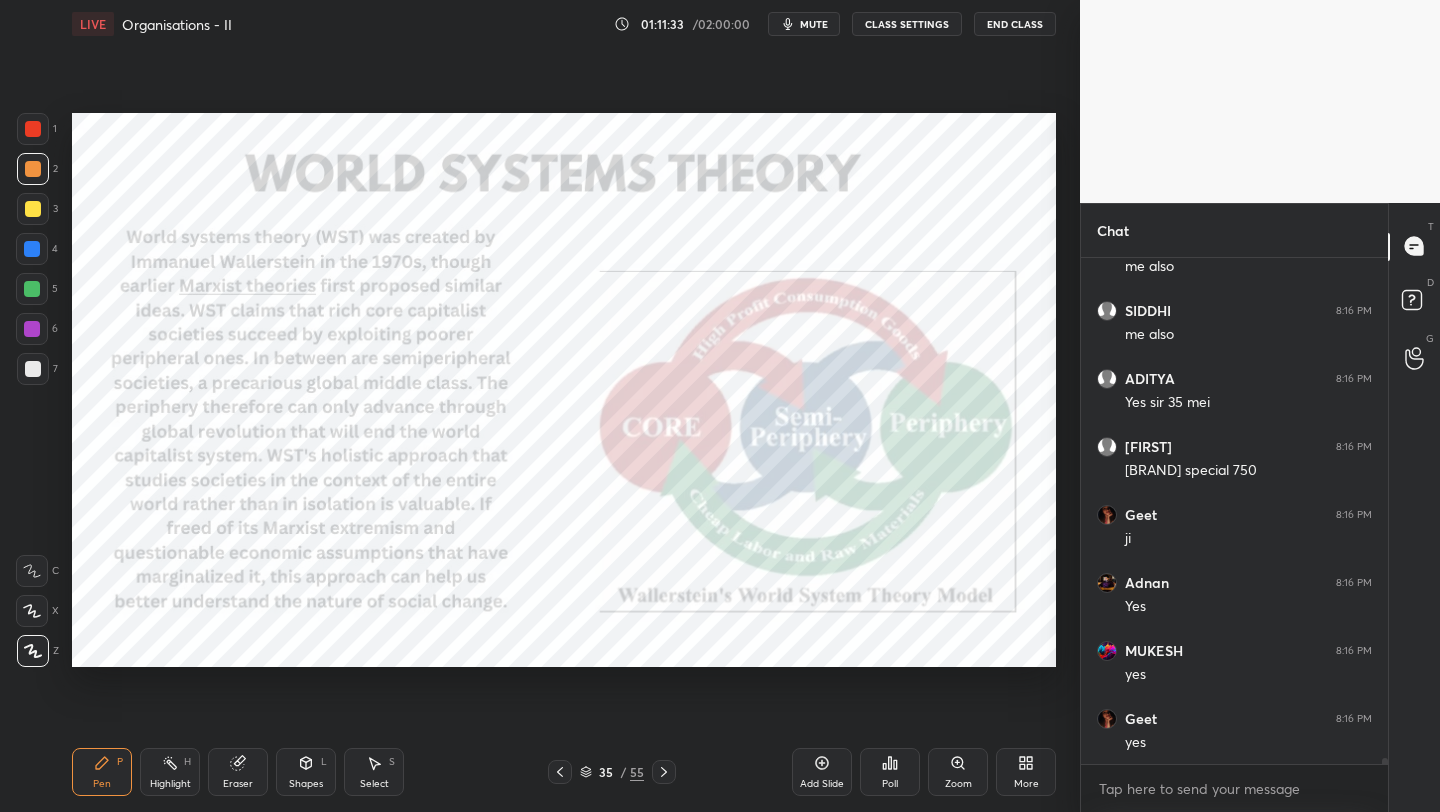 scroll, scrollTop: 39572, scrollLeft: 0, axis: vertical 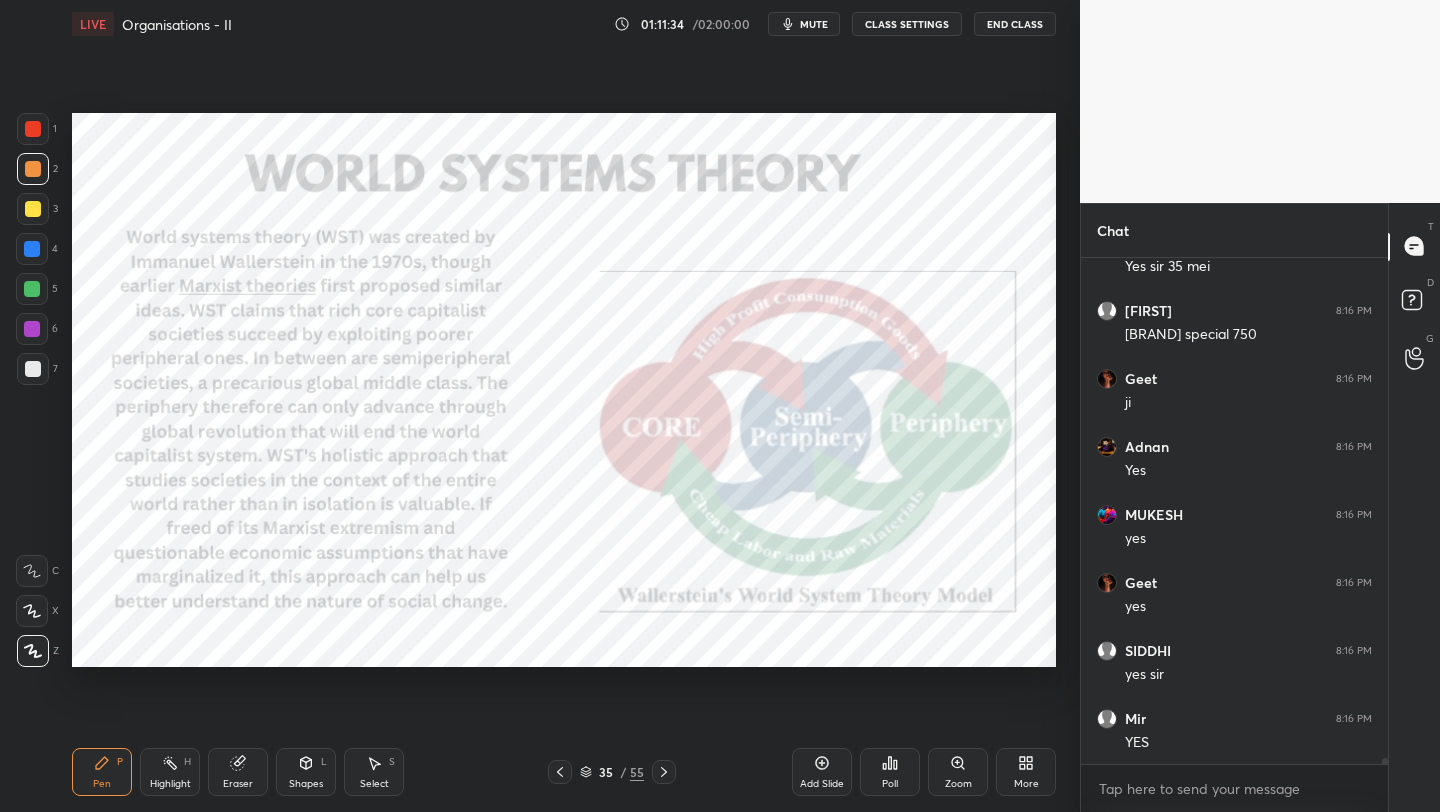 click at bounding box center (33, 129) 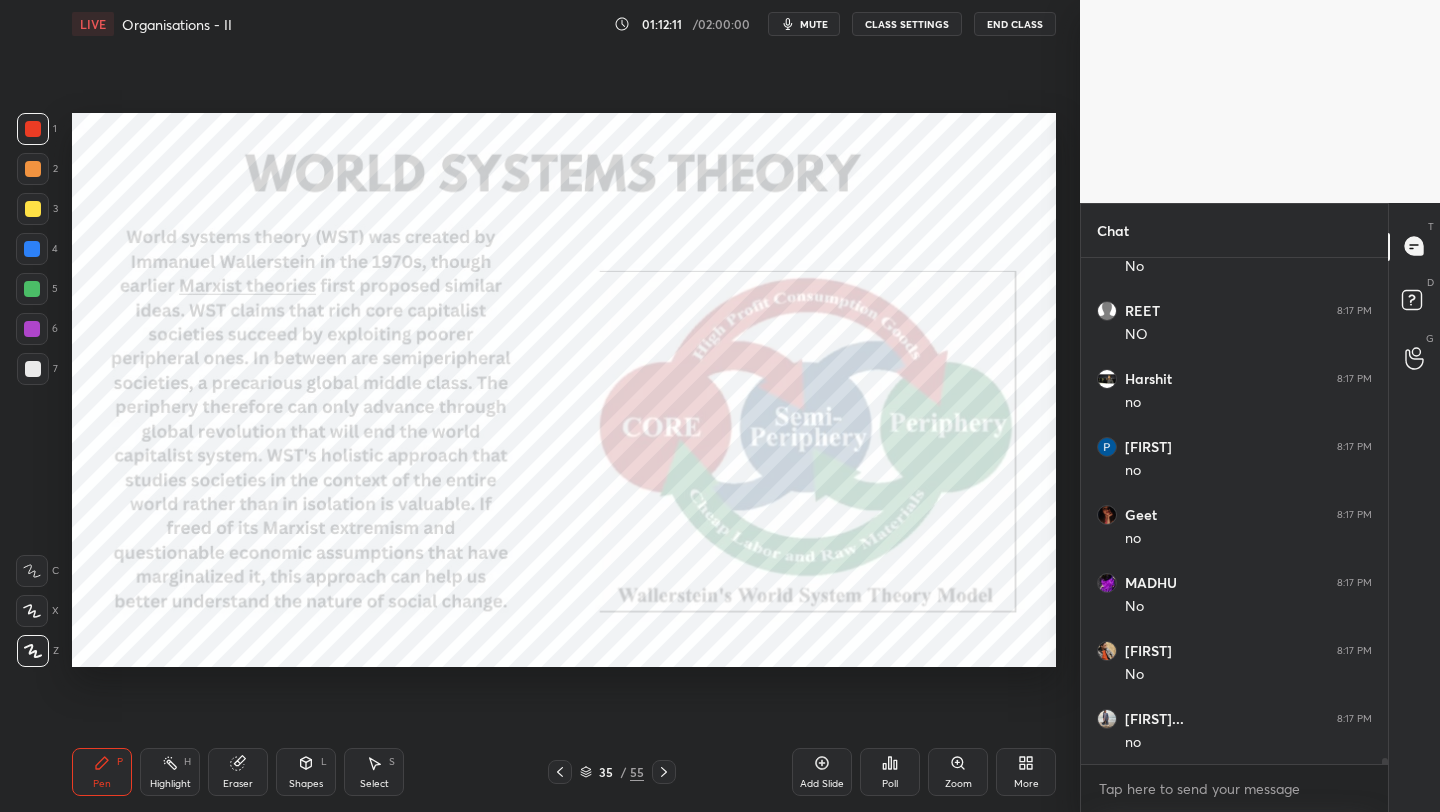 scroll, scrollTop: 40388, scrollLeft: 0, axis: vertical 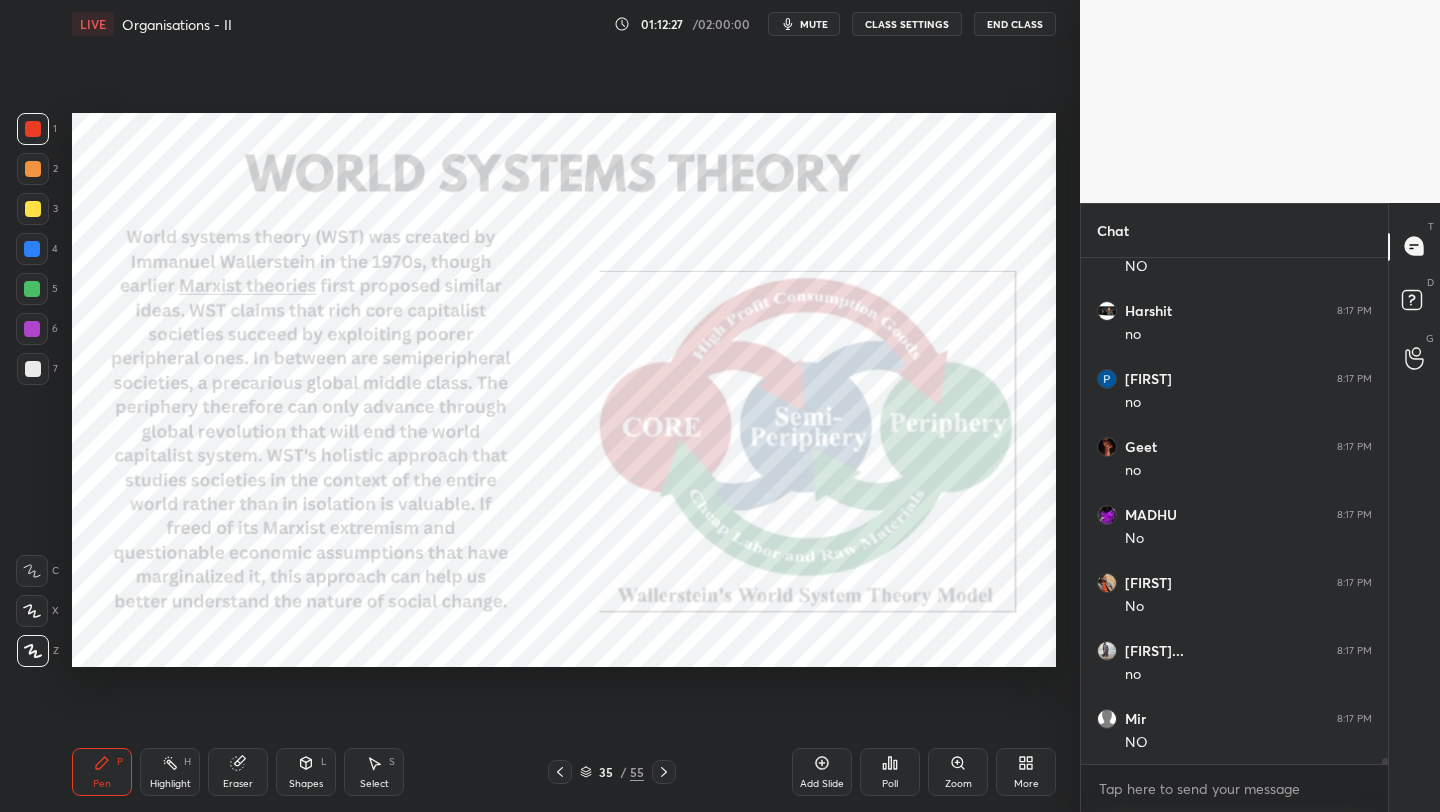 drag, startPoint x: 239, startPoint y: 774, endPoint x: 210, endPoint y: 708, distance: 72.09022 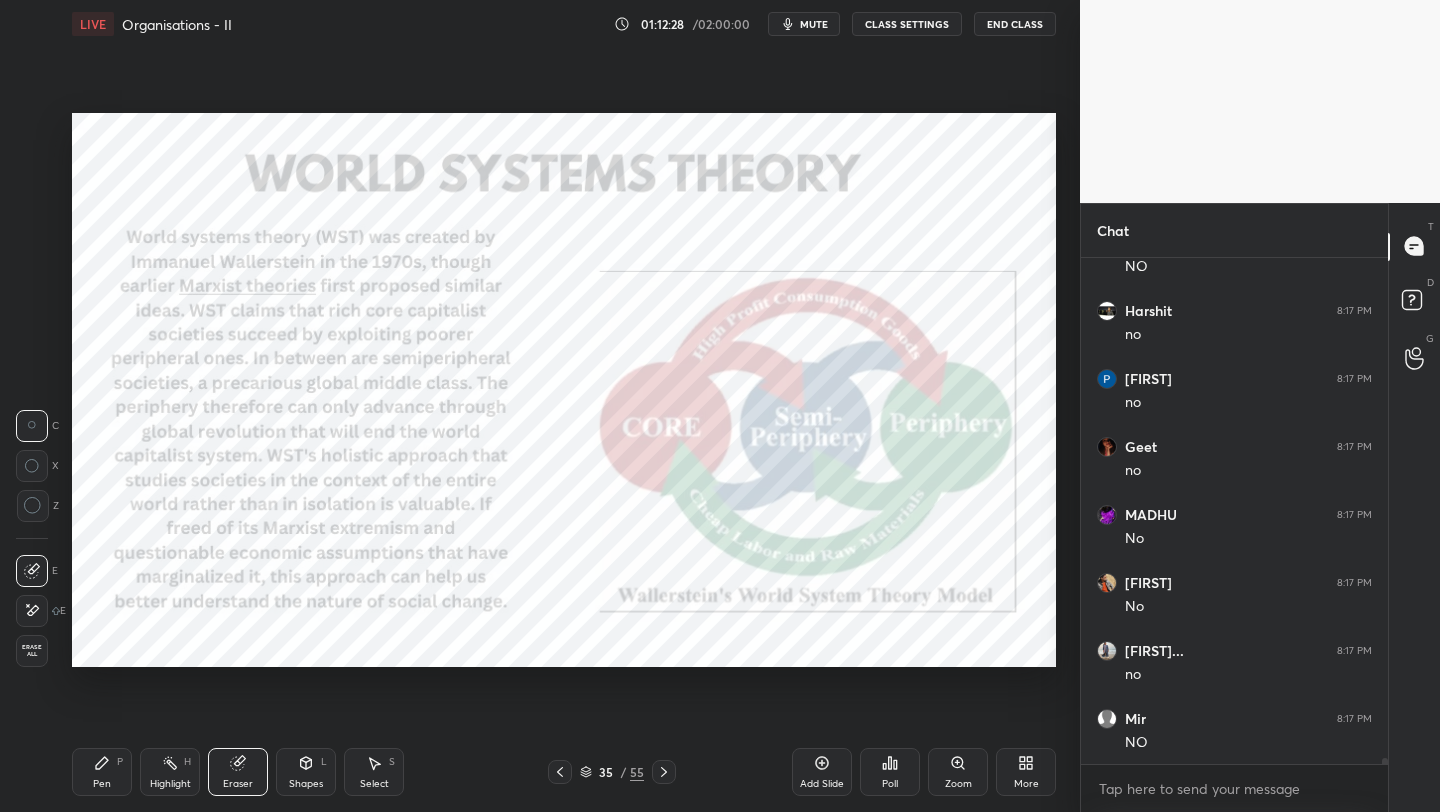 click on "Erase all" at bounding box center (32, 651) 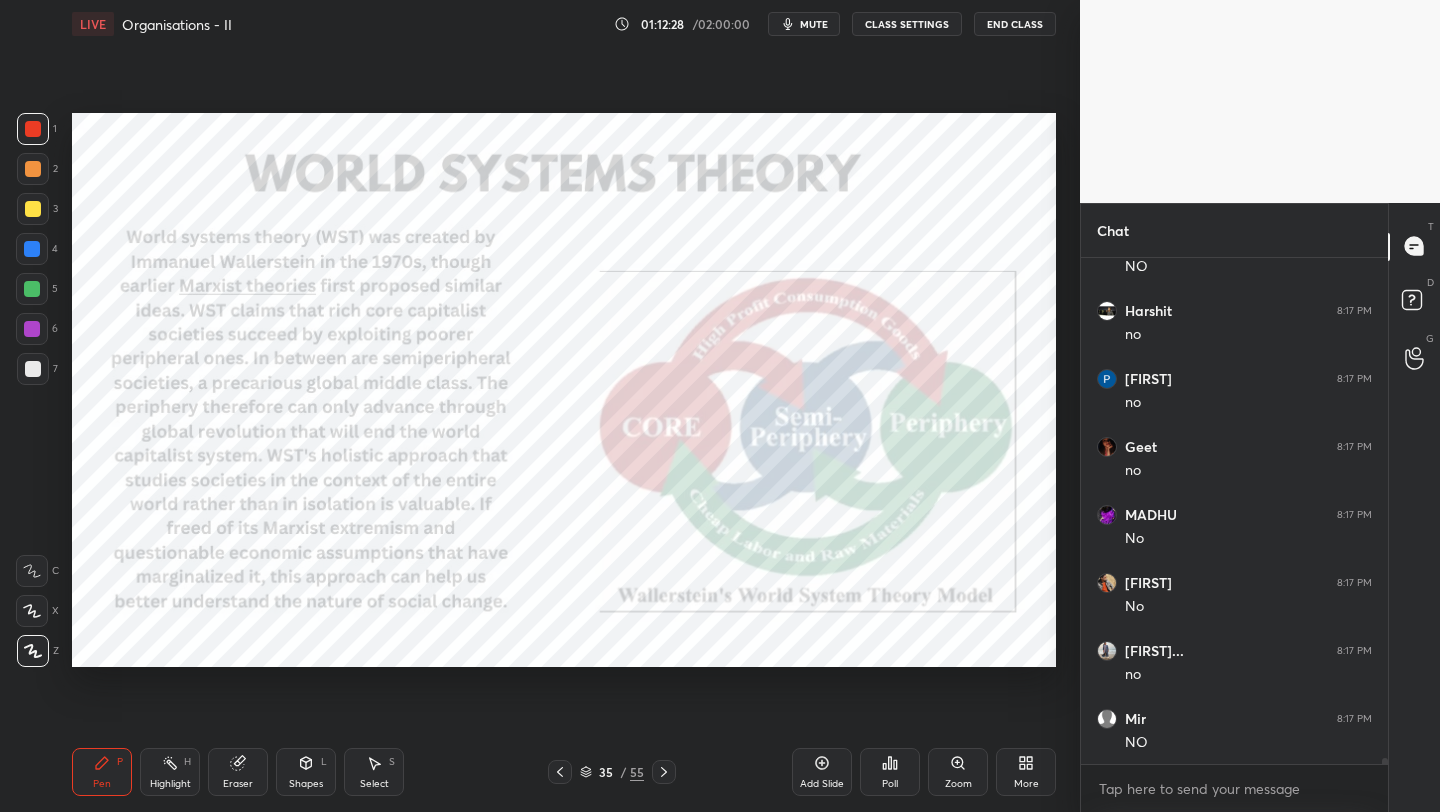 scroll, scrollTop: 40456, scrollLeft: 0, axis: vertical 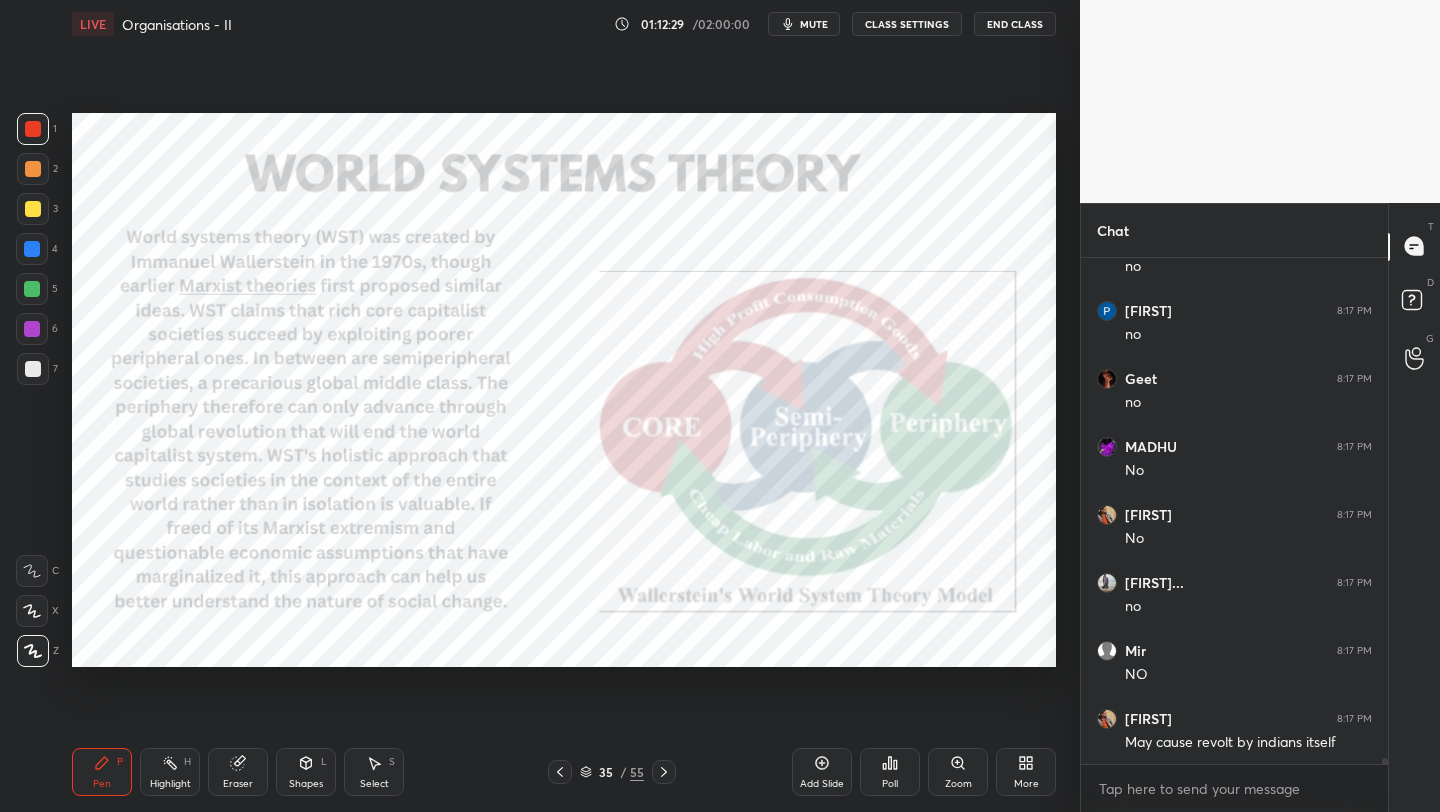 drag, startPoint x: 33, startPoint y: 127, endPoint x: 59, endPoint y: 147, distance: 32.80244 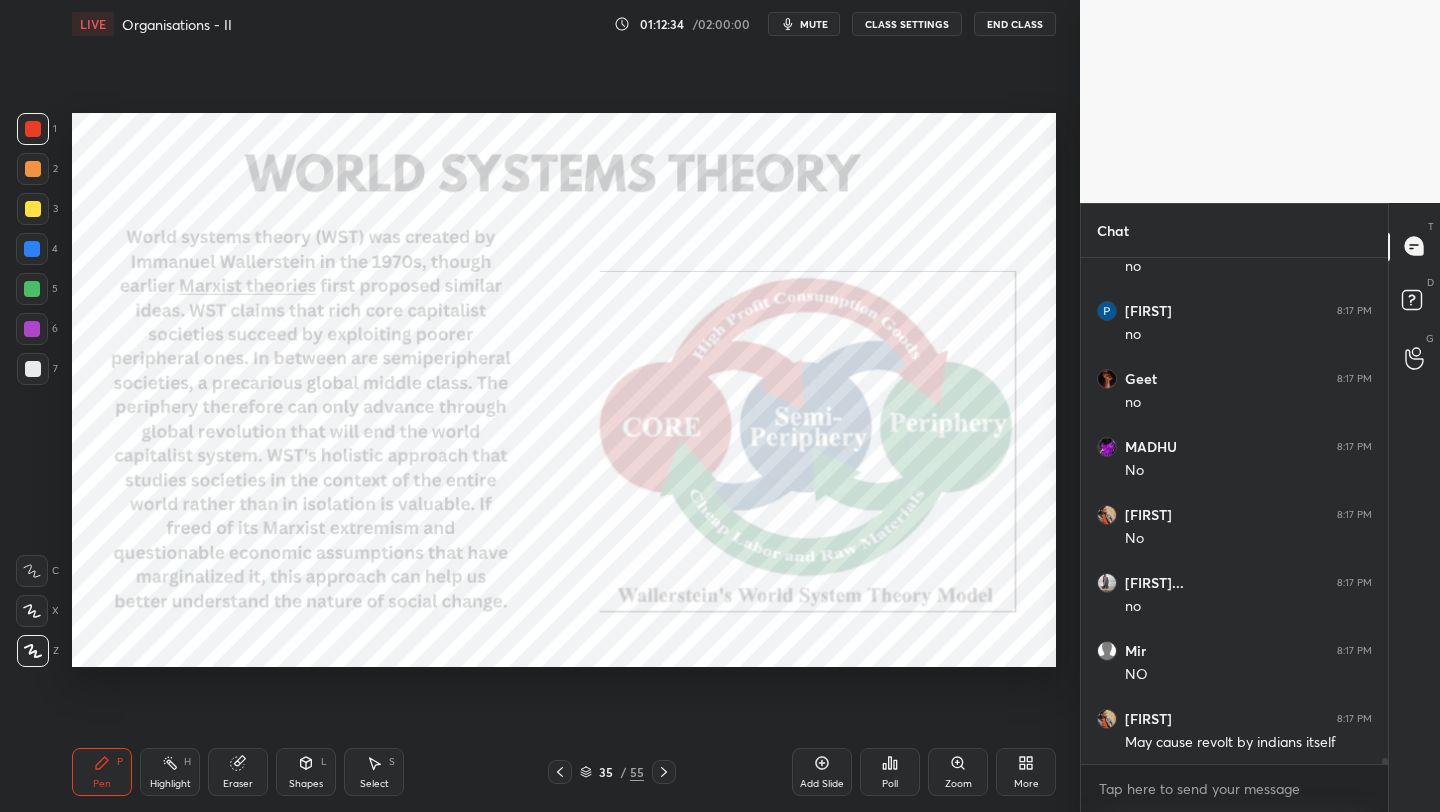 click at bounding box center (33, 129) 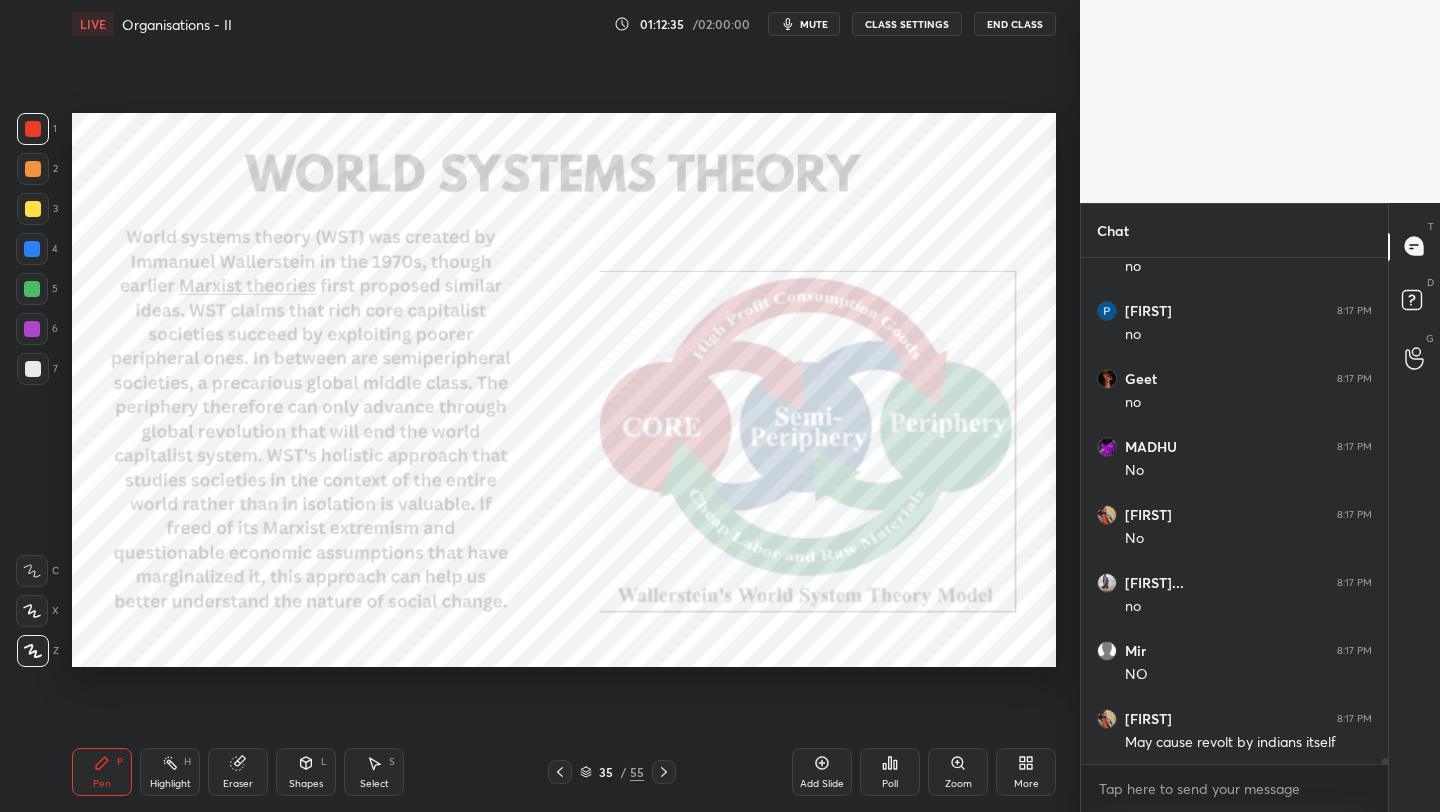 click at bounding box center (33, 651) 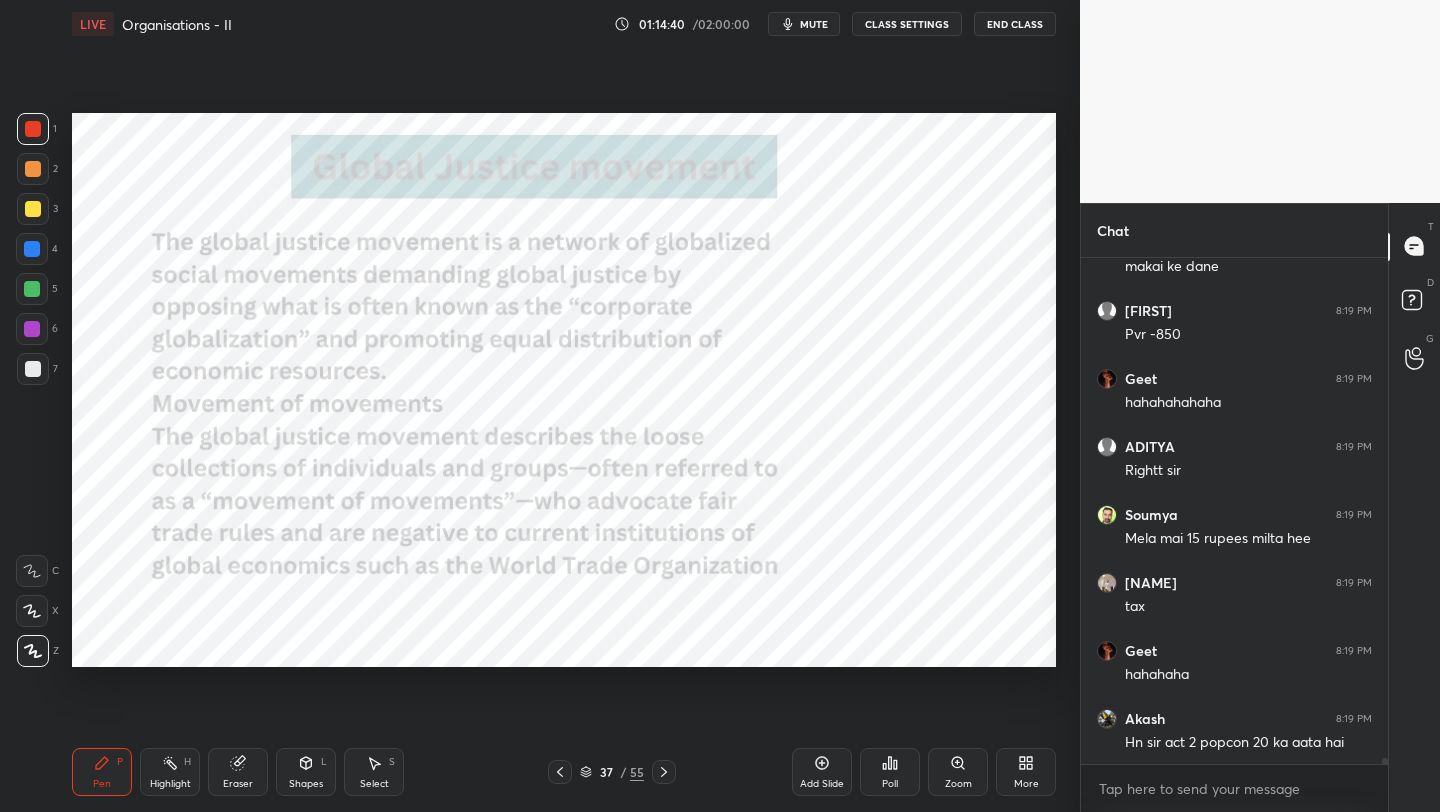 scroll, scrollTop: 42496, scrollLeft: 0, axis: vertical 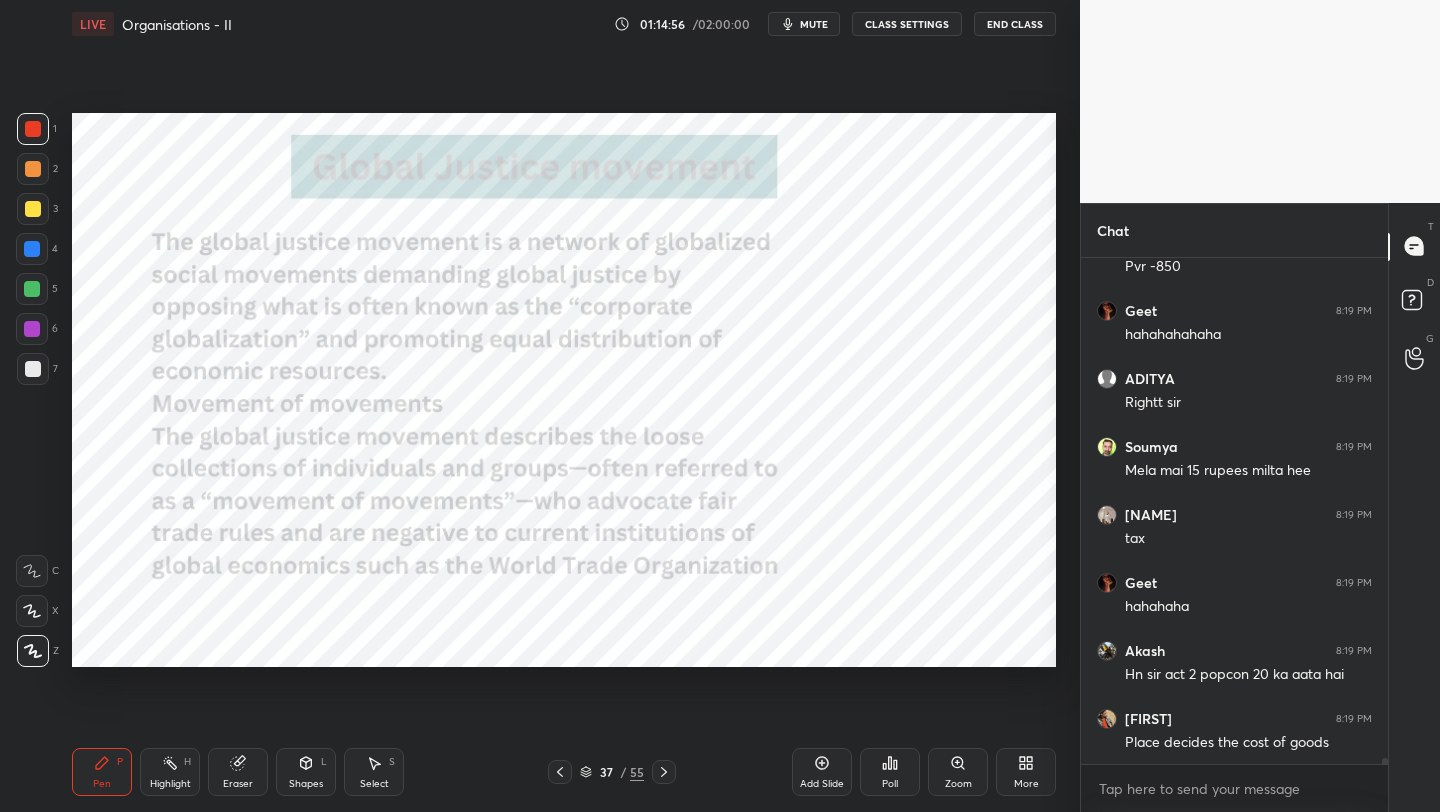 click at bounding box center [33, 129] 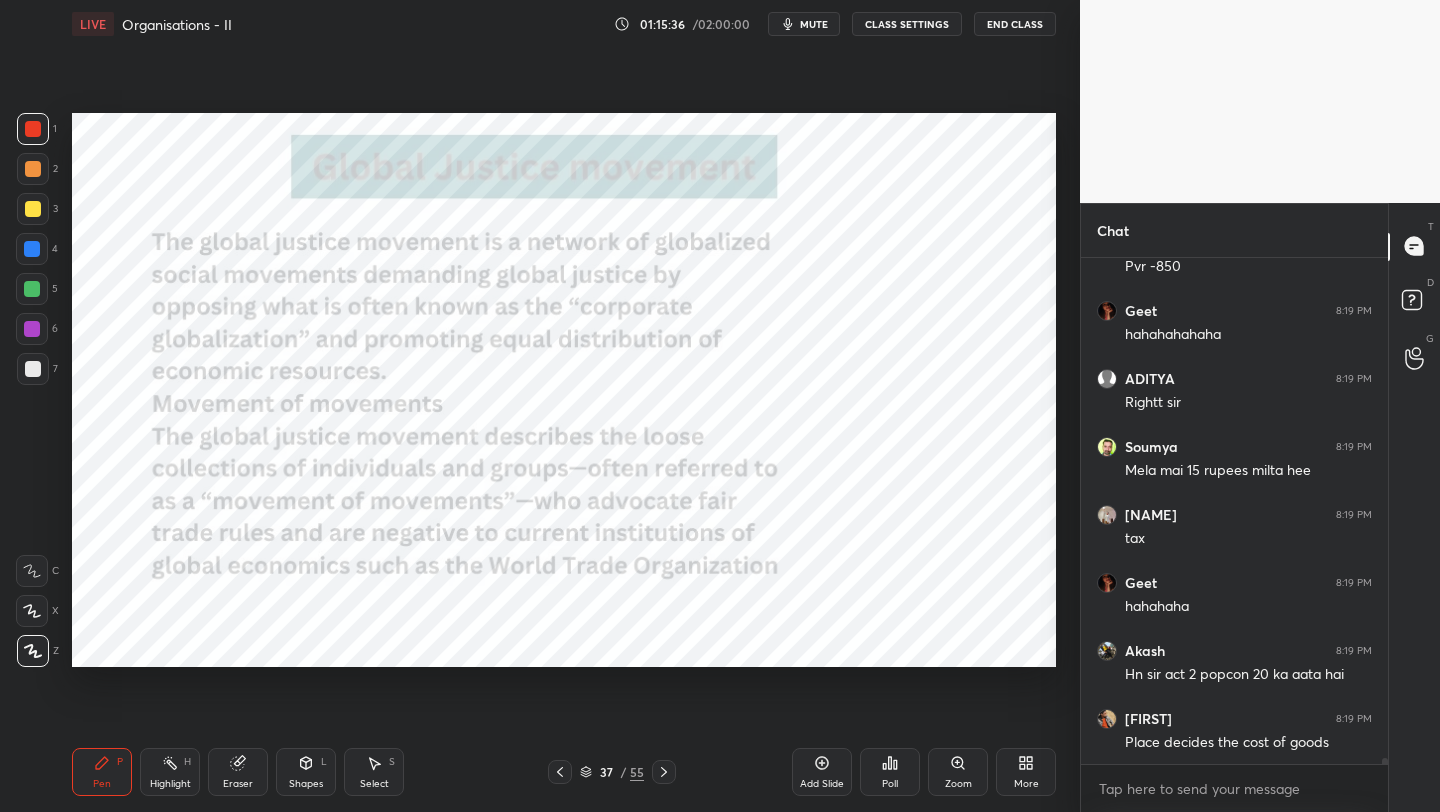 click 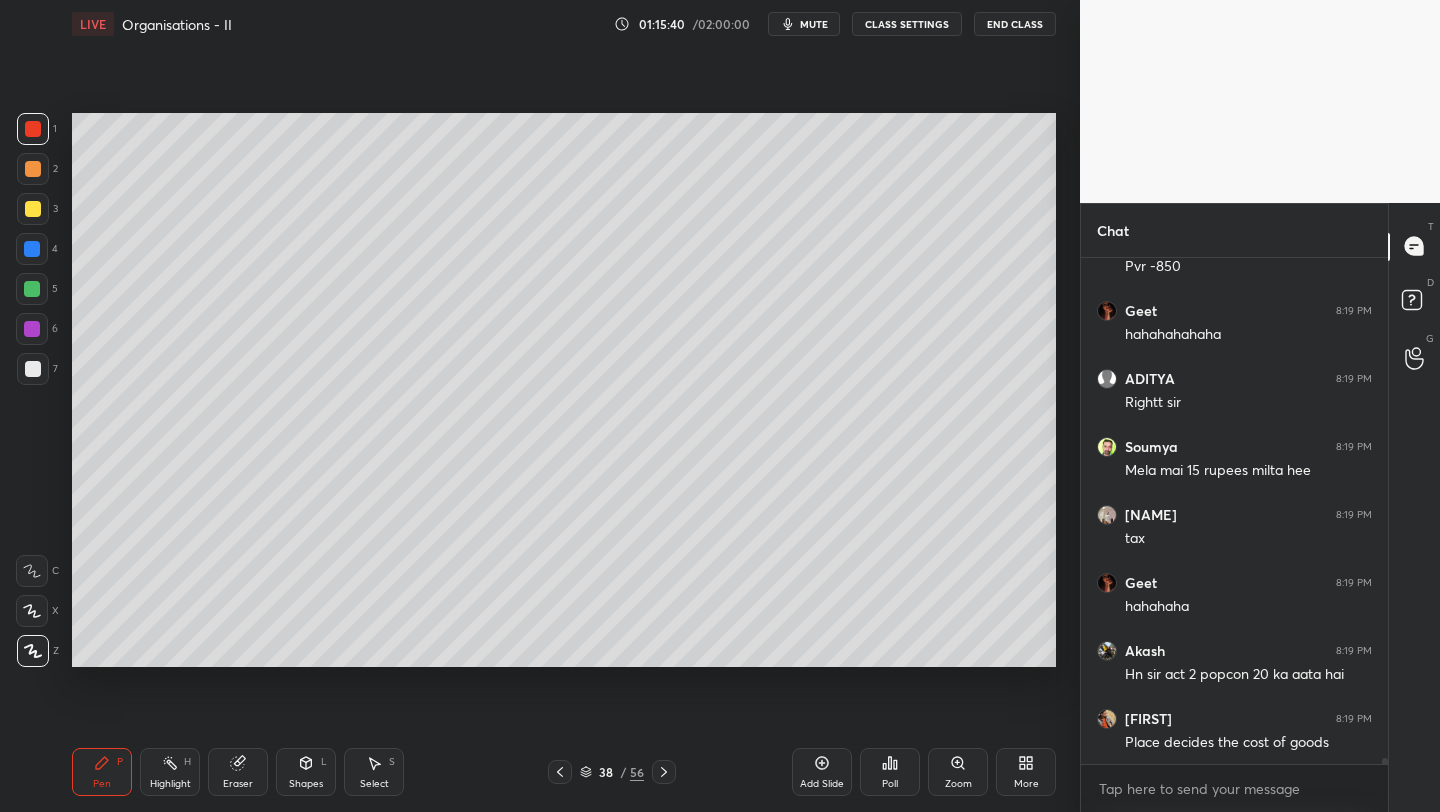 click at bounding box center [33, 209] 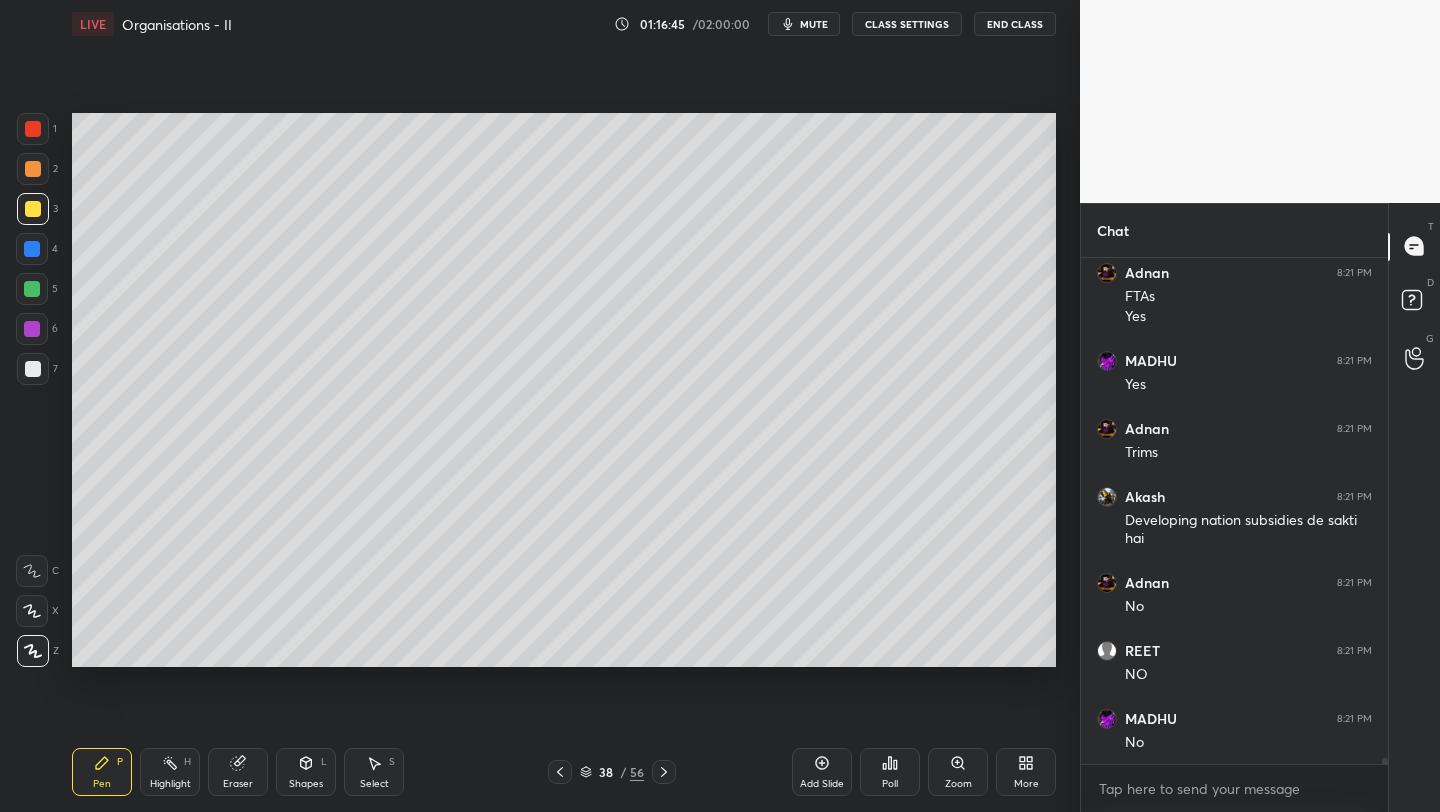 scroll, scrollTop: 43078, scrollLeft: 0, axis: vertical 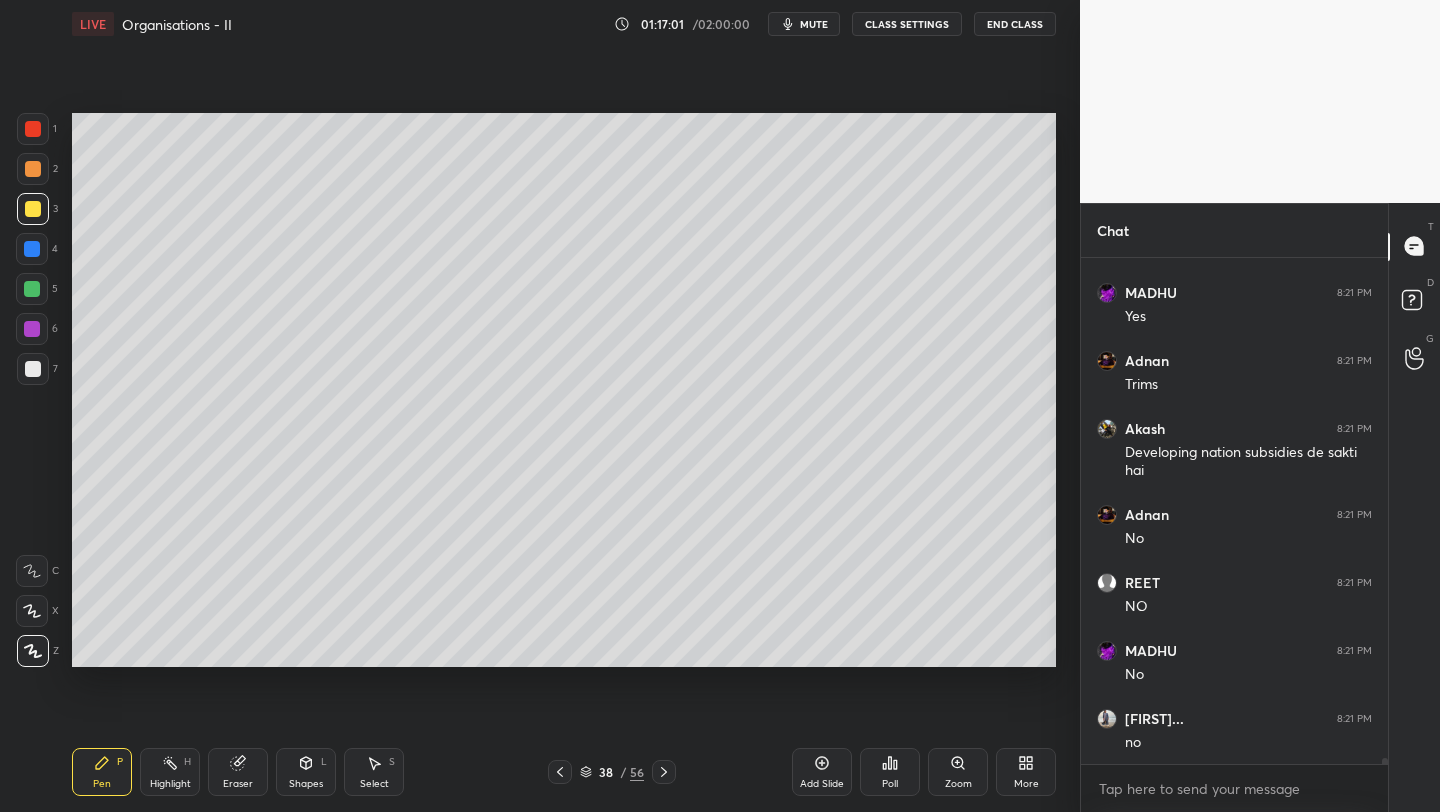 click 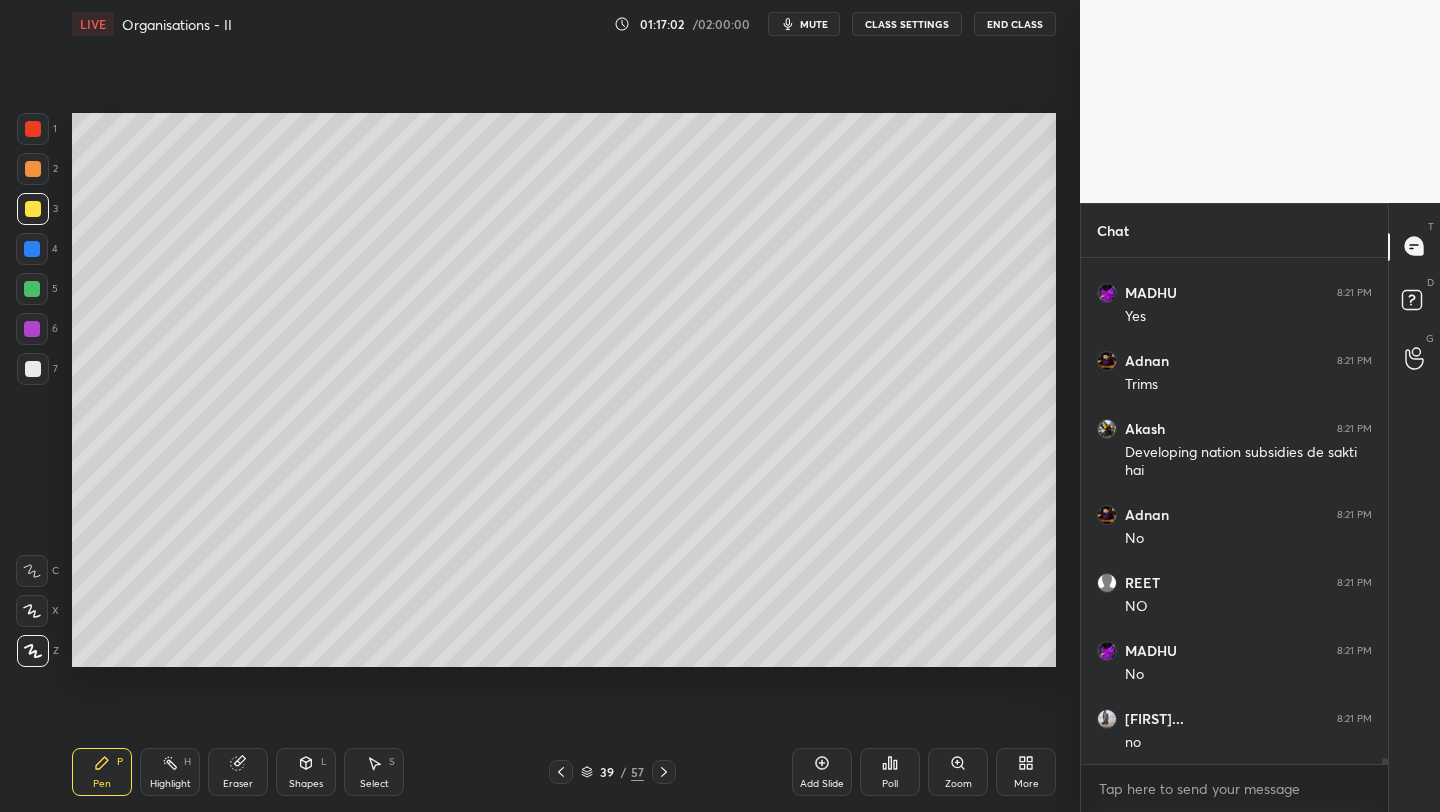 click at bounding box center [33, 169] 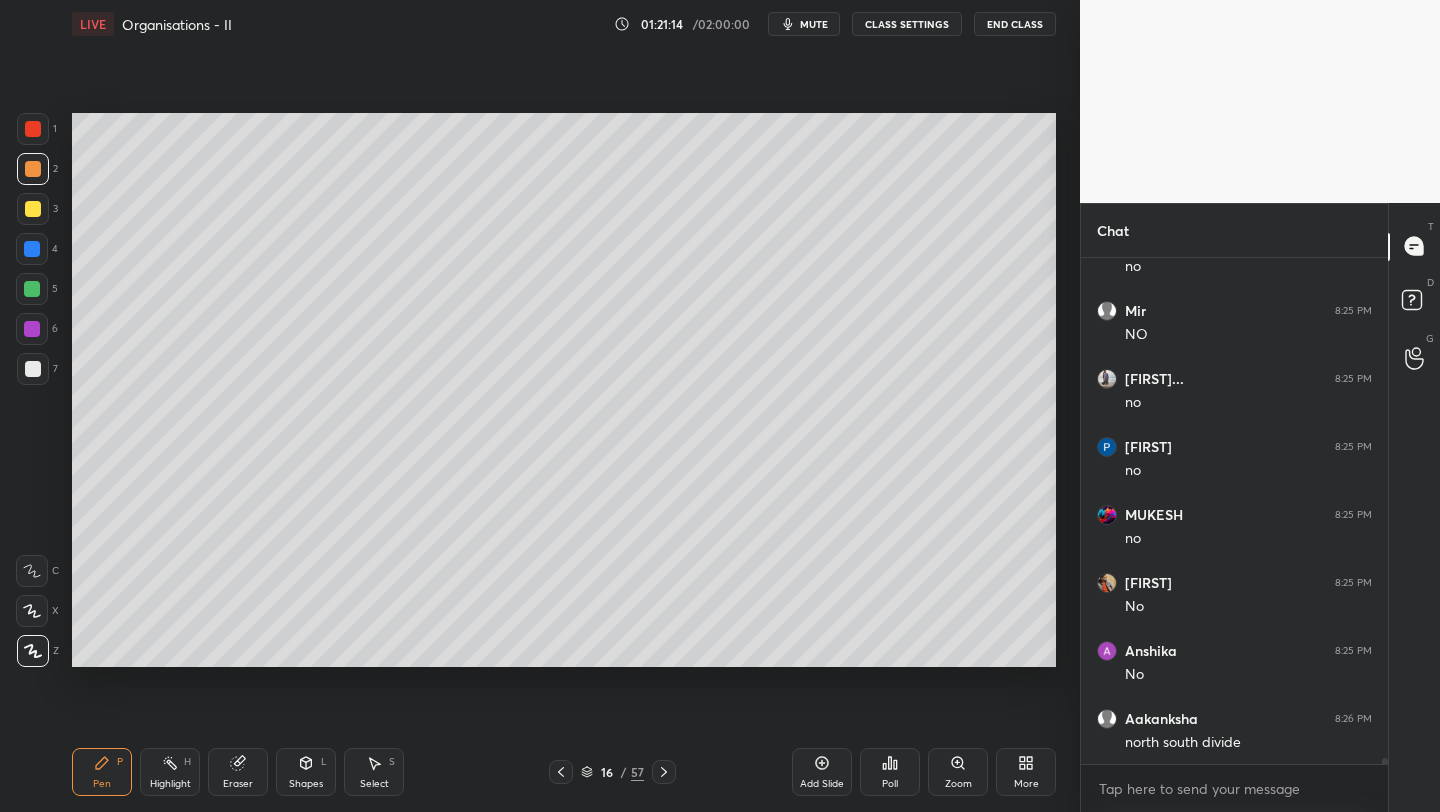 scroll, scrollTop: 44272, scrollLeft: 0, axis: vertical 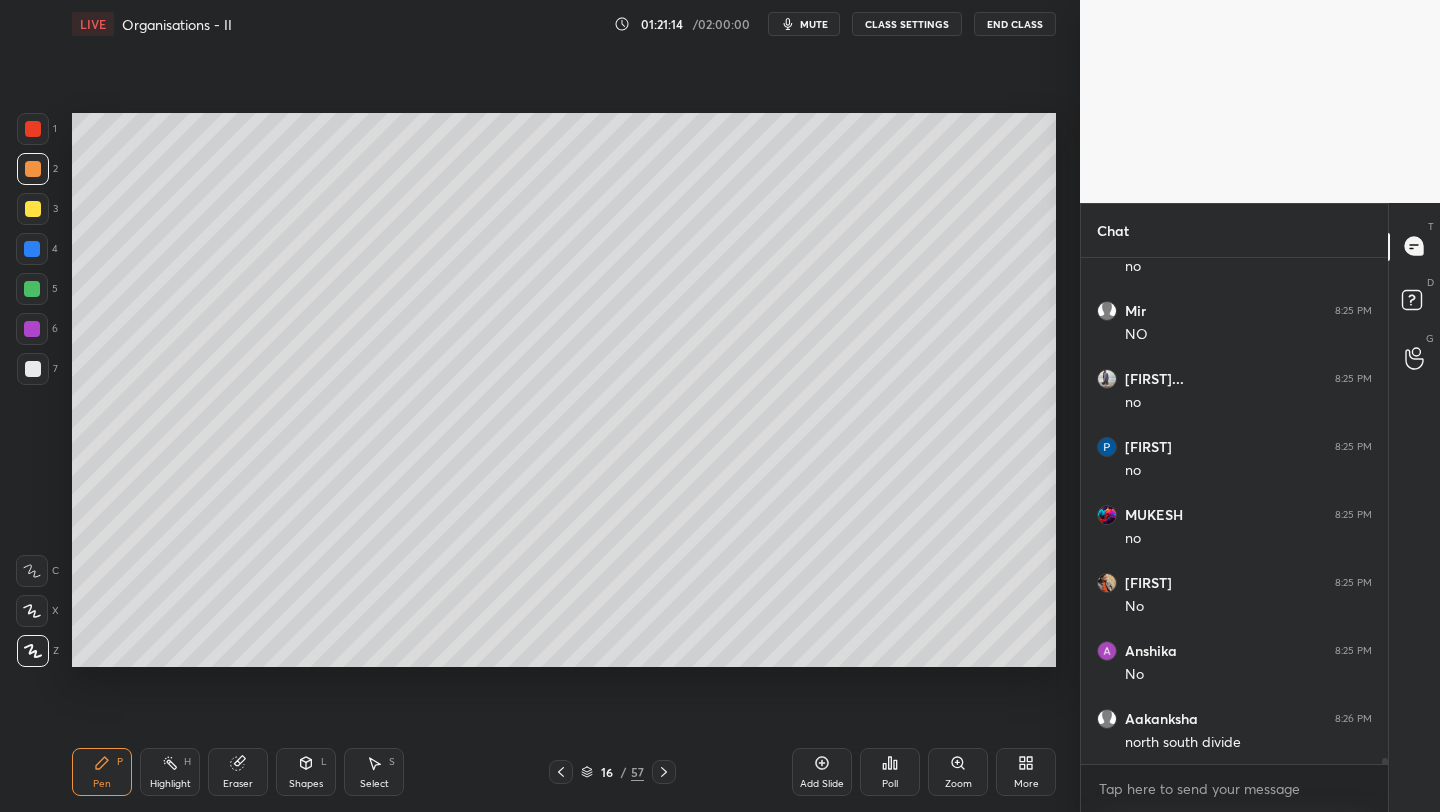 click on "Add Slide" at bounding box center (822, 772) 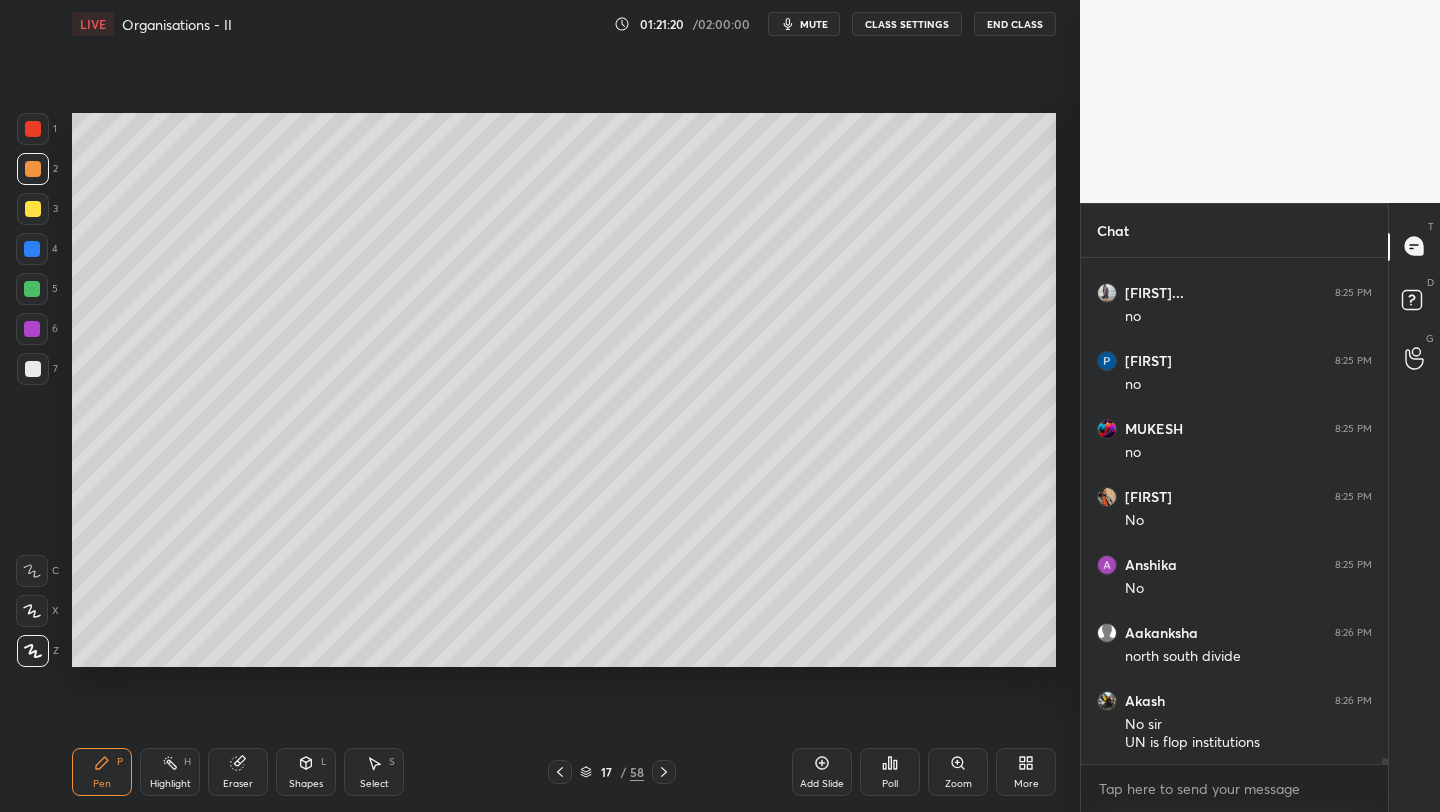 click at bounding box center (33, 129) 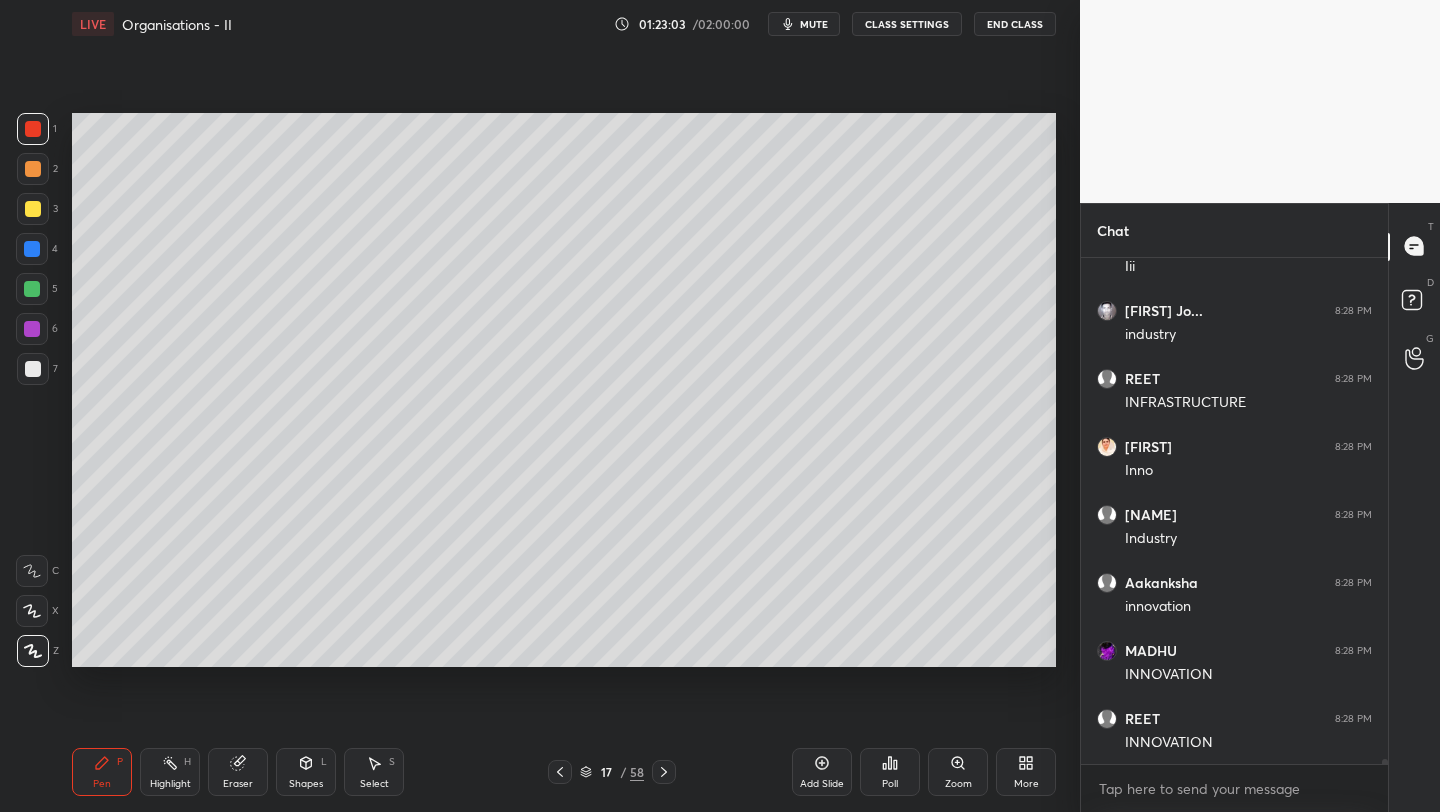 scroll, scrollTop: 46992, scrollLeft: 0, axis: vertical 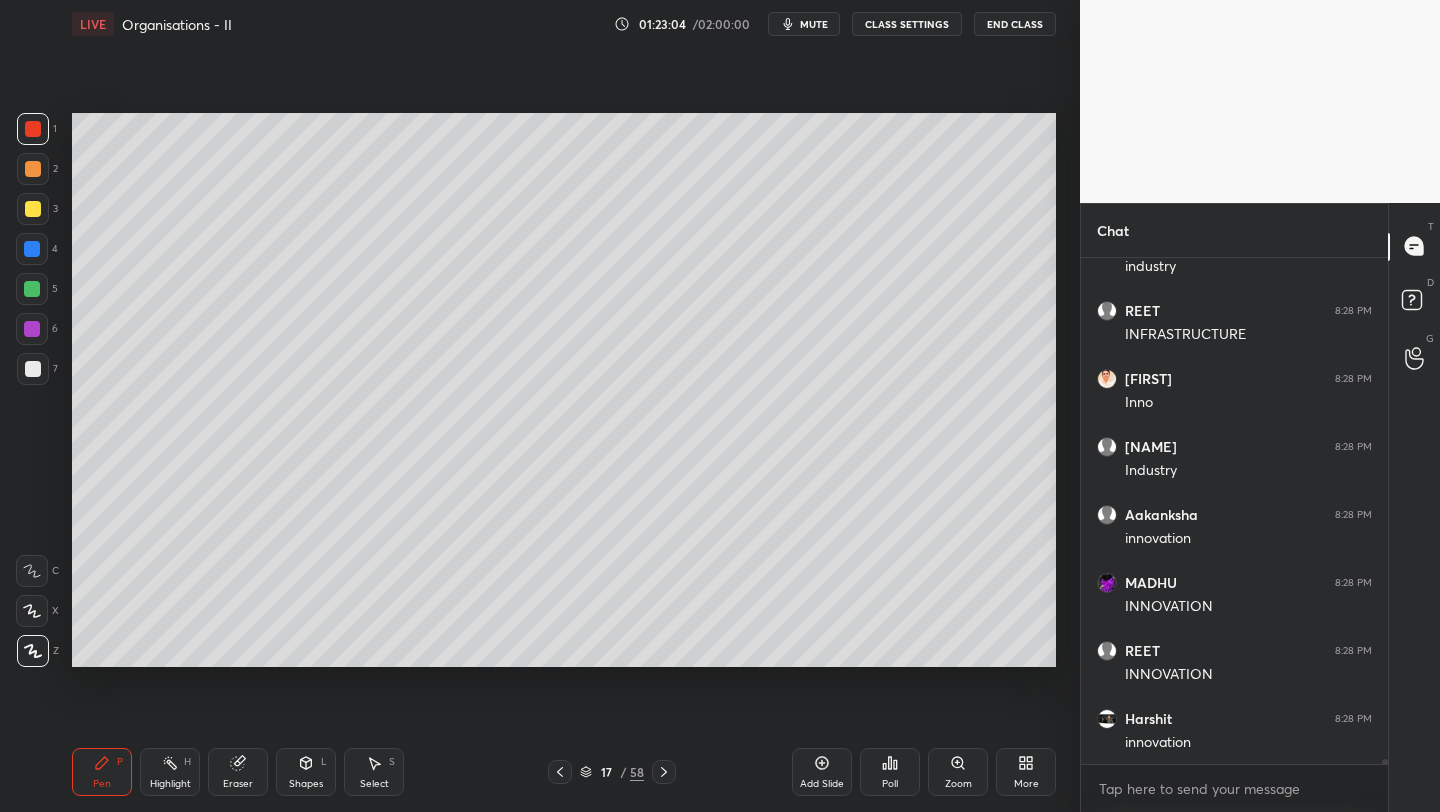 click 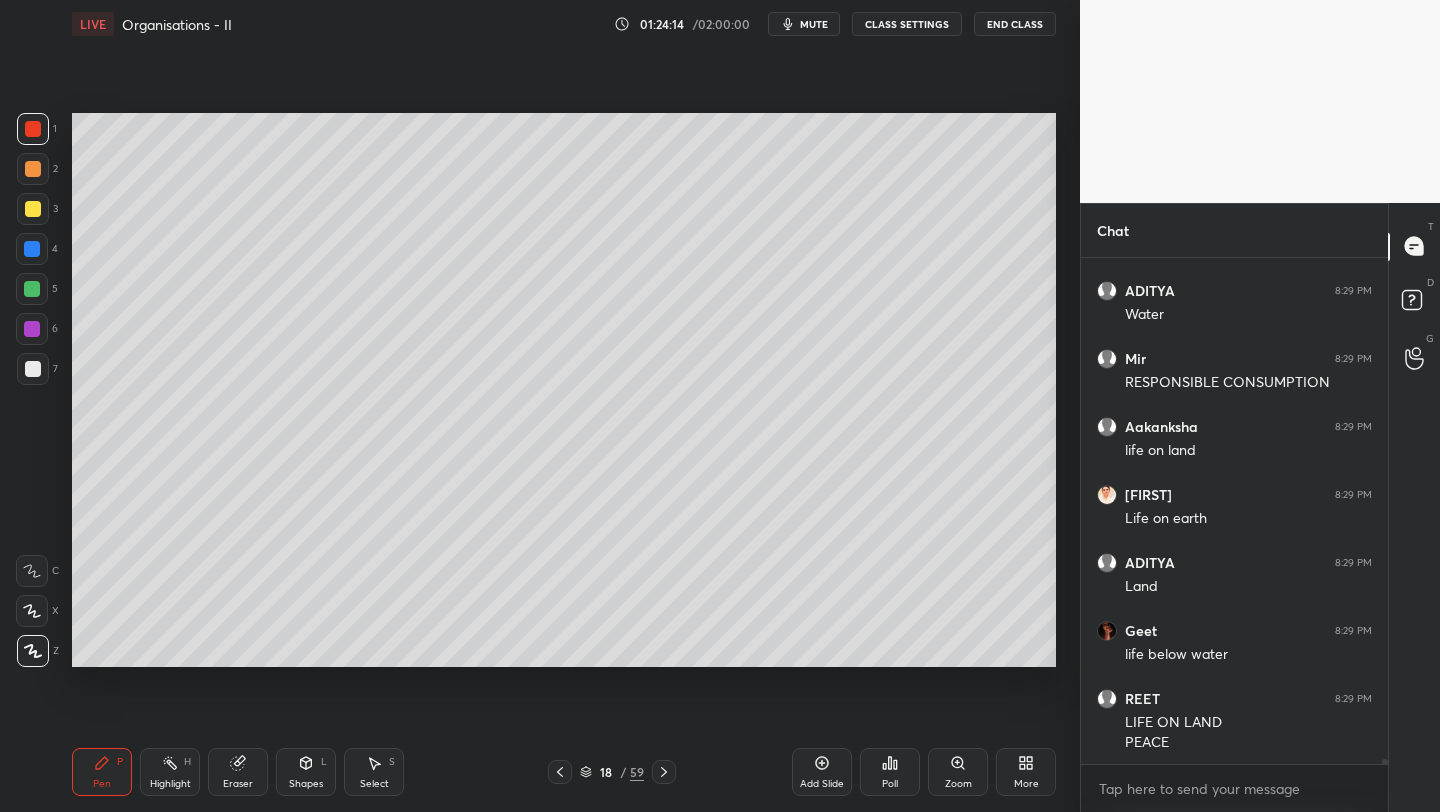 scroll, scrollTop: 50552, scrollLeft: 0, axis: vertical 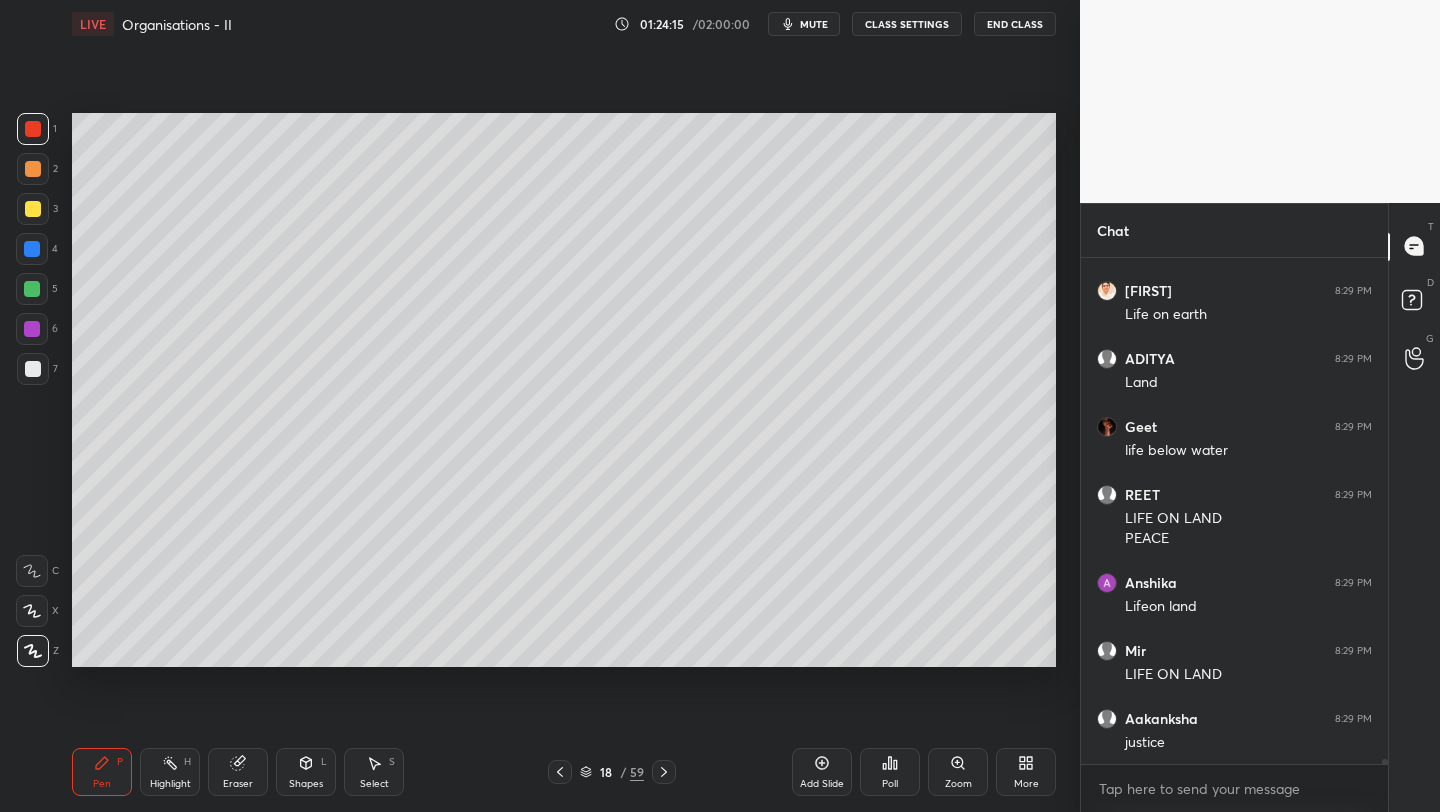 click 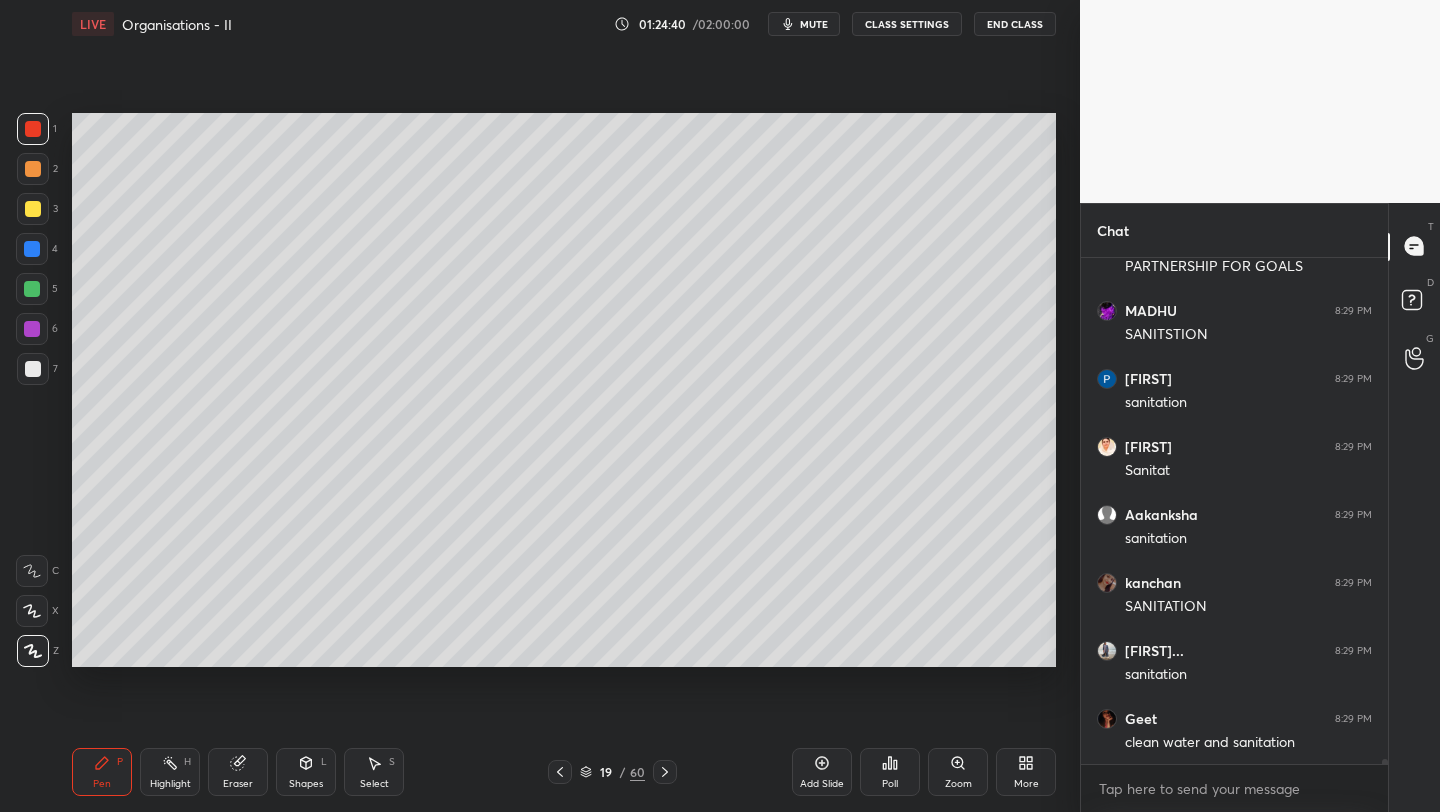 scroll, scrollTop: 52048, scrollLeft: 0, axis: vertical 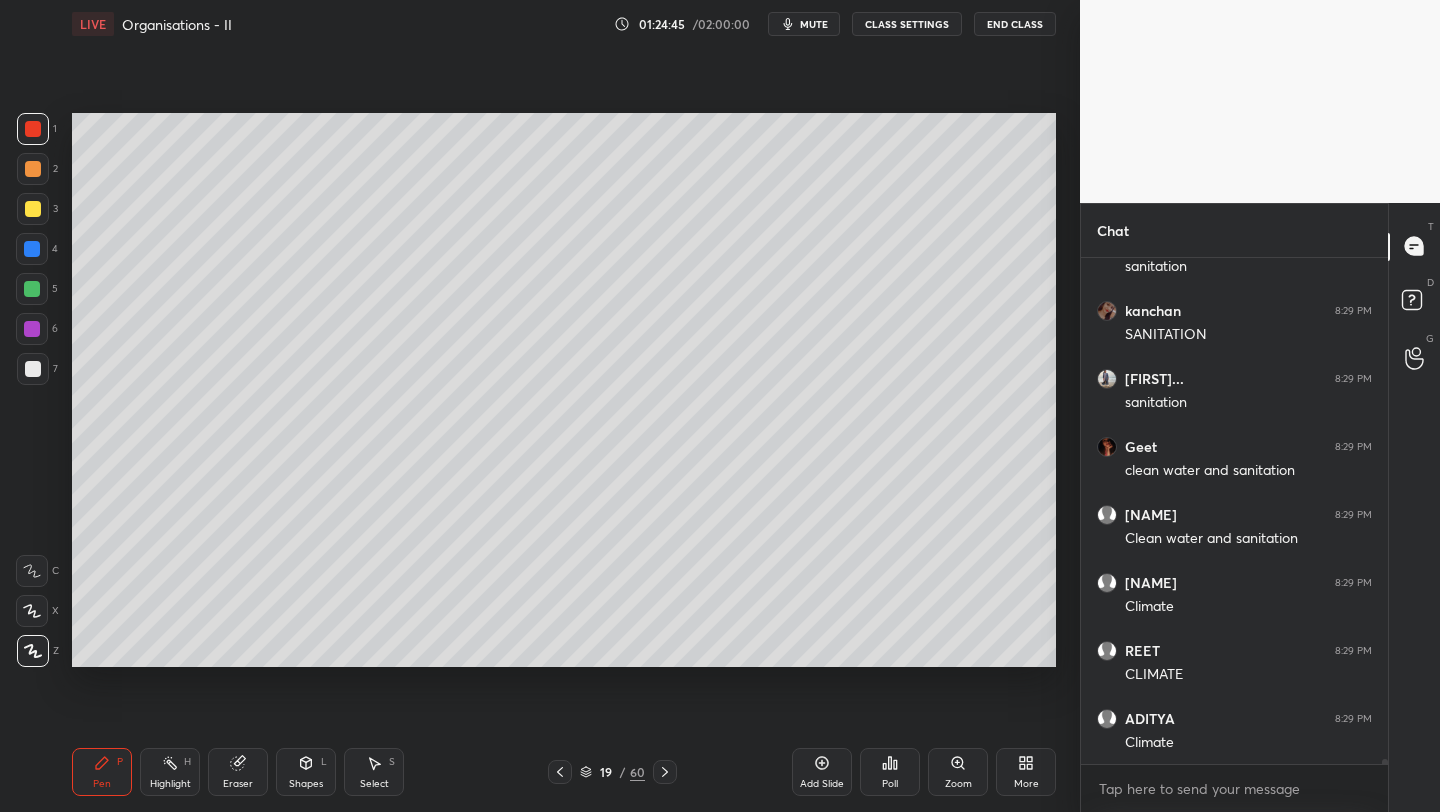 drag, startPoint x: 241, startPoint y: 778, endPoint x: 224, endPoint y: 756, distance: 27.802877 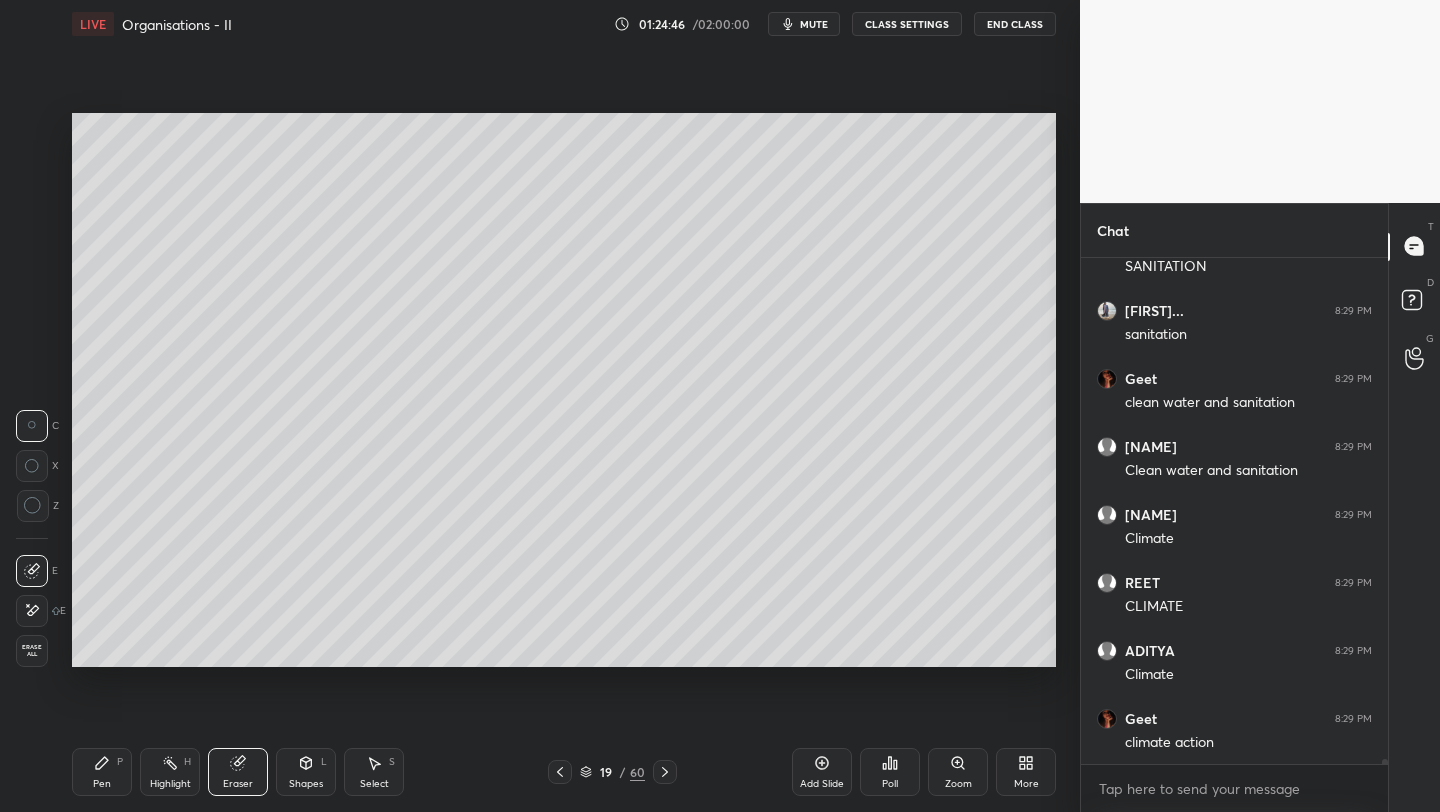 drag, startPoint x: 45, startPoint y: 655, endPoint x: 67, endPoint y: 644, distance: 24.596748 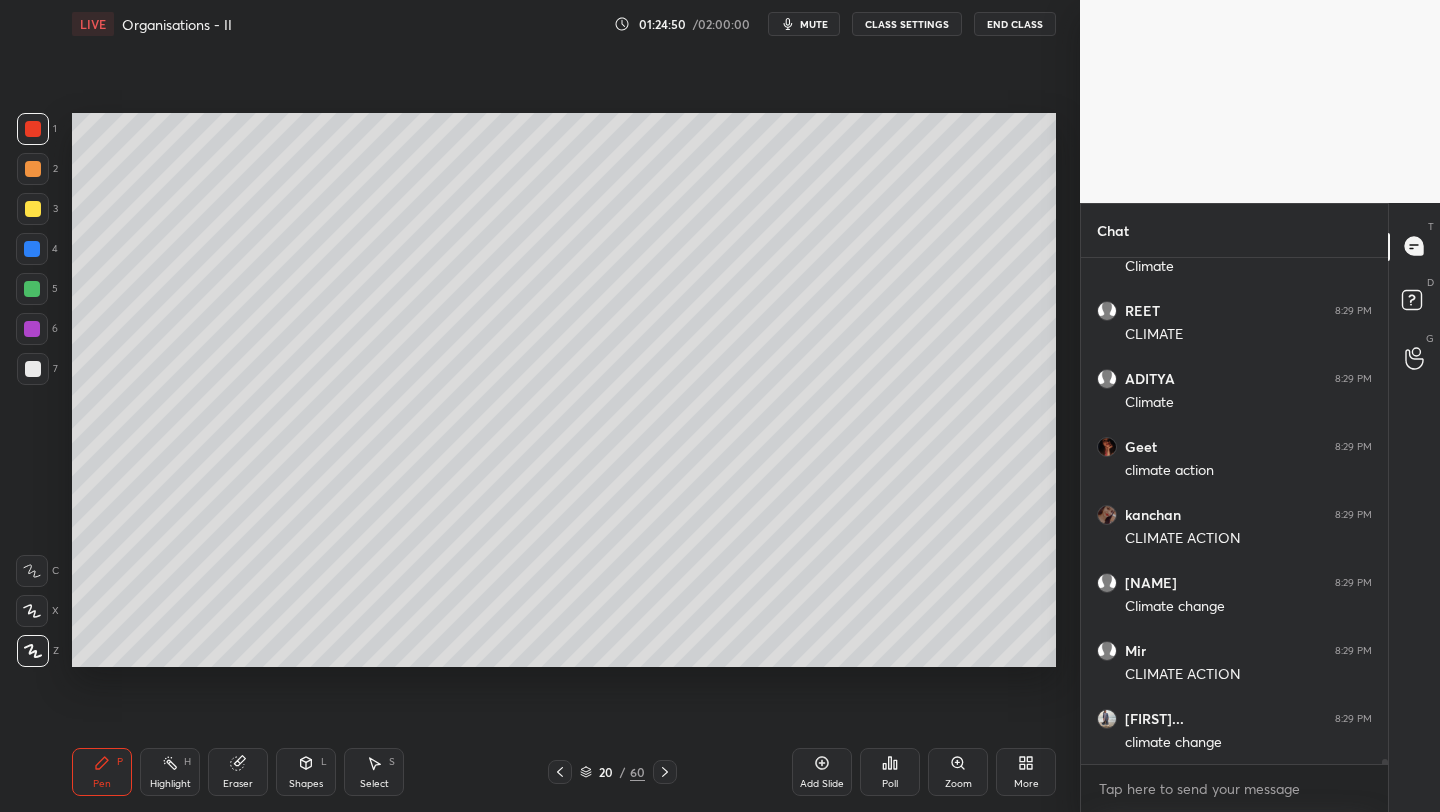 click at bounding box center (33, 209) 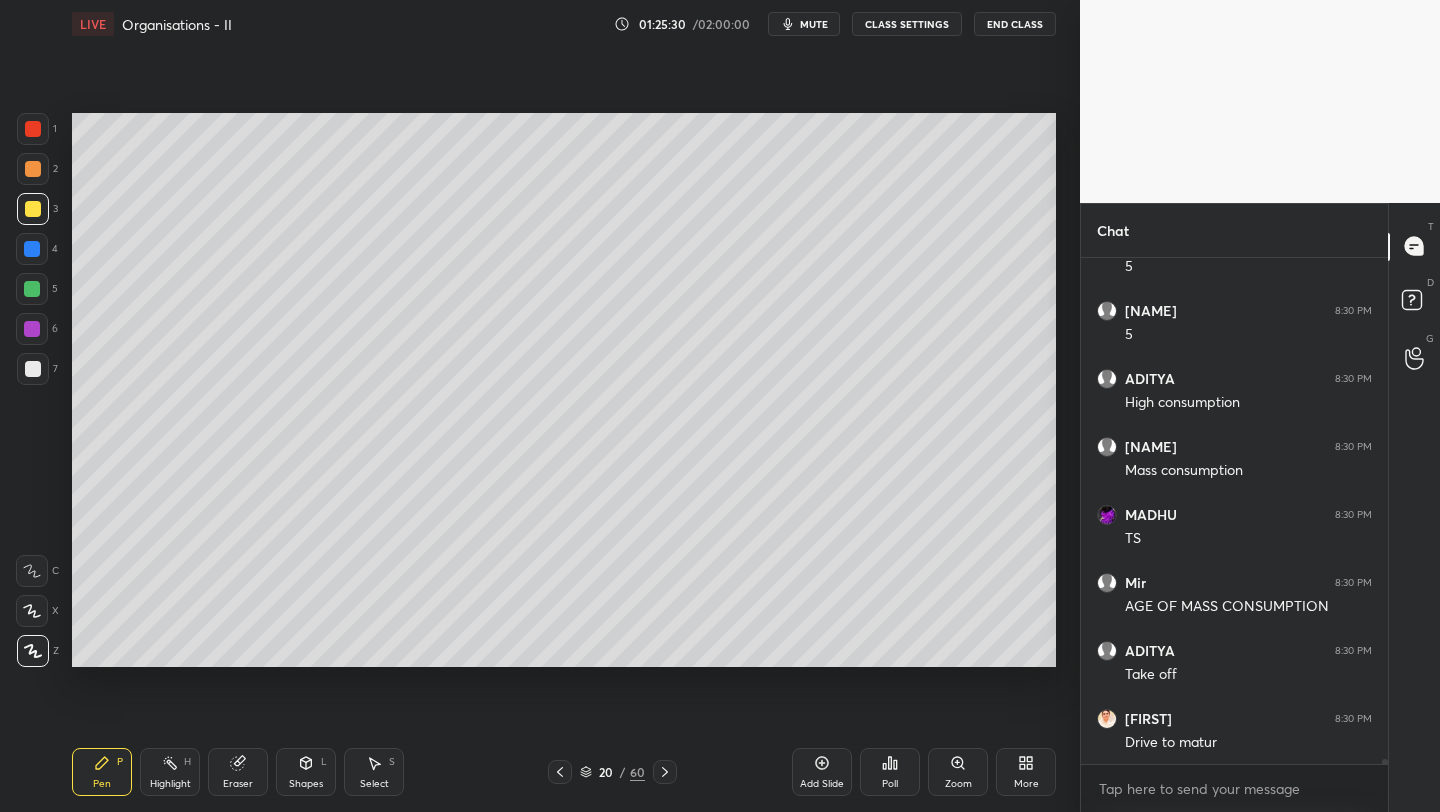 scroll, scrollTop: 53680, scrollLeft: 0, axis: vertical 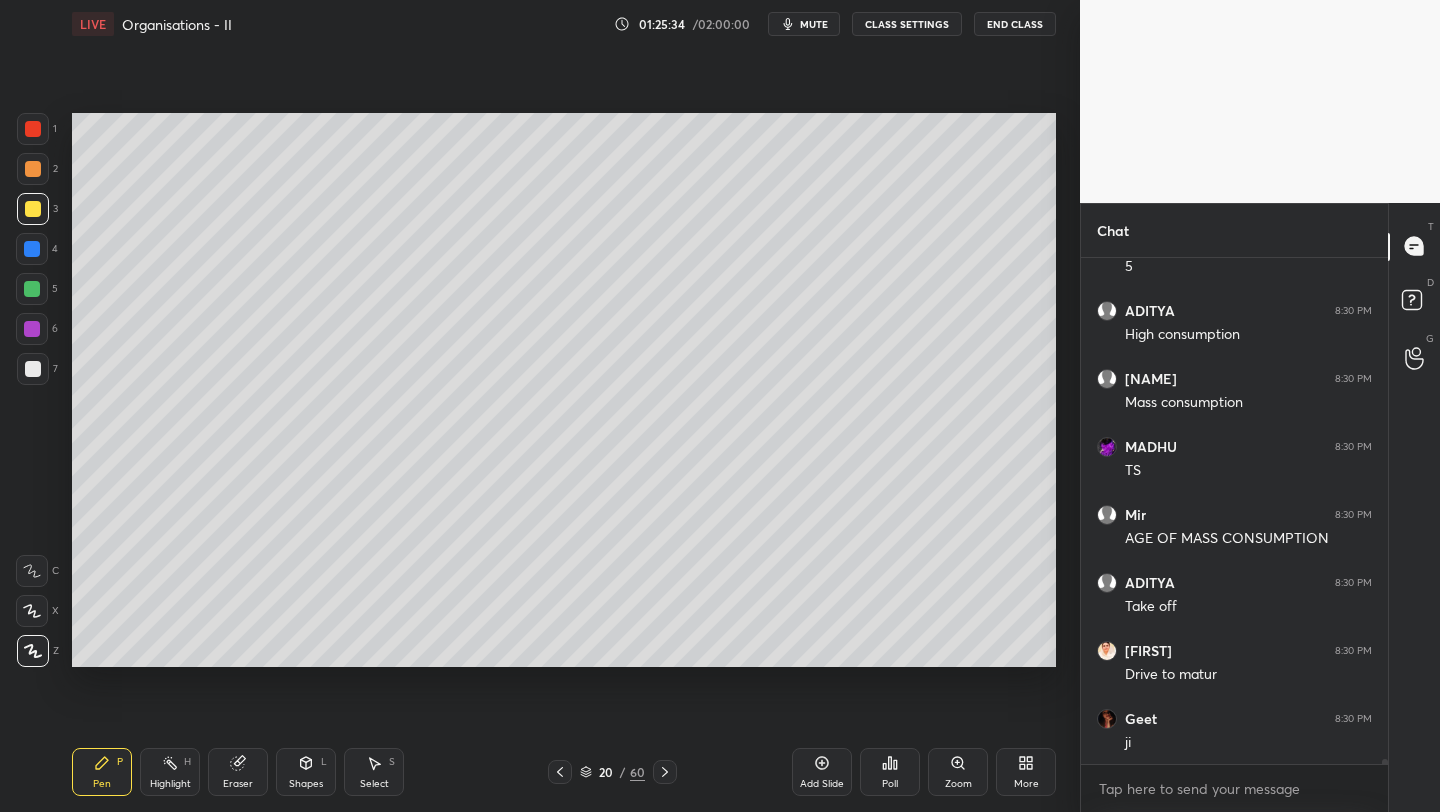 click on "Add Slide" at bounding box center [822, 772] 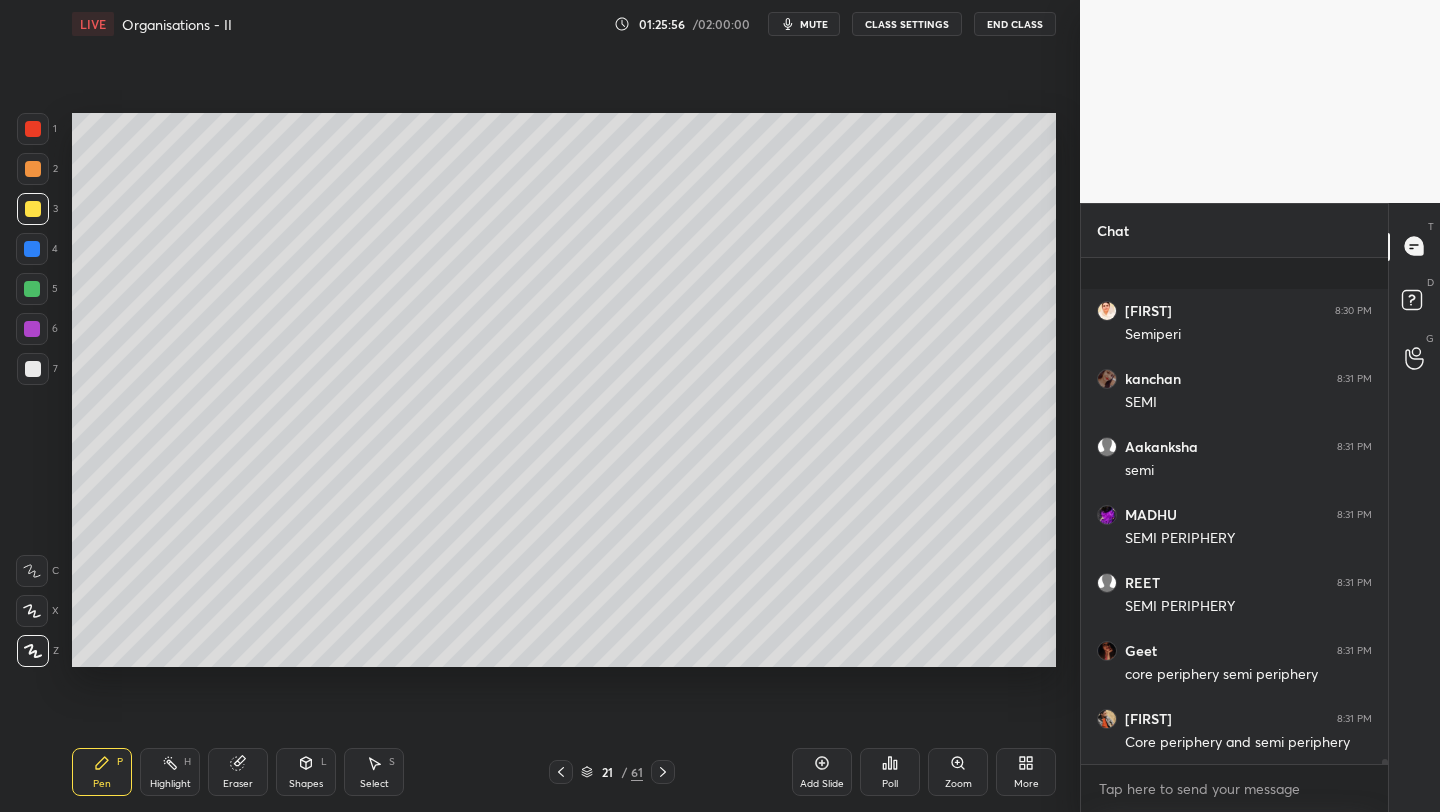 scroll, scrollTop: 55552, scrollLeft: 0, axis: vertical 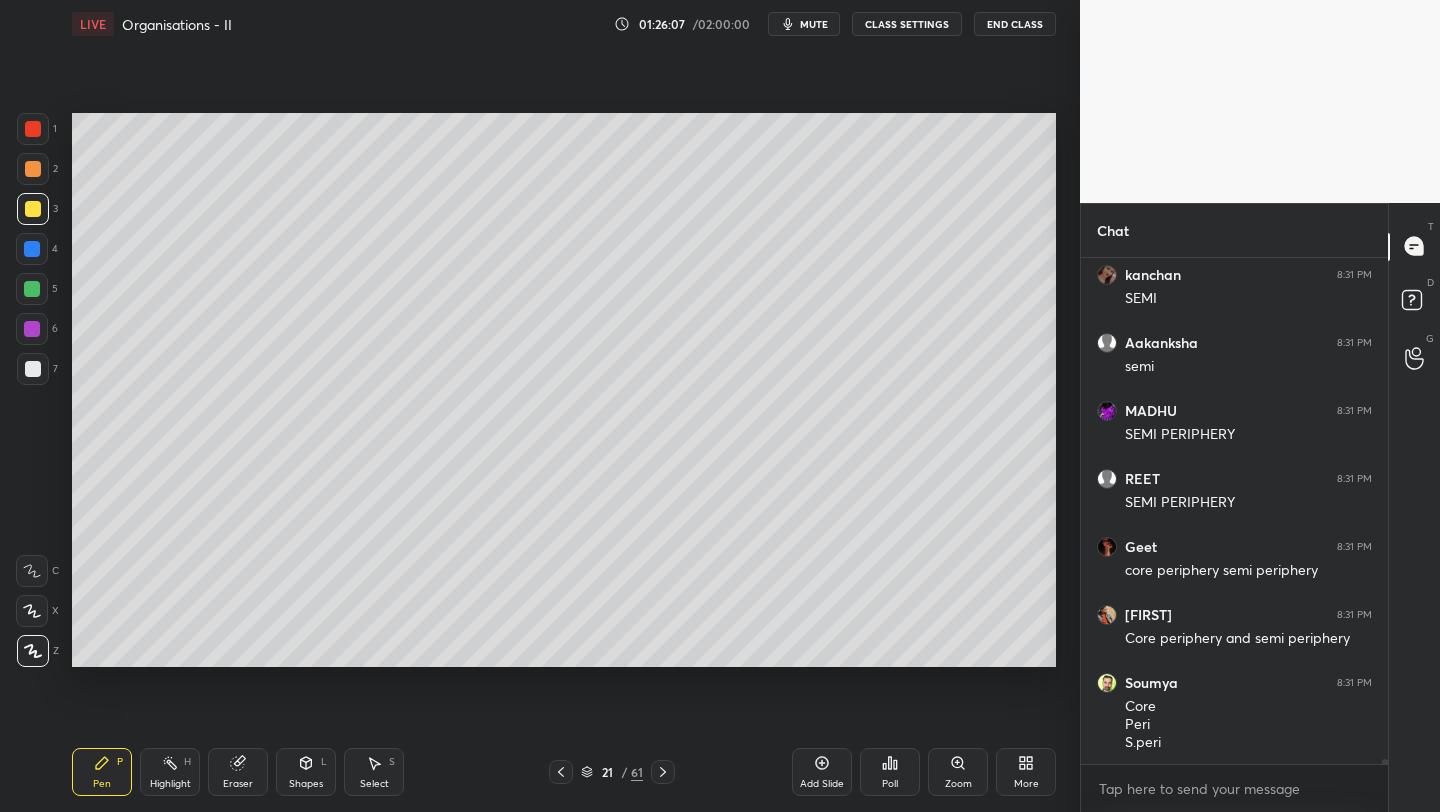click on "Add Slide" at bounding box center [822, 772] 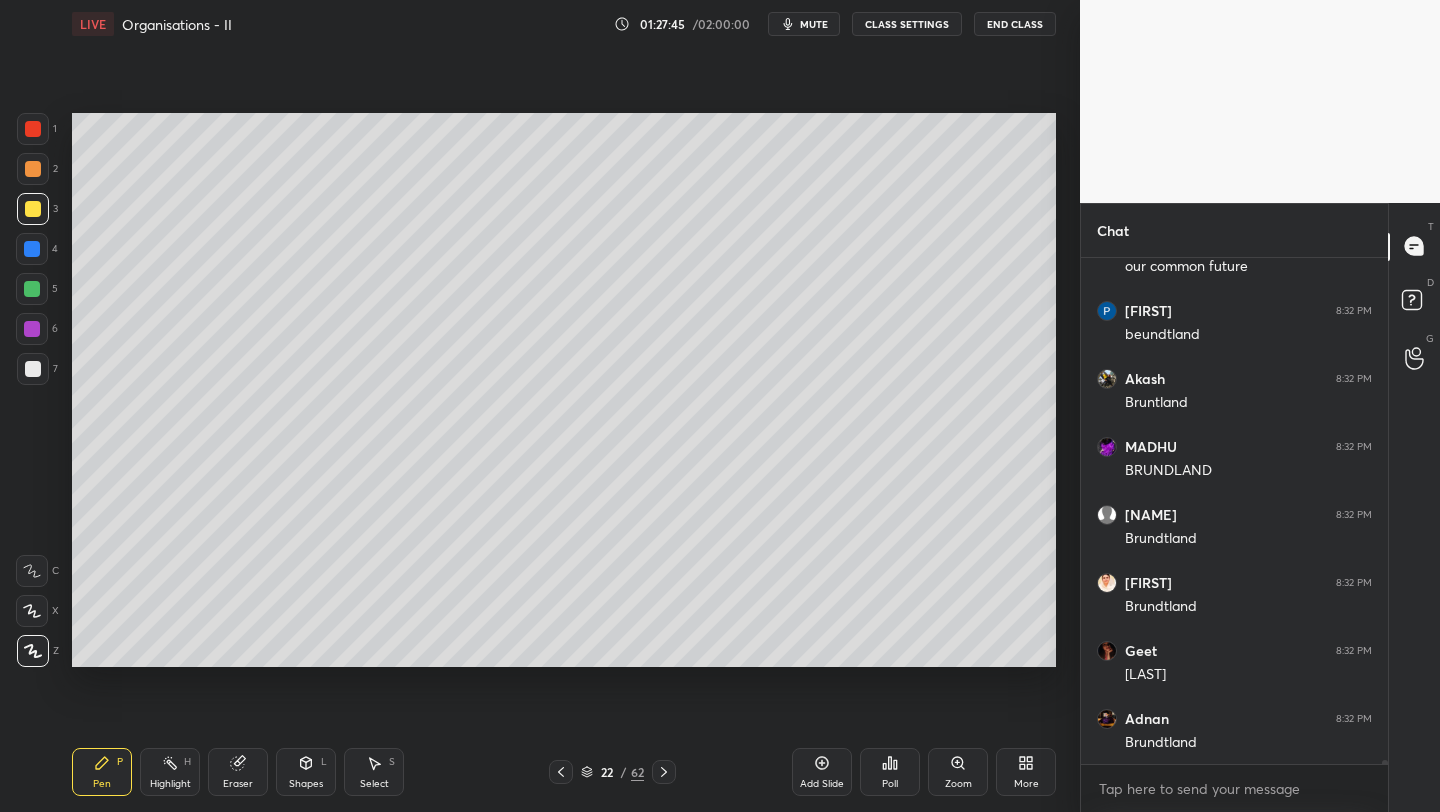 scroll, scrollTop: 58648, scrollLeft: 0, axis: vertical 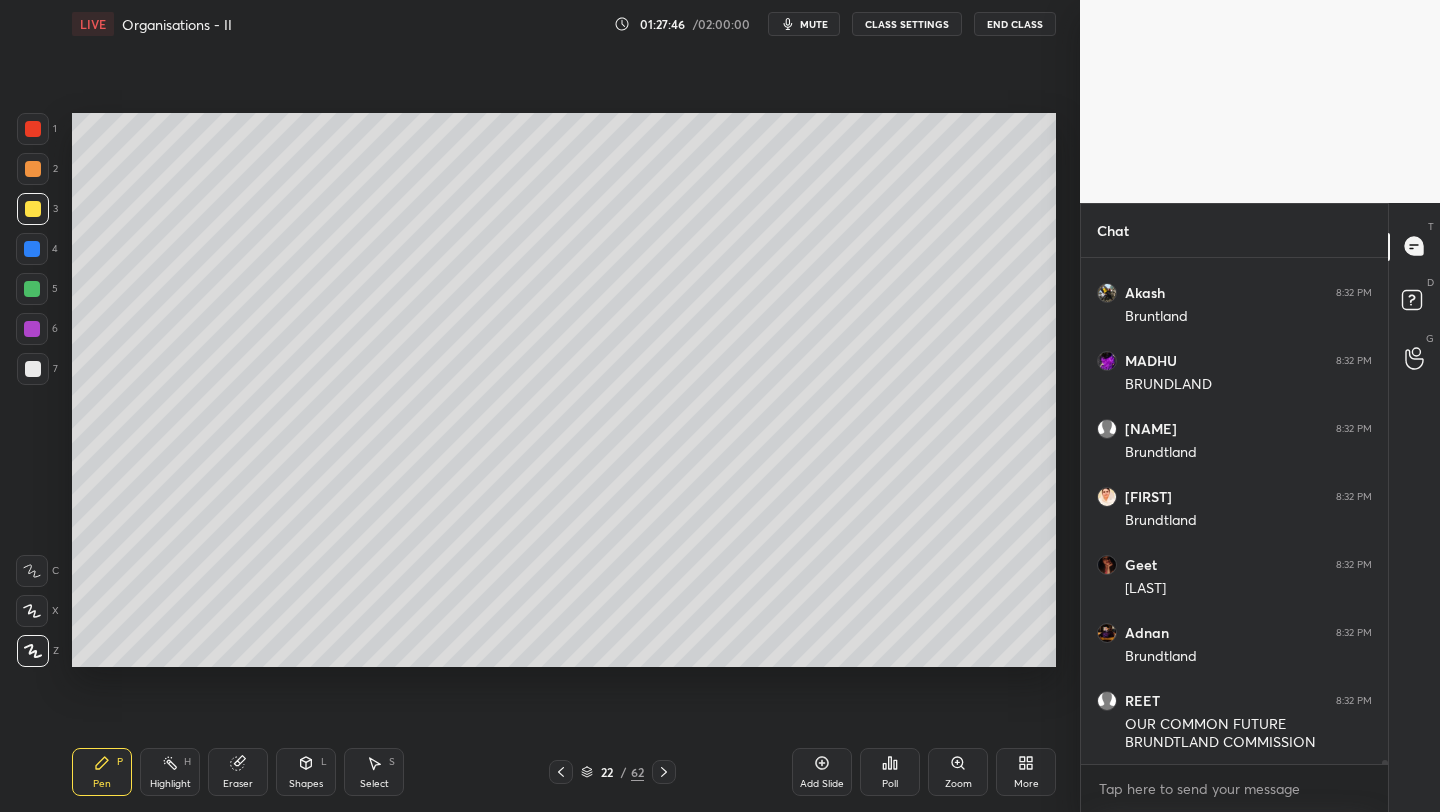 click on "Add Slide" at bounding box center (822, 772) 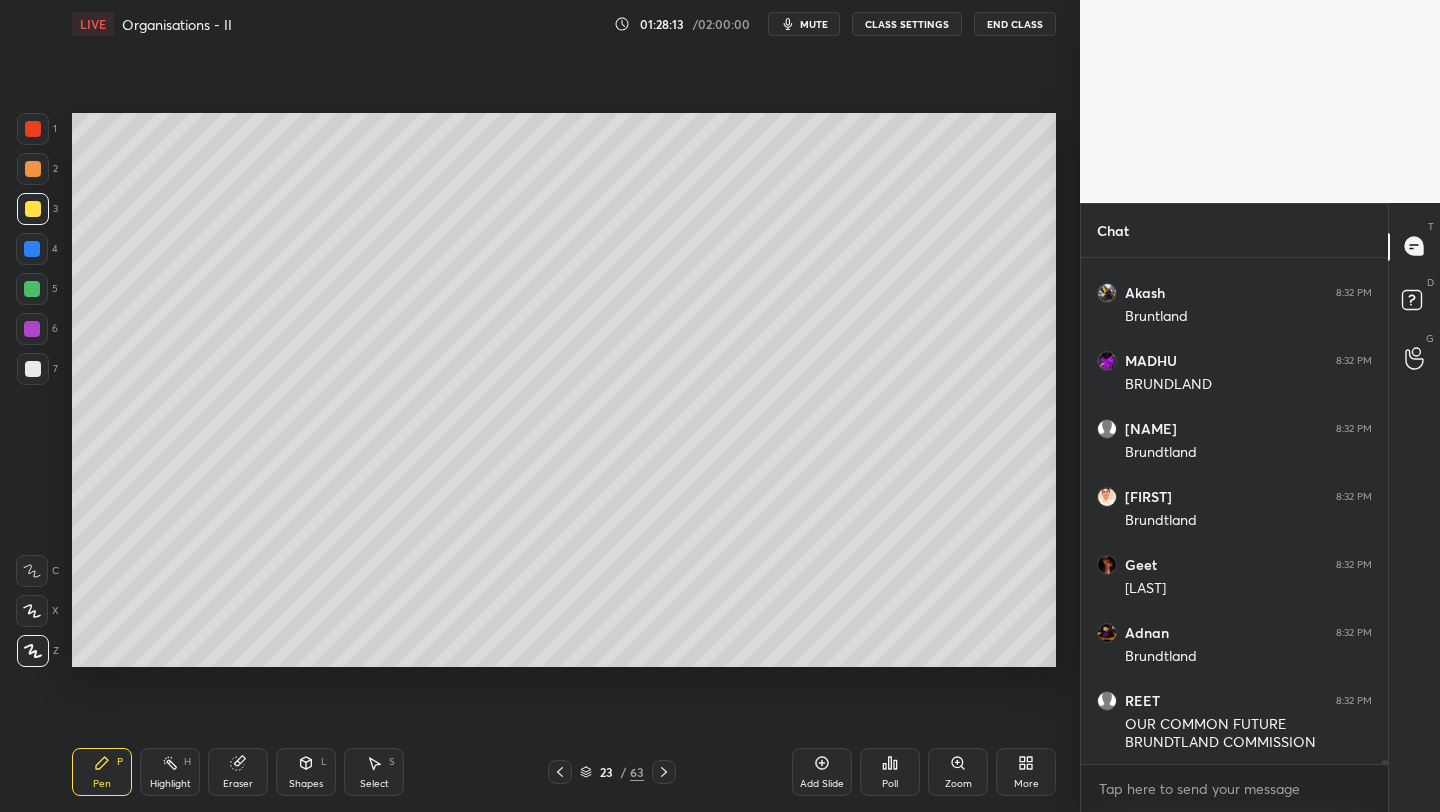 click 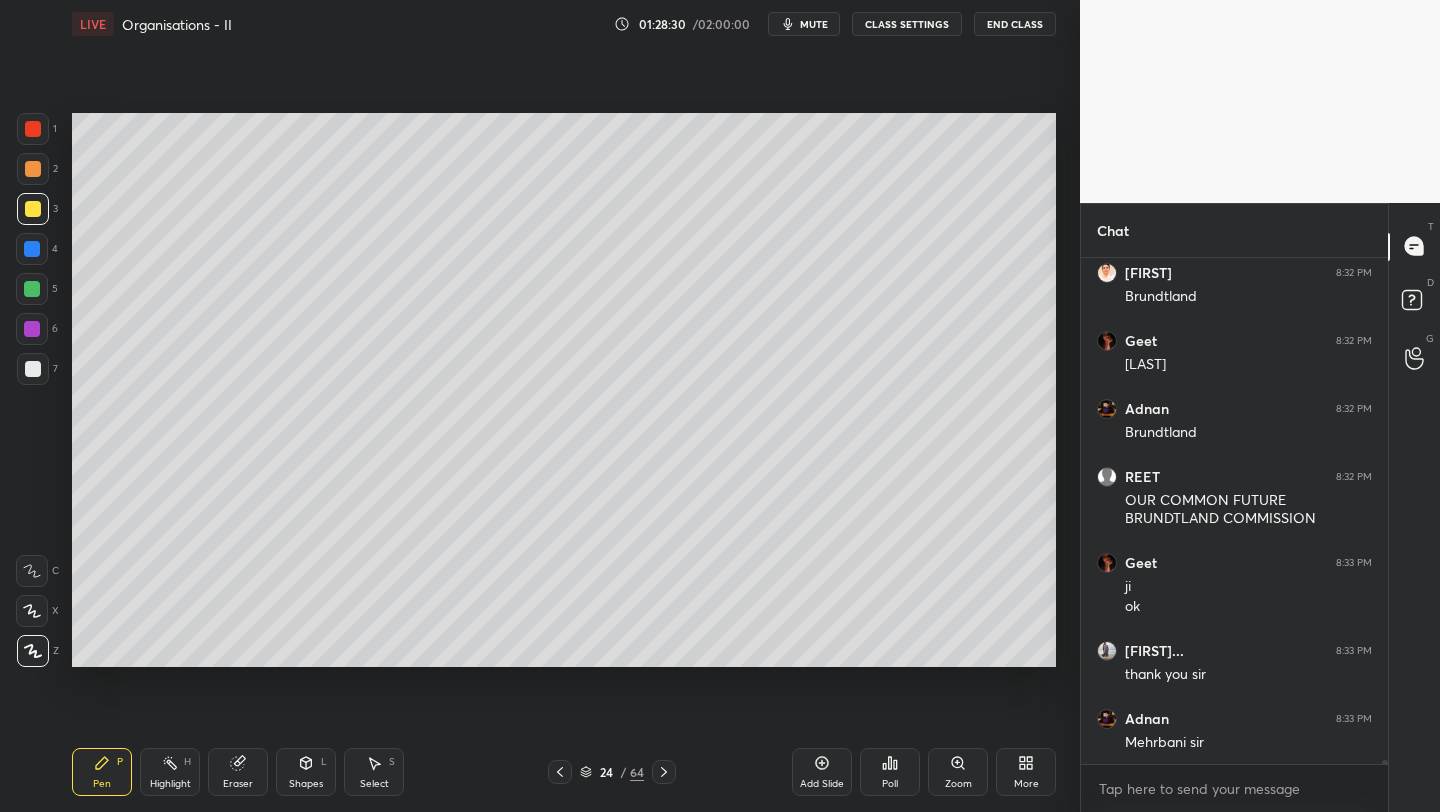 scroll, scrollTop: 58940, scrollLeft: 0, axis: vertical 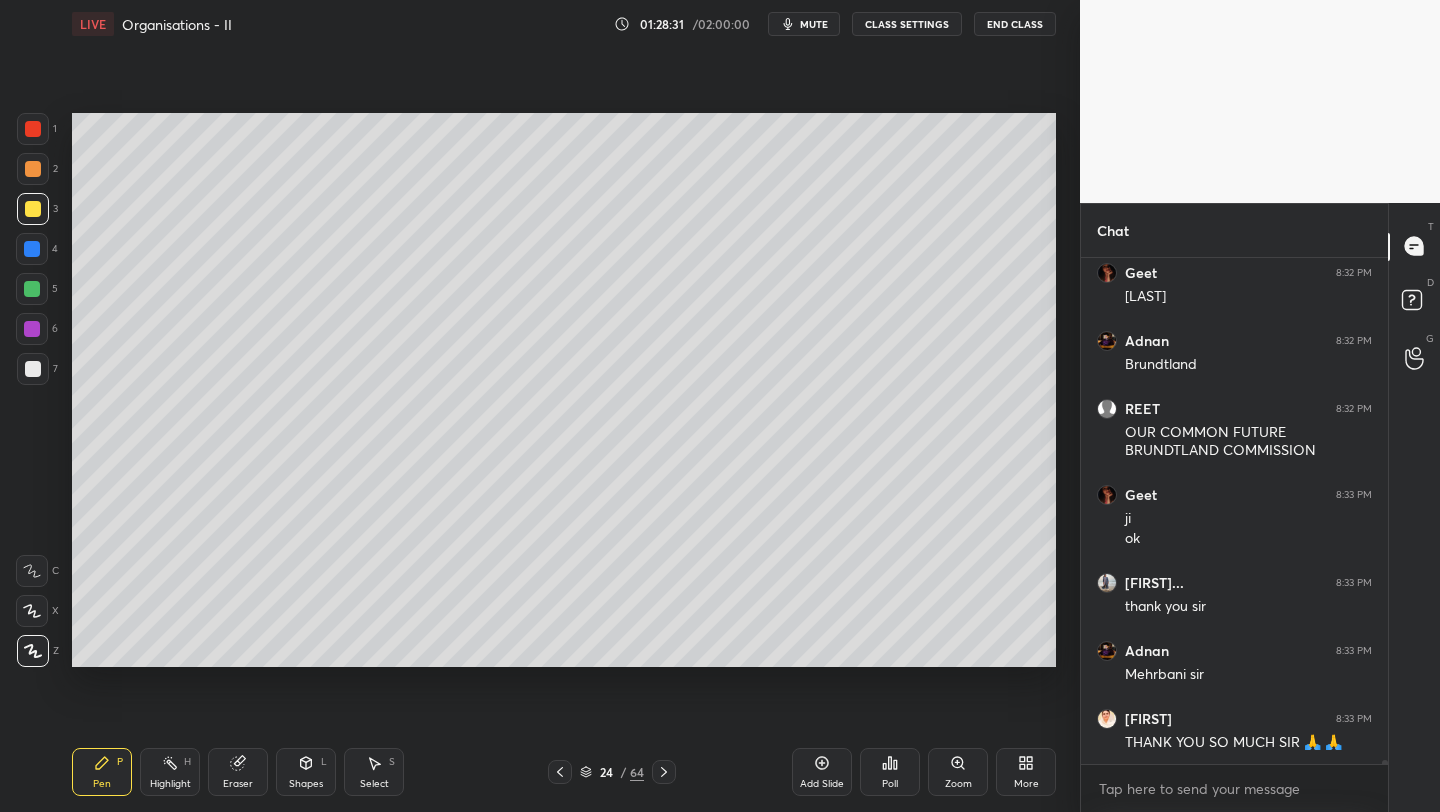 click on "Add Slide" at bounding box center [822, 772] 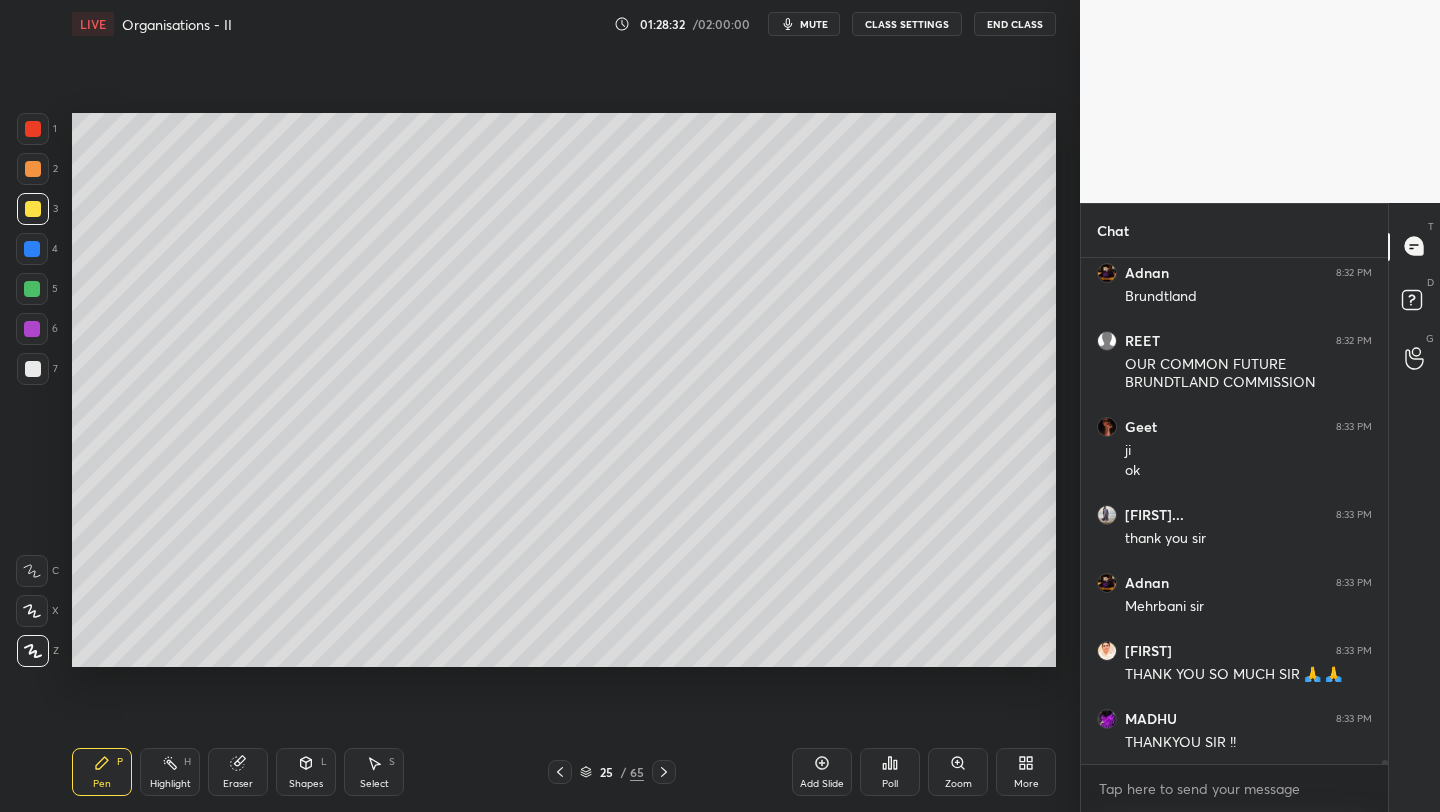 scroll, scrollTop: 59076, scrollLeft: 0, axis: vertical 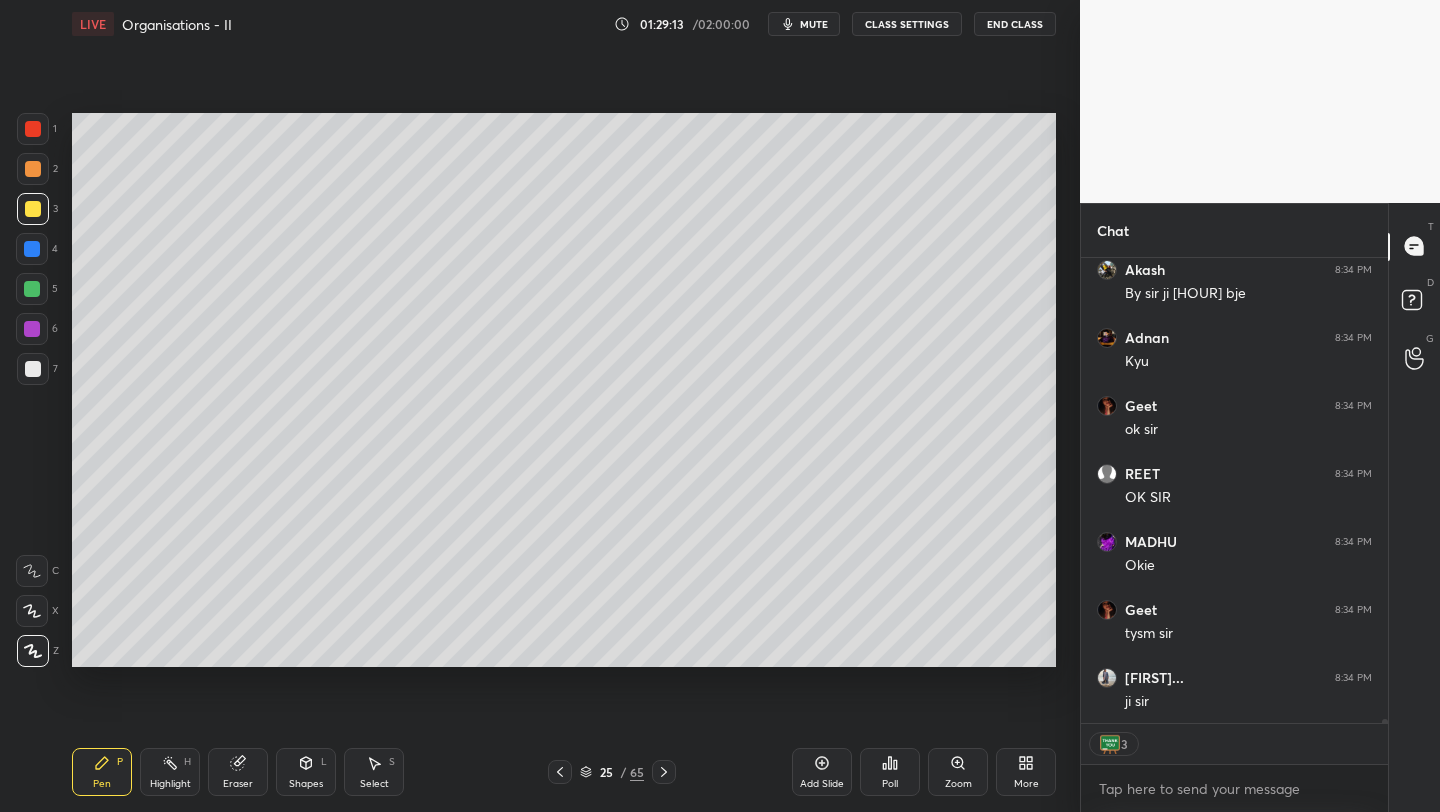 click on "End Class" at bounding box center (1015, 24) 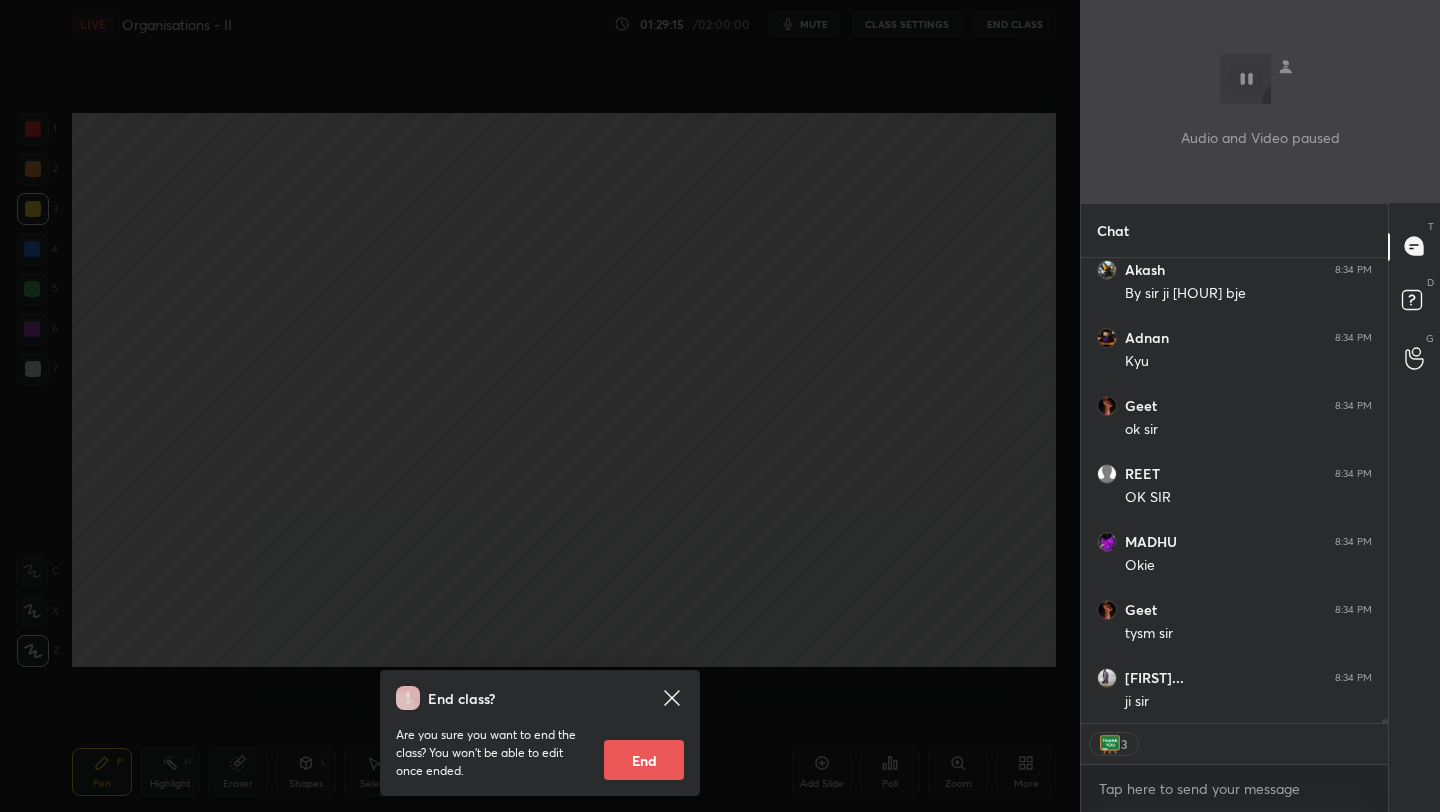 click on "End" at bounding box center [644, 760] 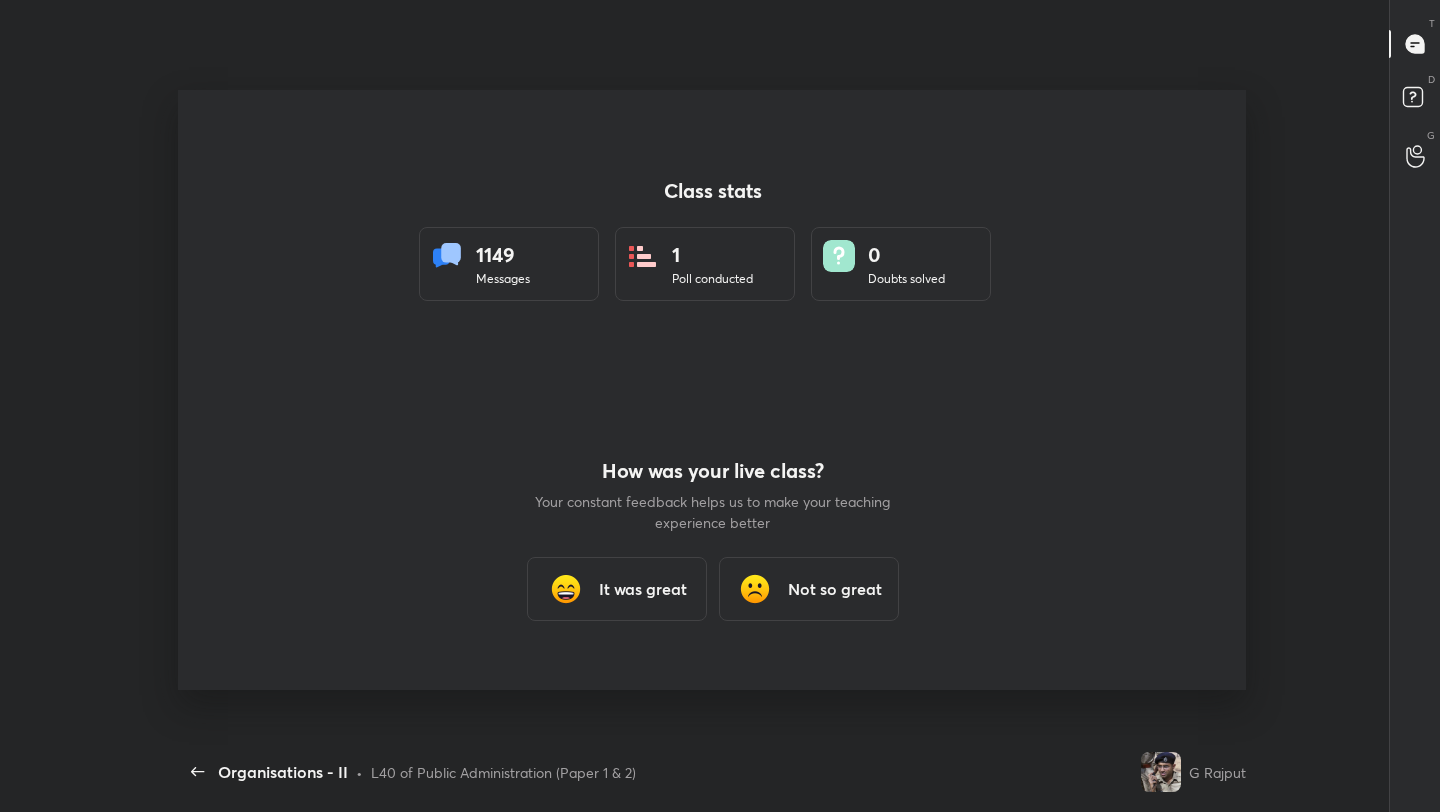 scroll, scrollTop: 99316, scrollLeft: 98816, axis: both 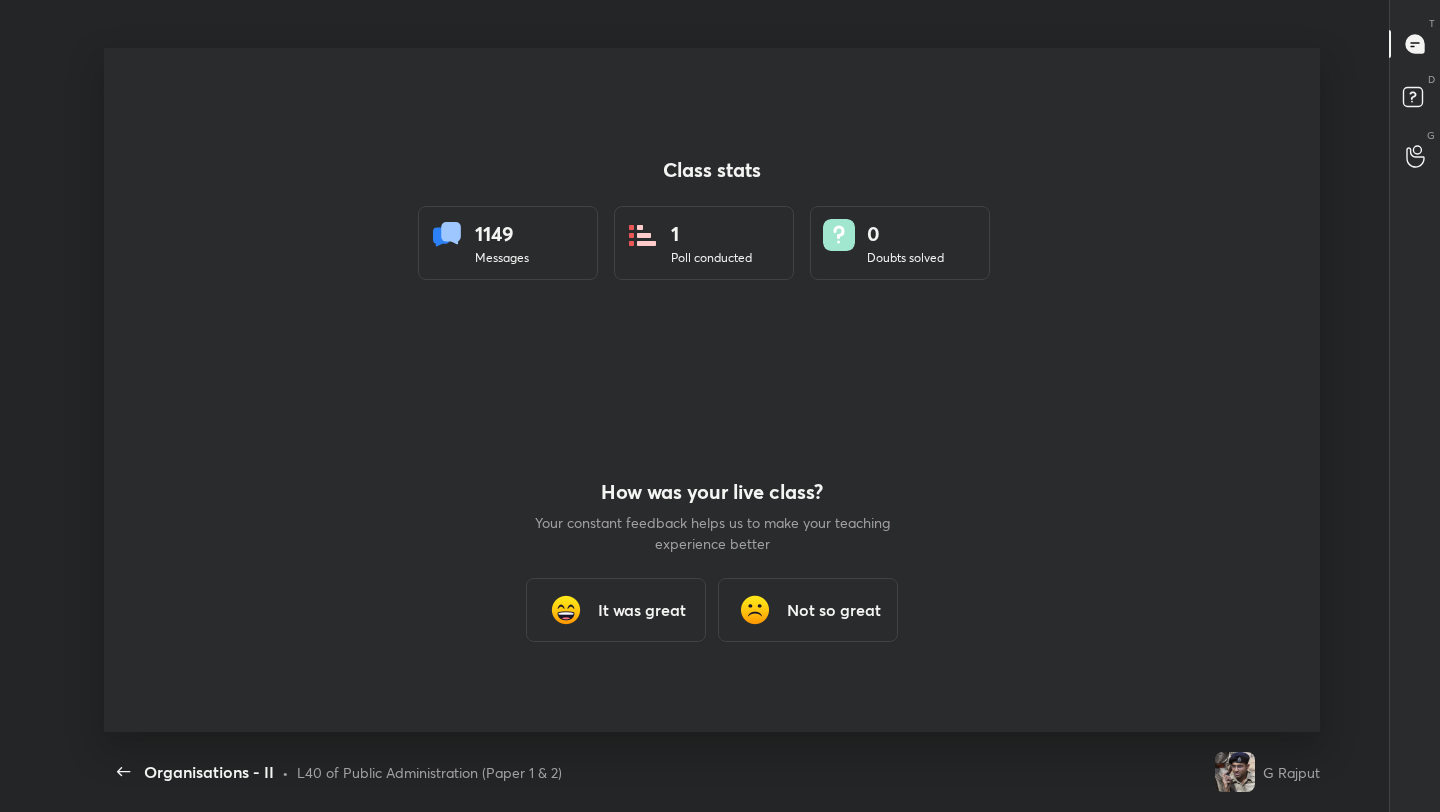 click on "It was great" at bounding box center (616, 610) 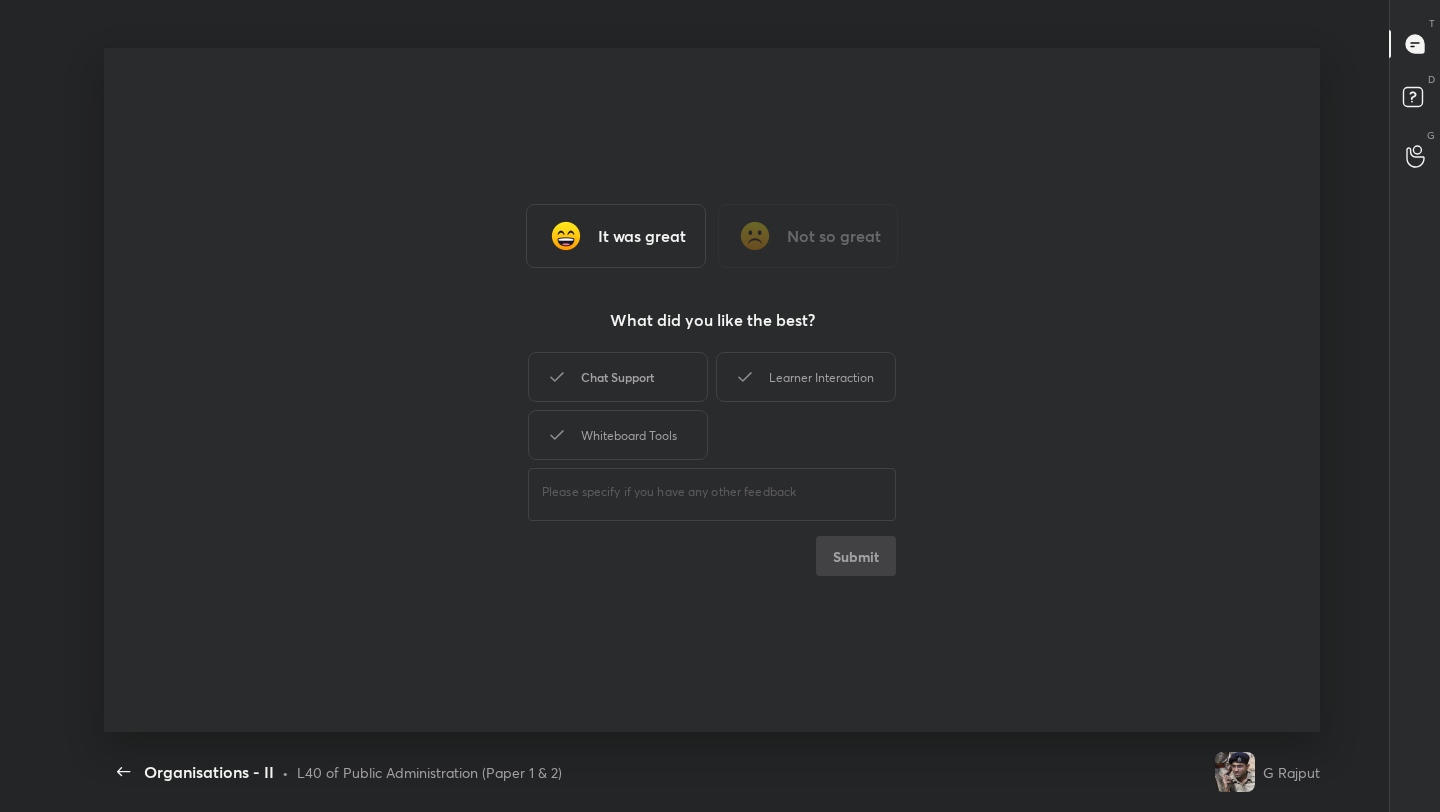 click on "Chat Support" at bounding box center (618, 377) 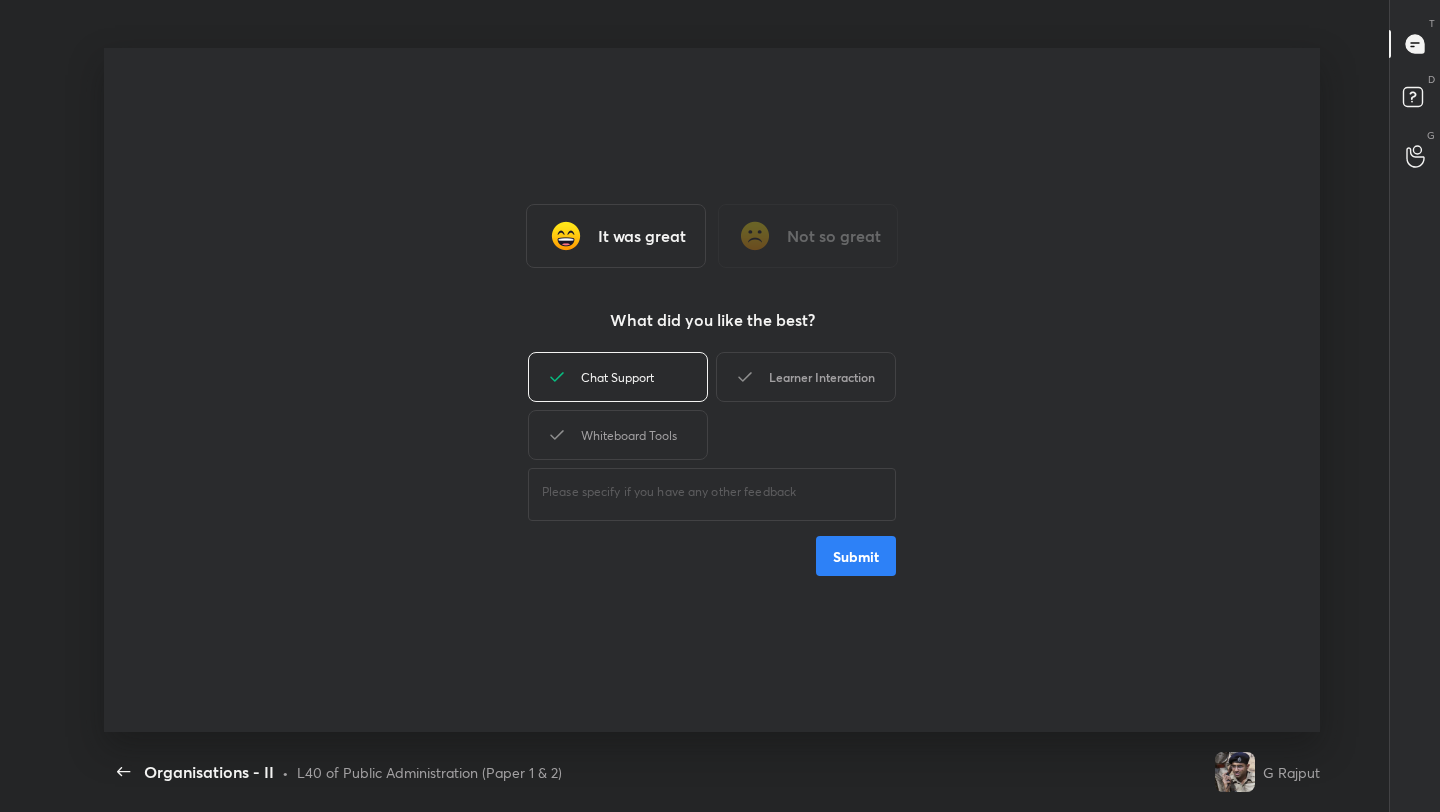 click 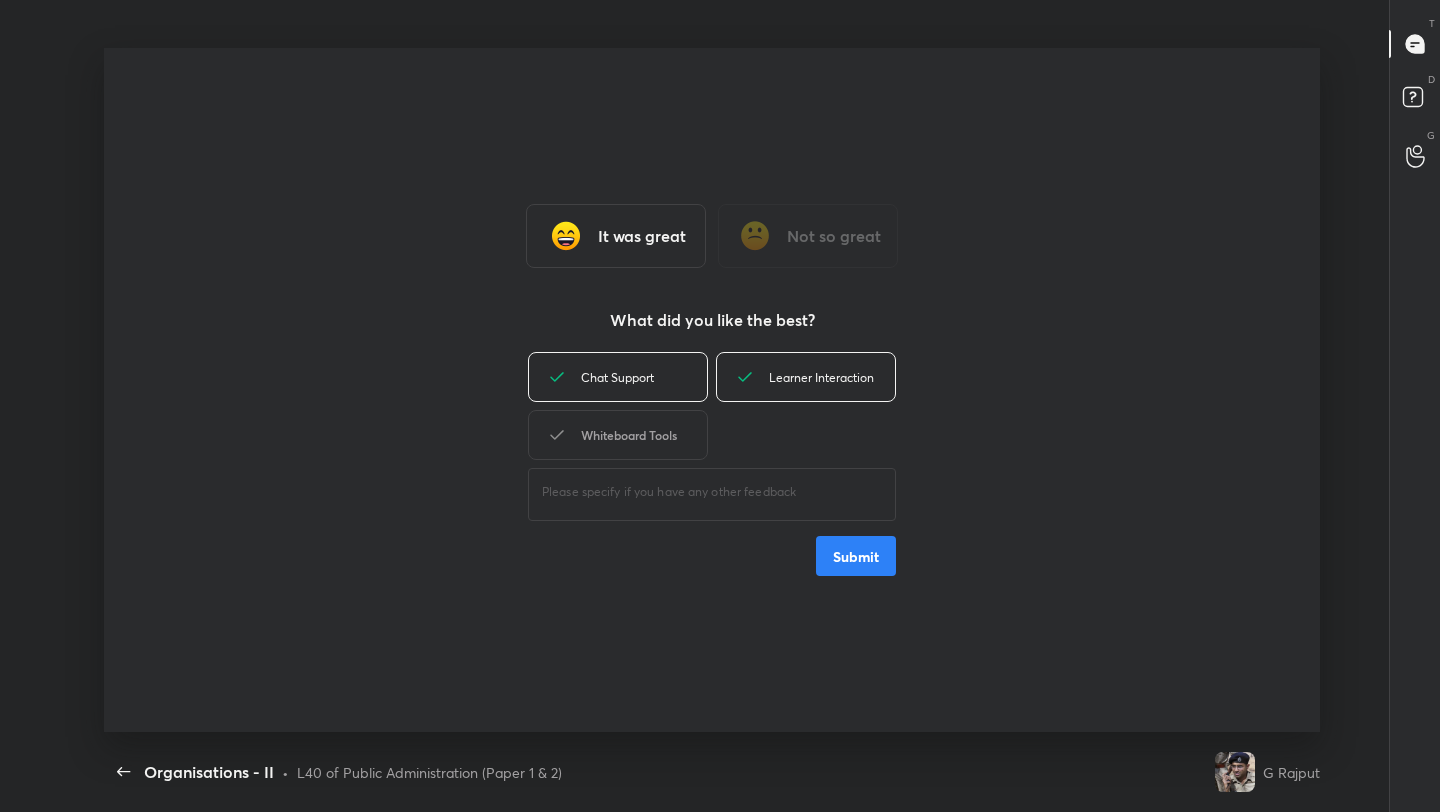 click on "Whiteboard Tools" at bounding box center (618, 435) 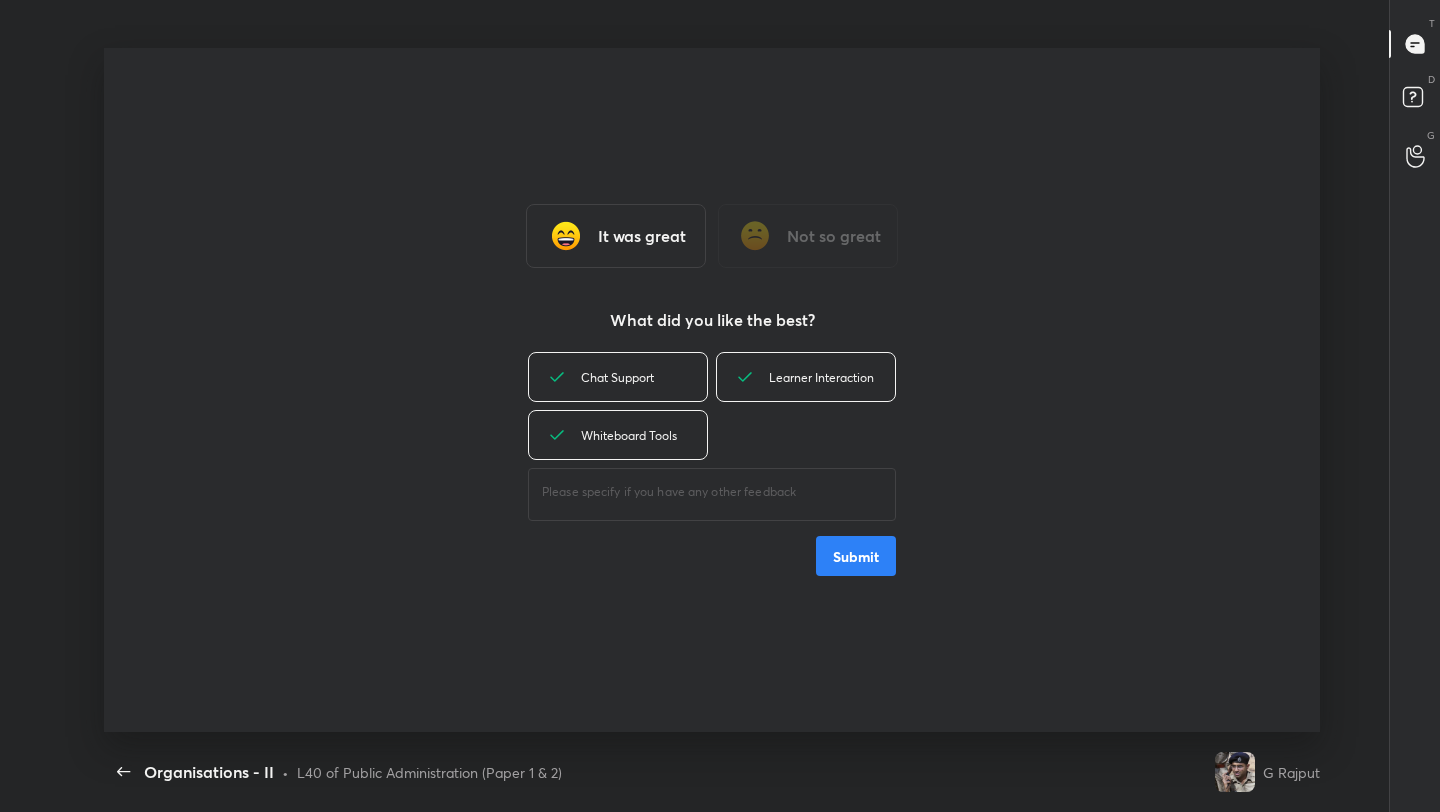click on "Submit" at bounding box center (856, 556) 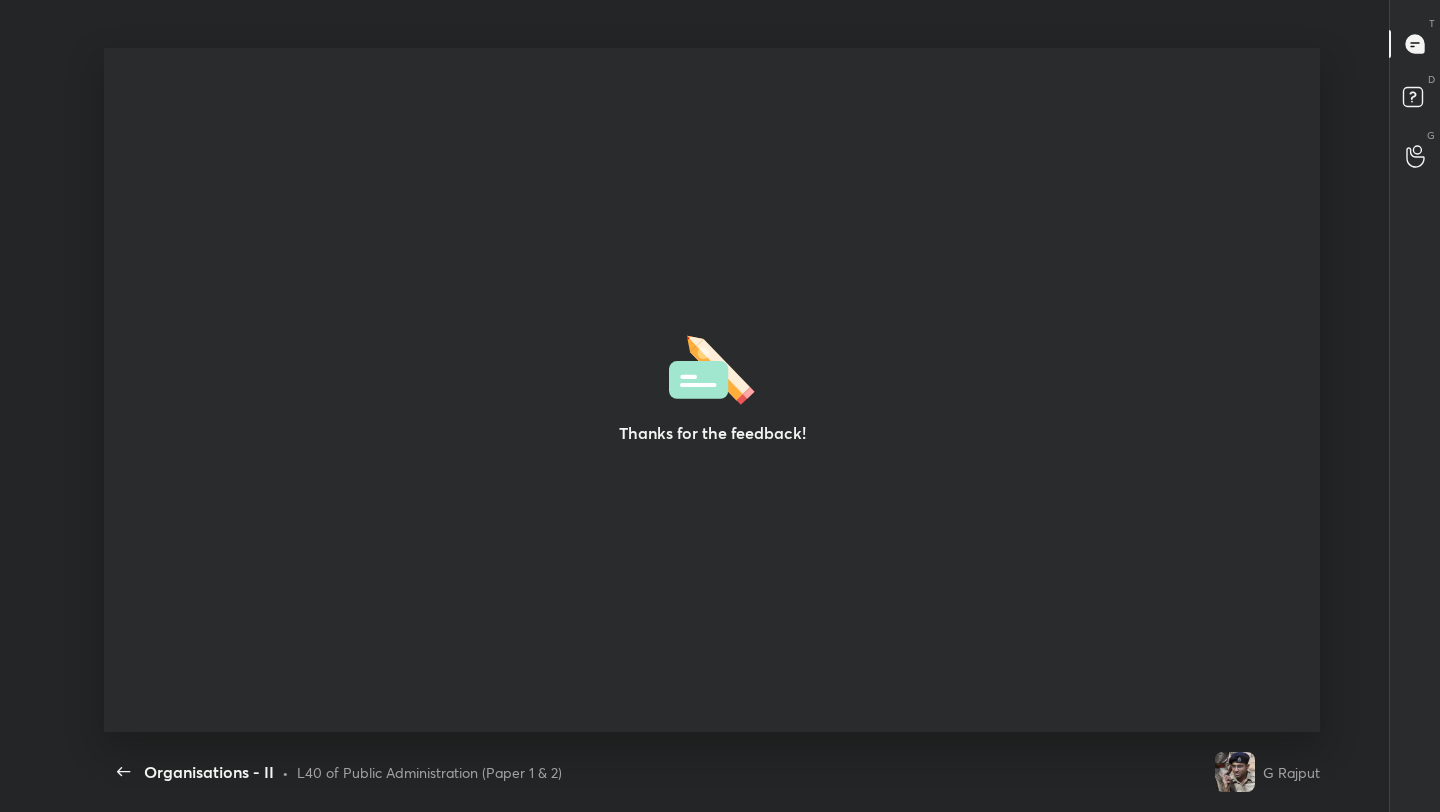 type on "x" 